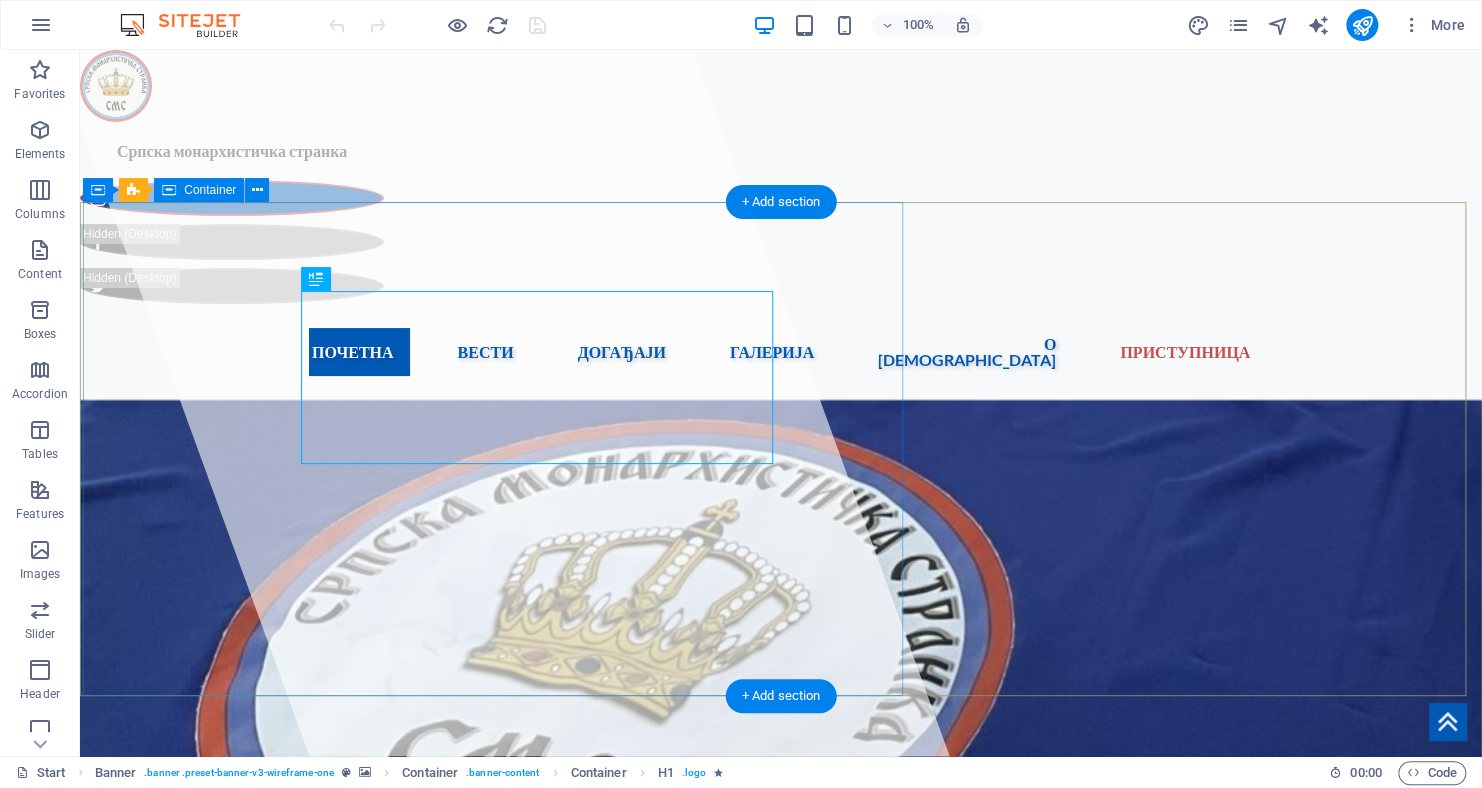 scroll, scrollTop: 0, scrollLeft: 0, axis: both 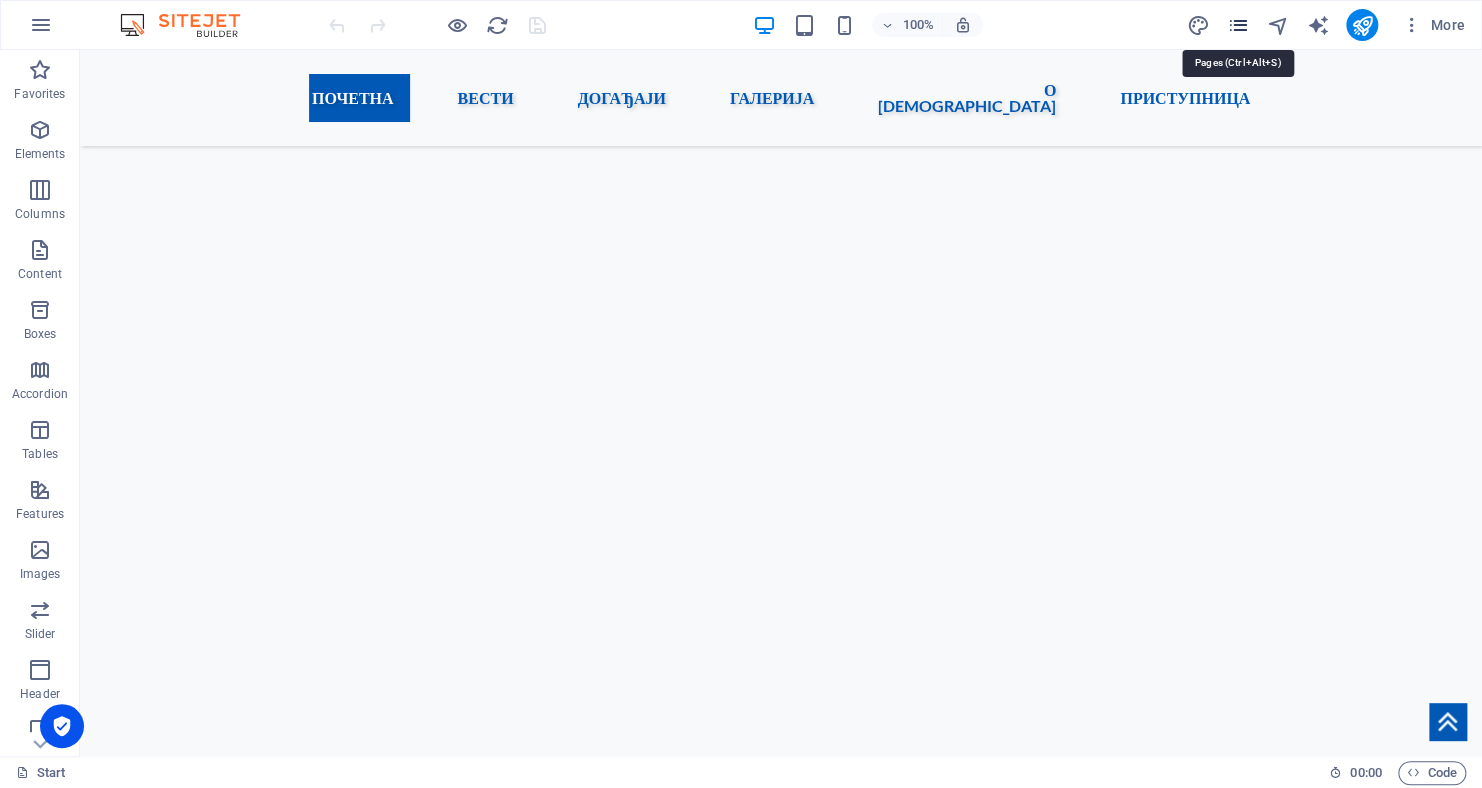 click at bounding box center (1237, 25) 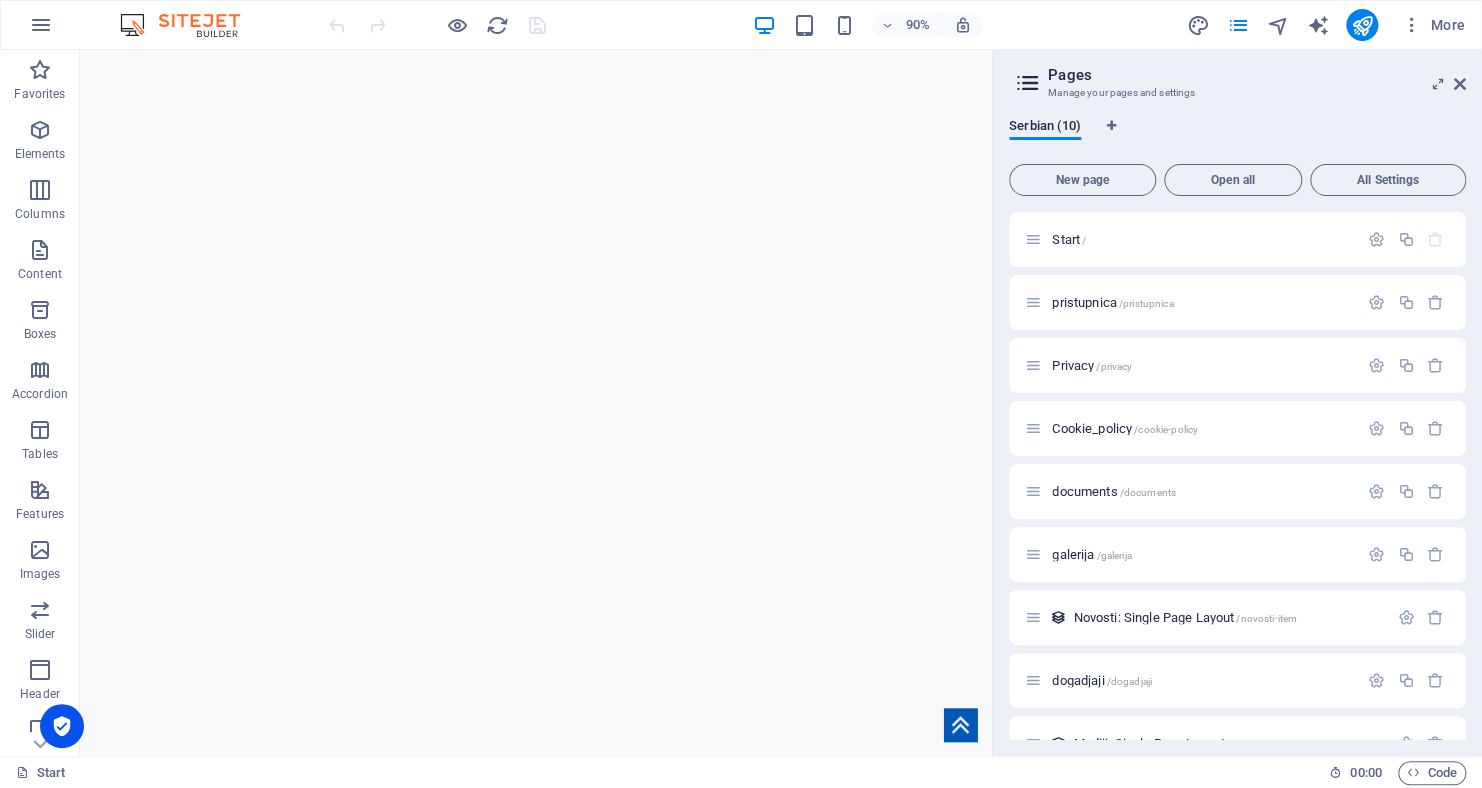 scroll, scrollTop: 102, scrollLeft: 0, axis: vertical 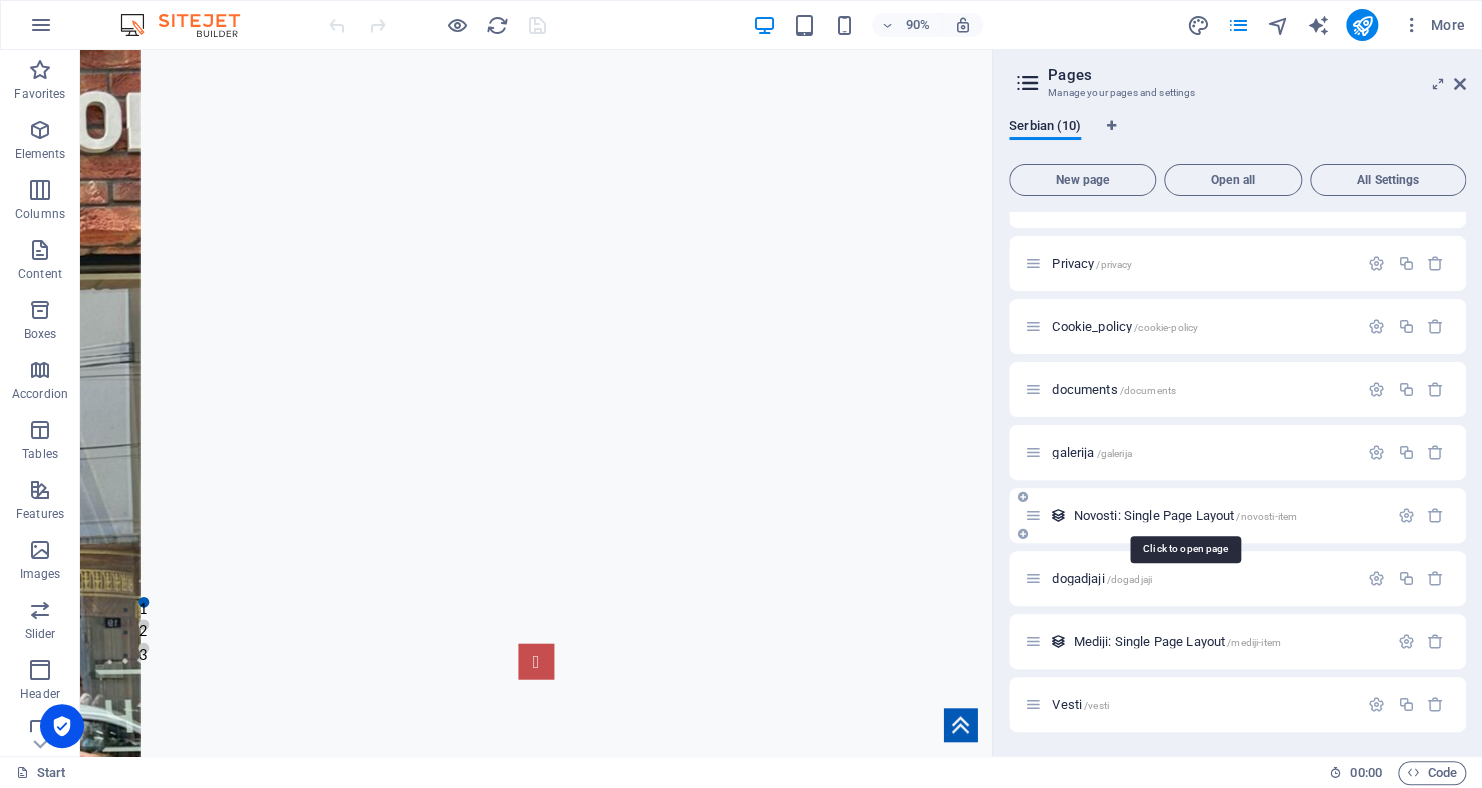click on "Novosti: Single Page Layout /novosti-item" at bounding box center (1185, 515) 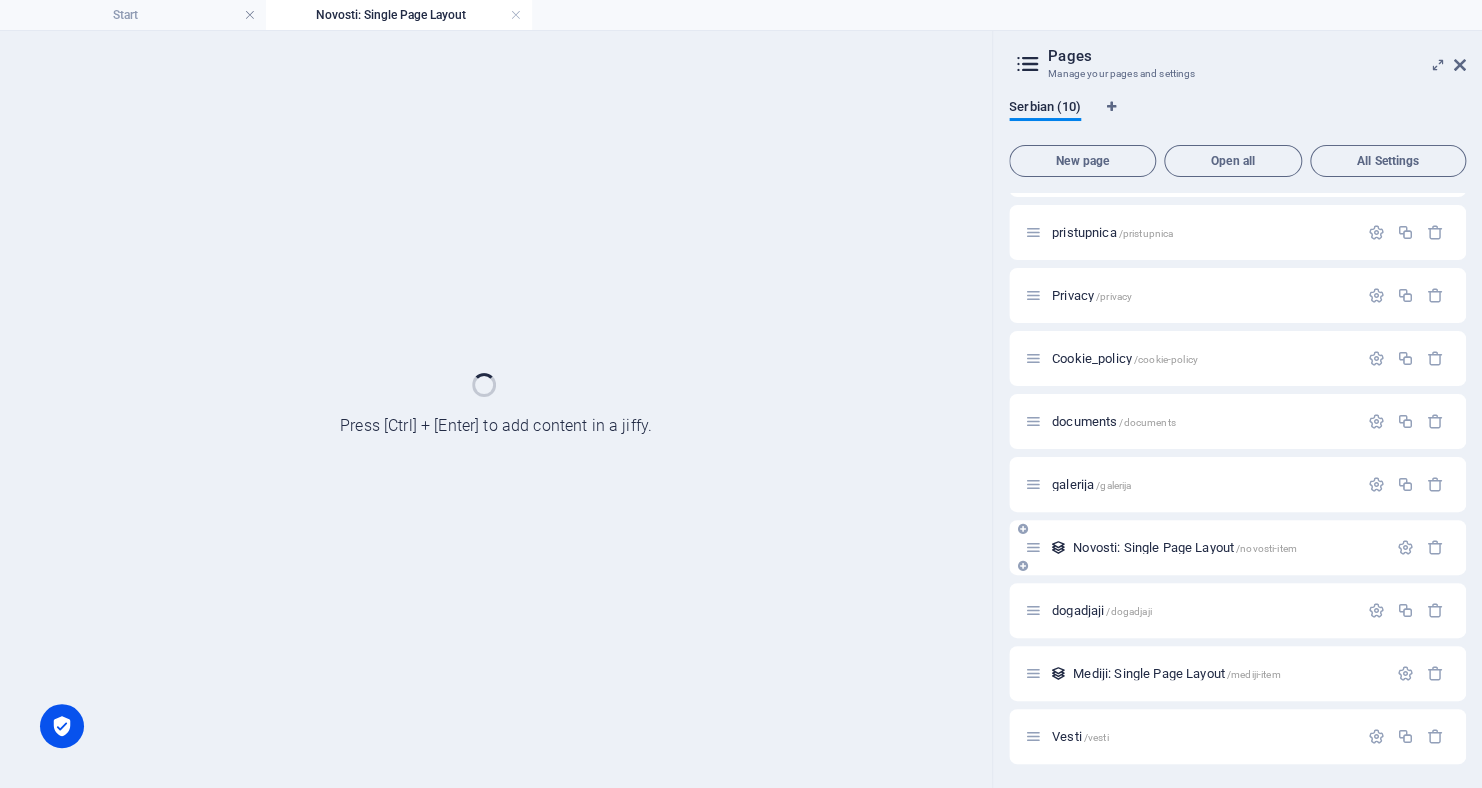 scroll, scrollTop: 51, scrollLeft: 0, axis: vertical 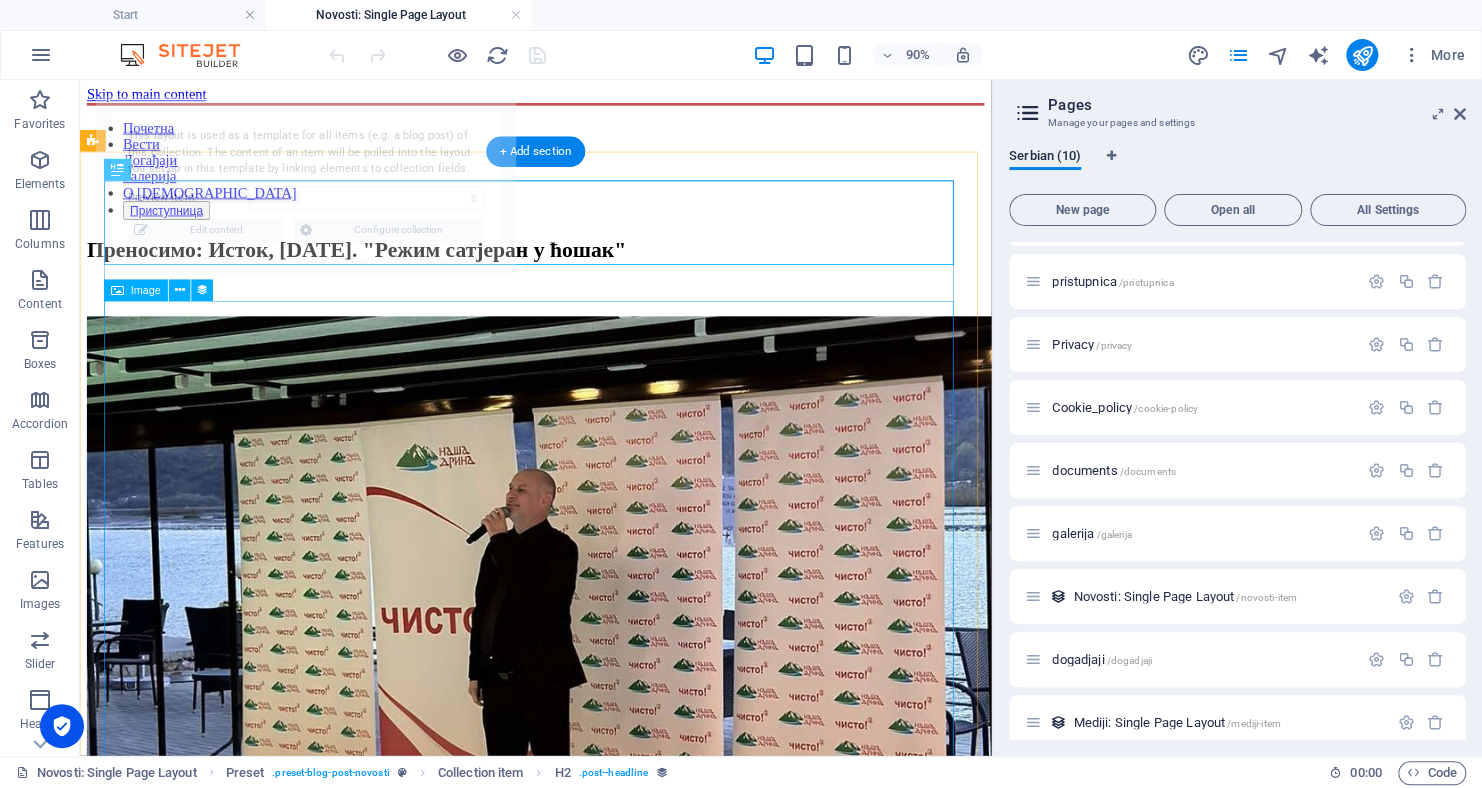 select on "686b8ea752ba26422f02b728" 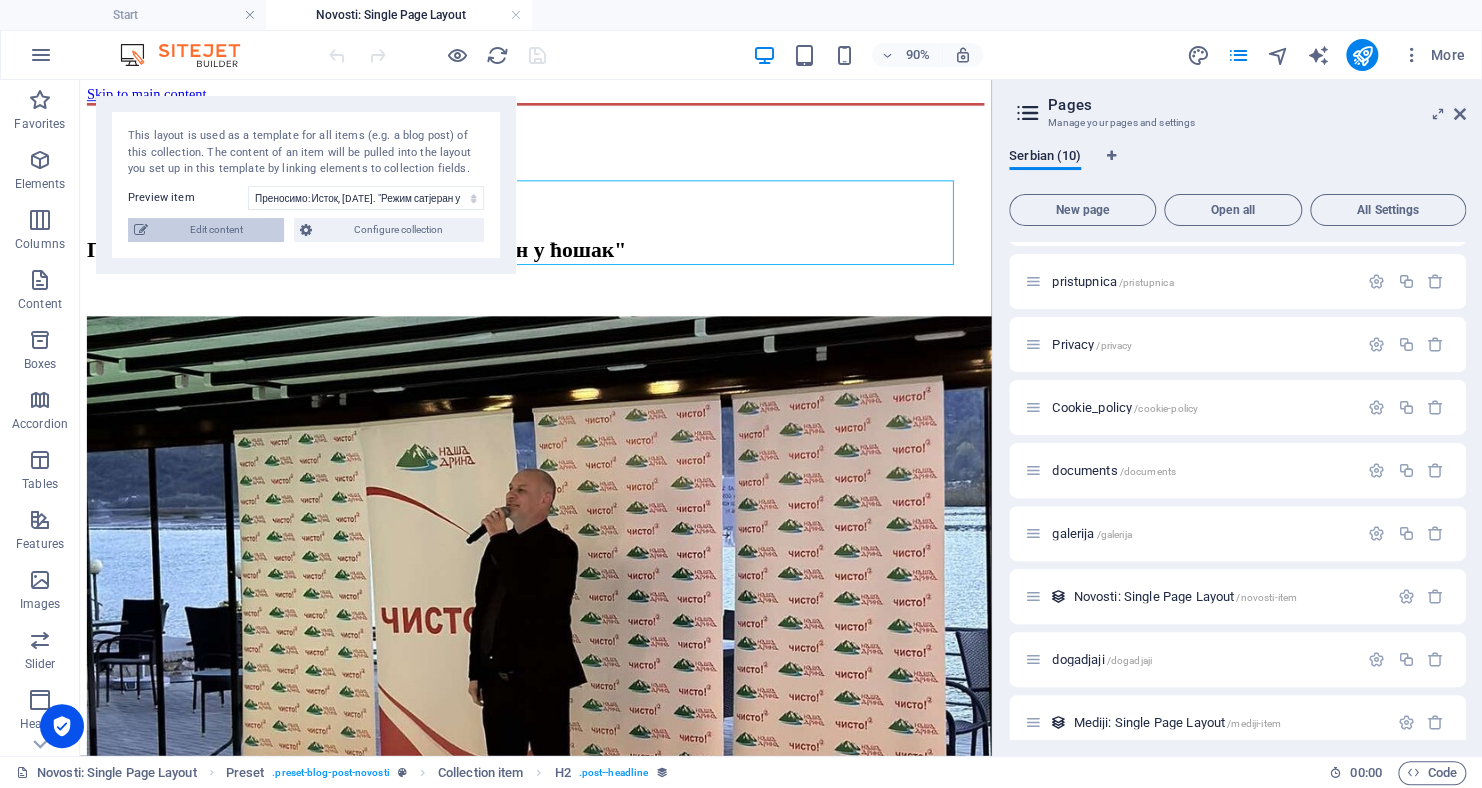 click on "Edit content" at bounding box center [216, 230] 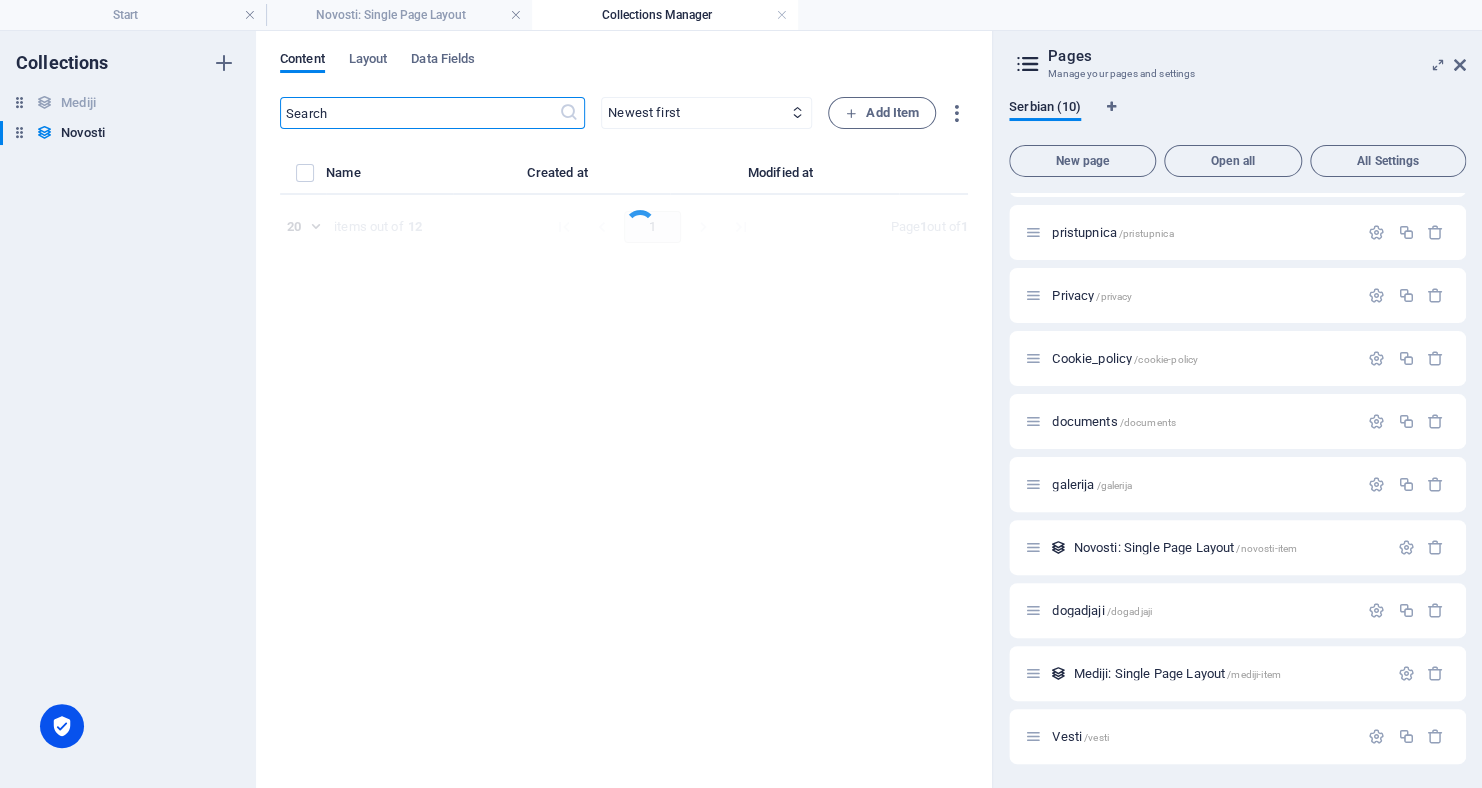 select on "Интервјуи" 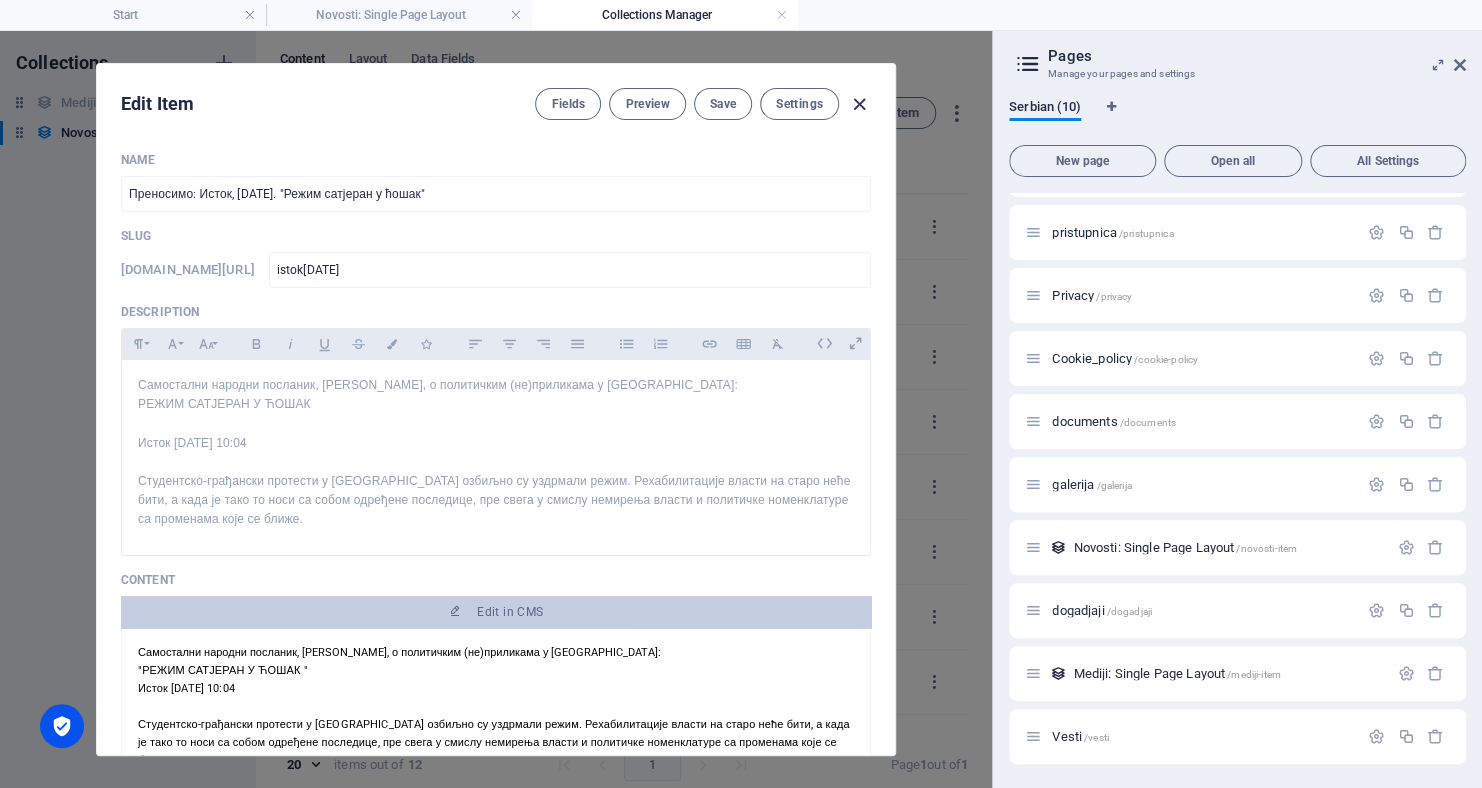 click at bounding box center [859, 104] 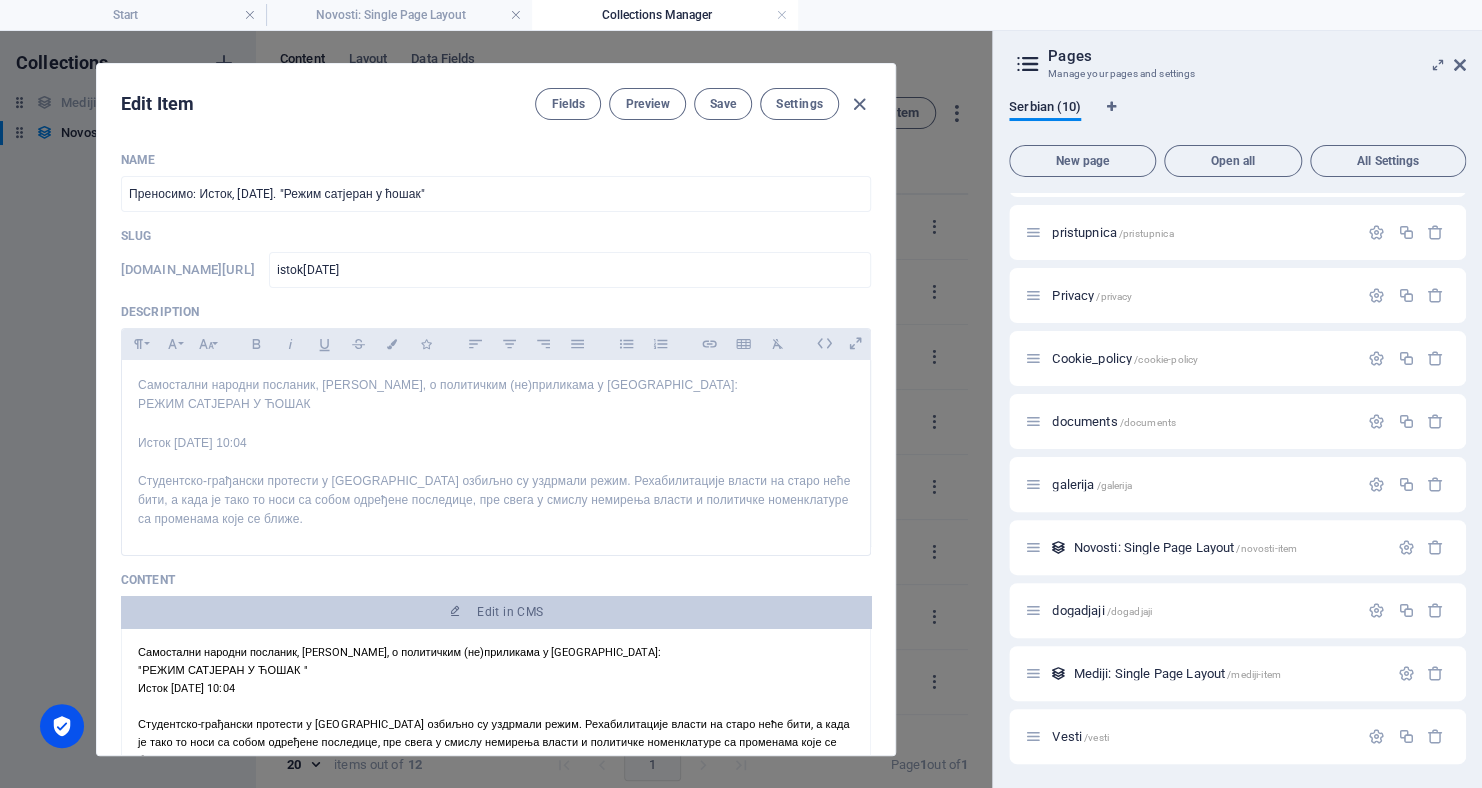 type on "[DATE]" 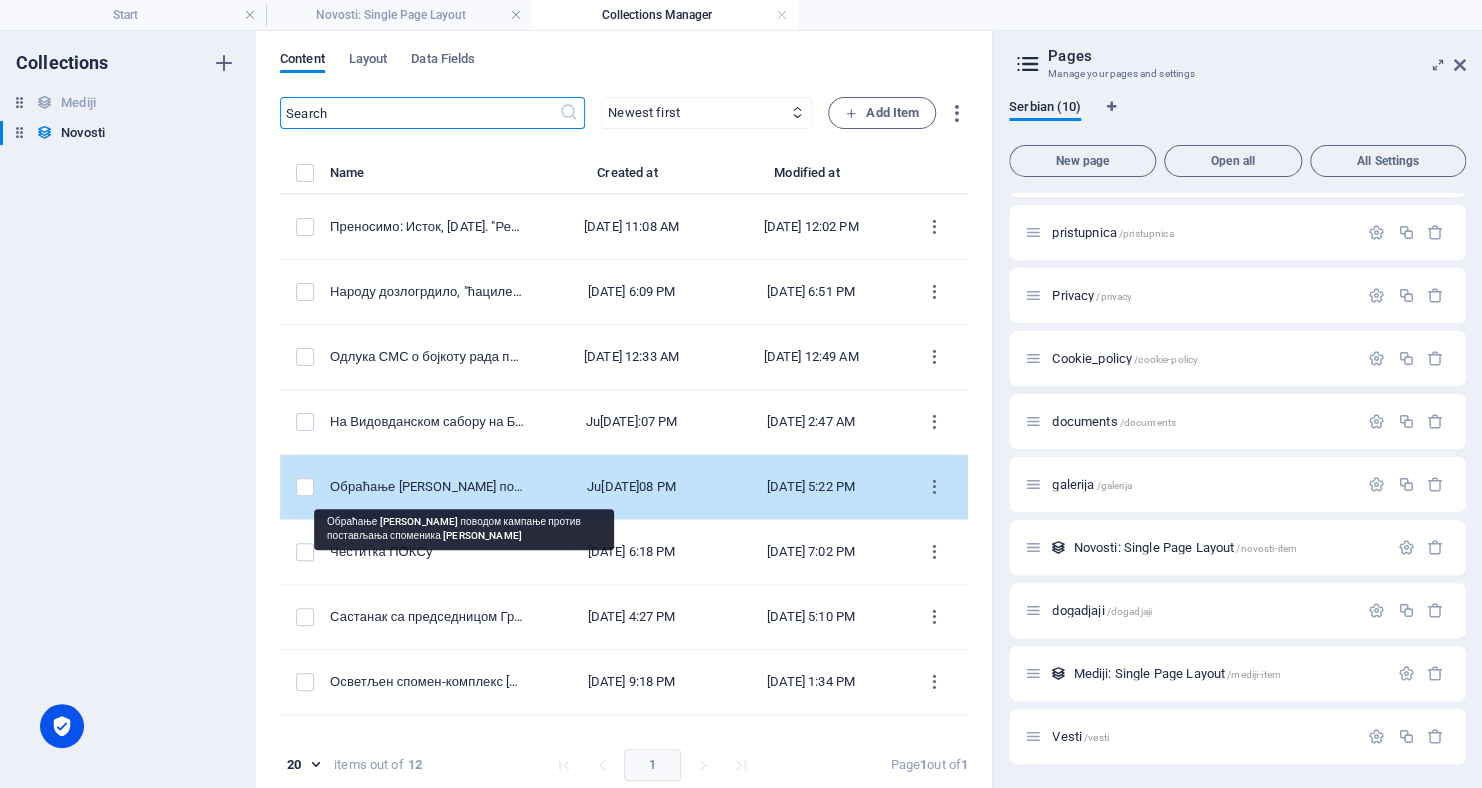 click on "Обраћање [PERSON_NAME] поводом кампање против постављања споменика [PERSON_NAME]" at bounding box center (428, 487) 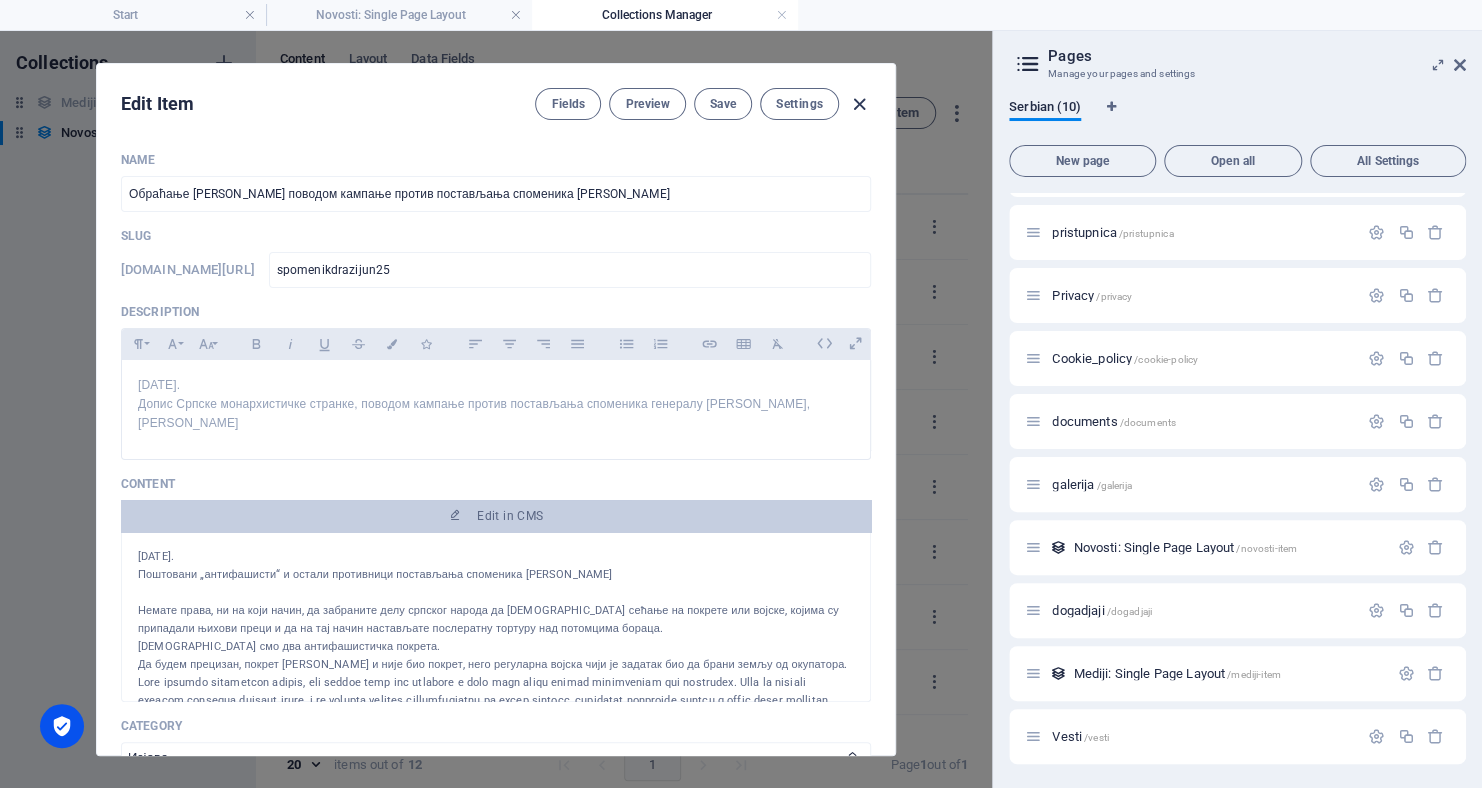 click at bounding box center [859, 104] 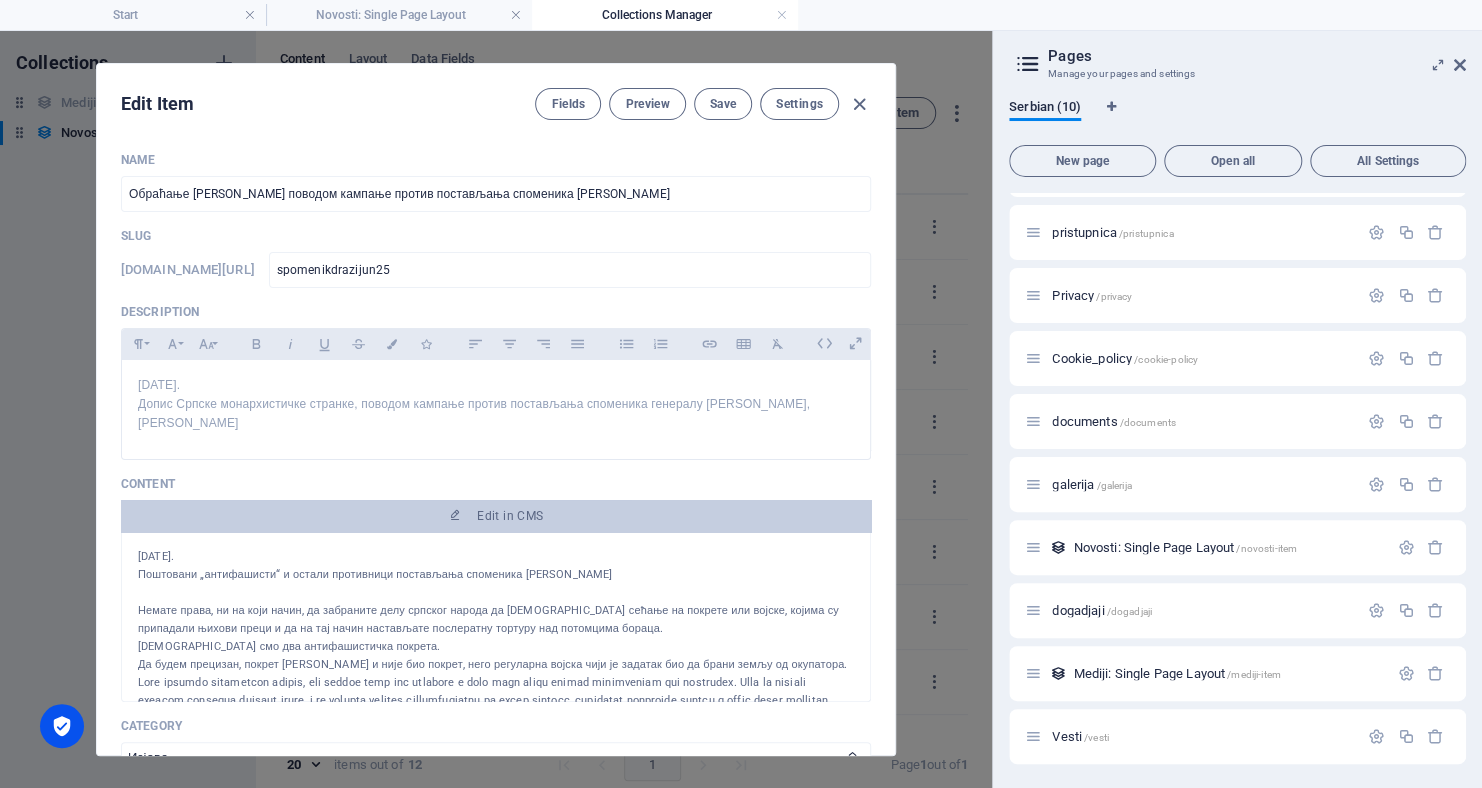 type on "[DATE]" 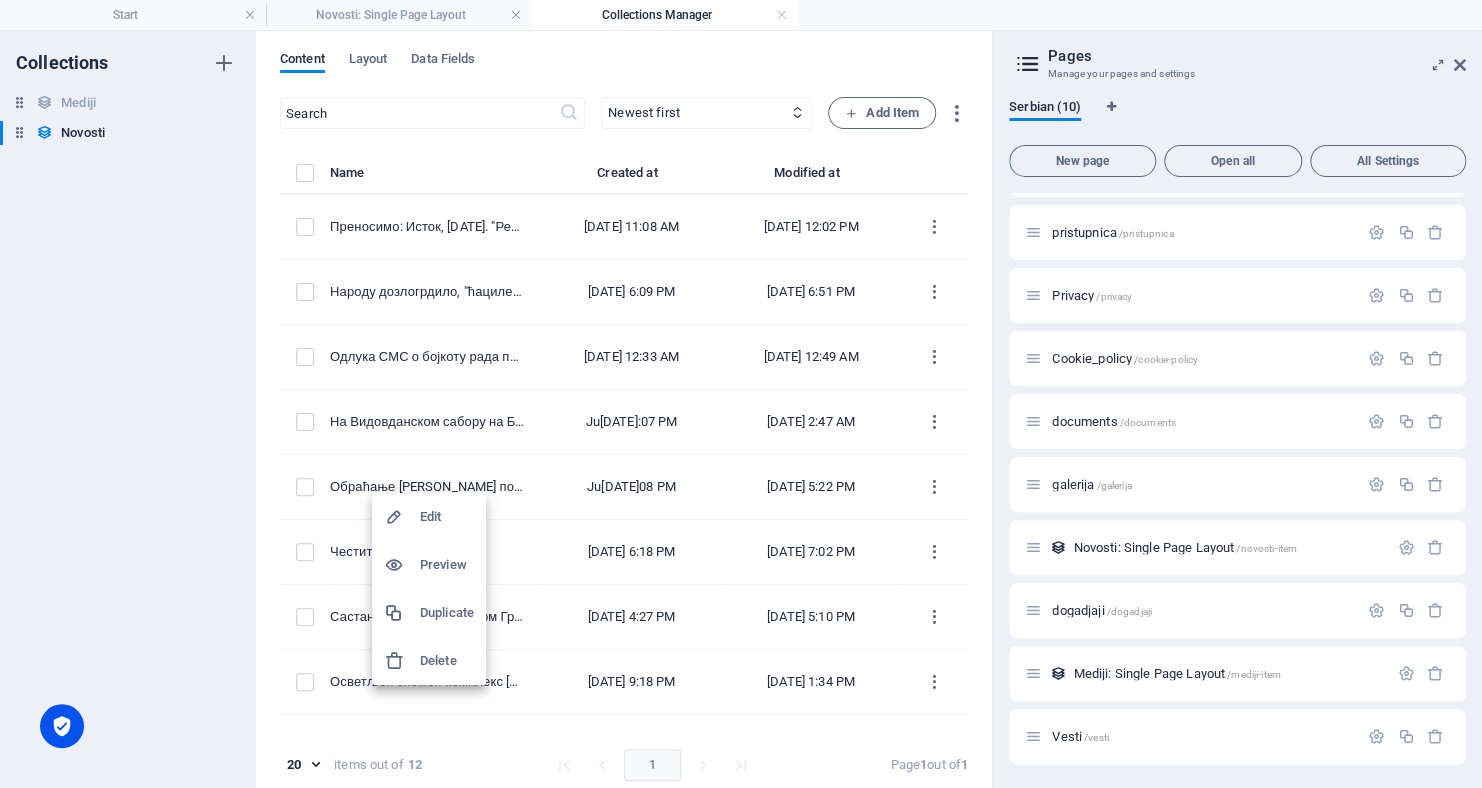 click on "Duplicate" at bounding box center (447, 613) 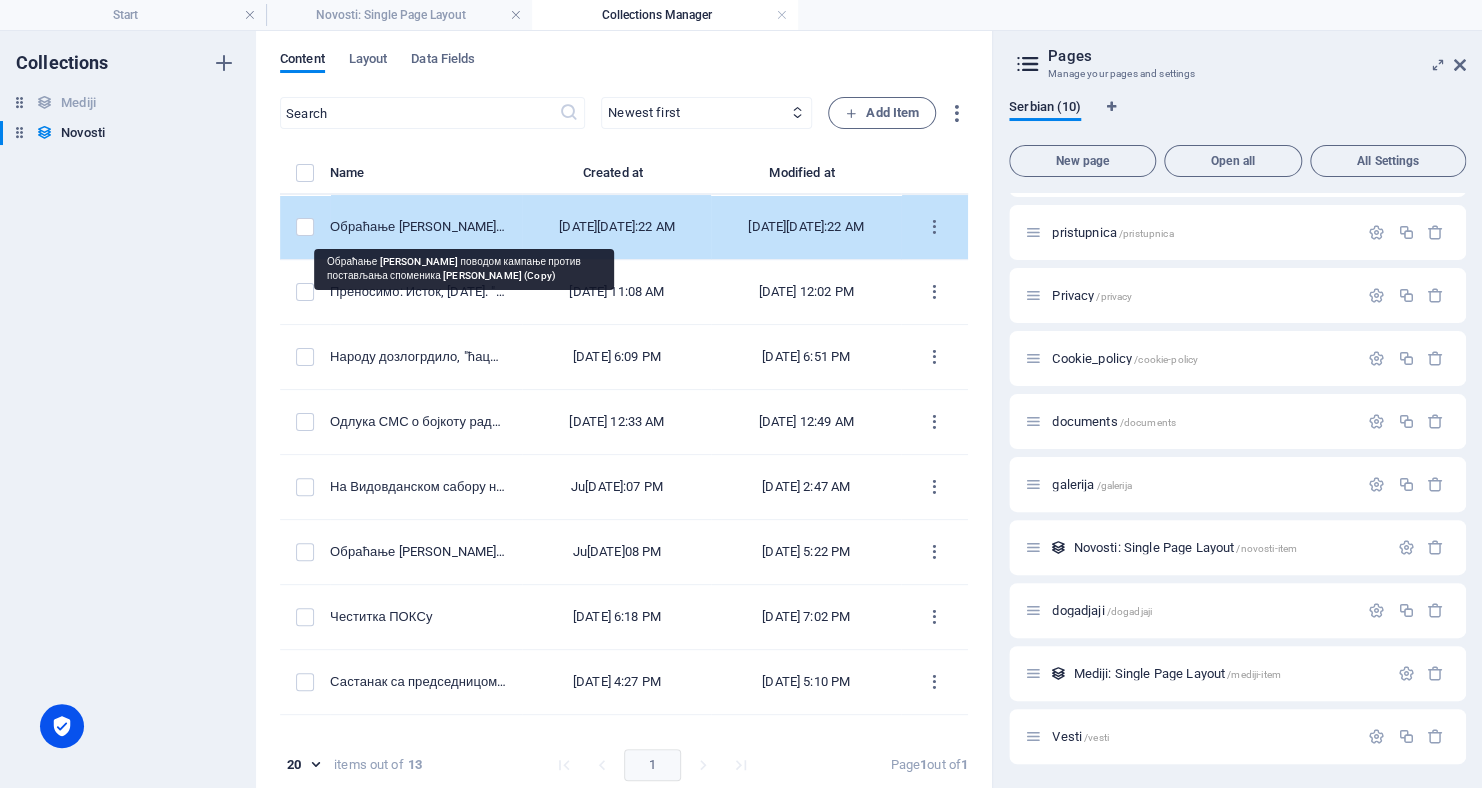 click on "Обраћање [PERSON_NAME] поводом кампање против постављања споменика [PERSON_NAME] (Copy)" at bounding box center (418, 227) 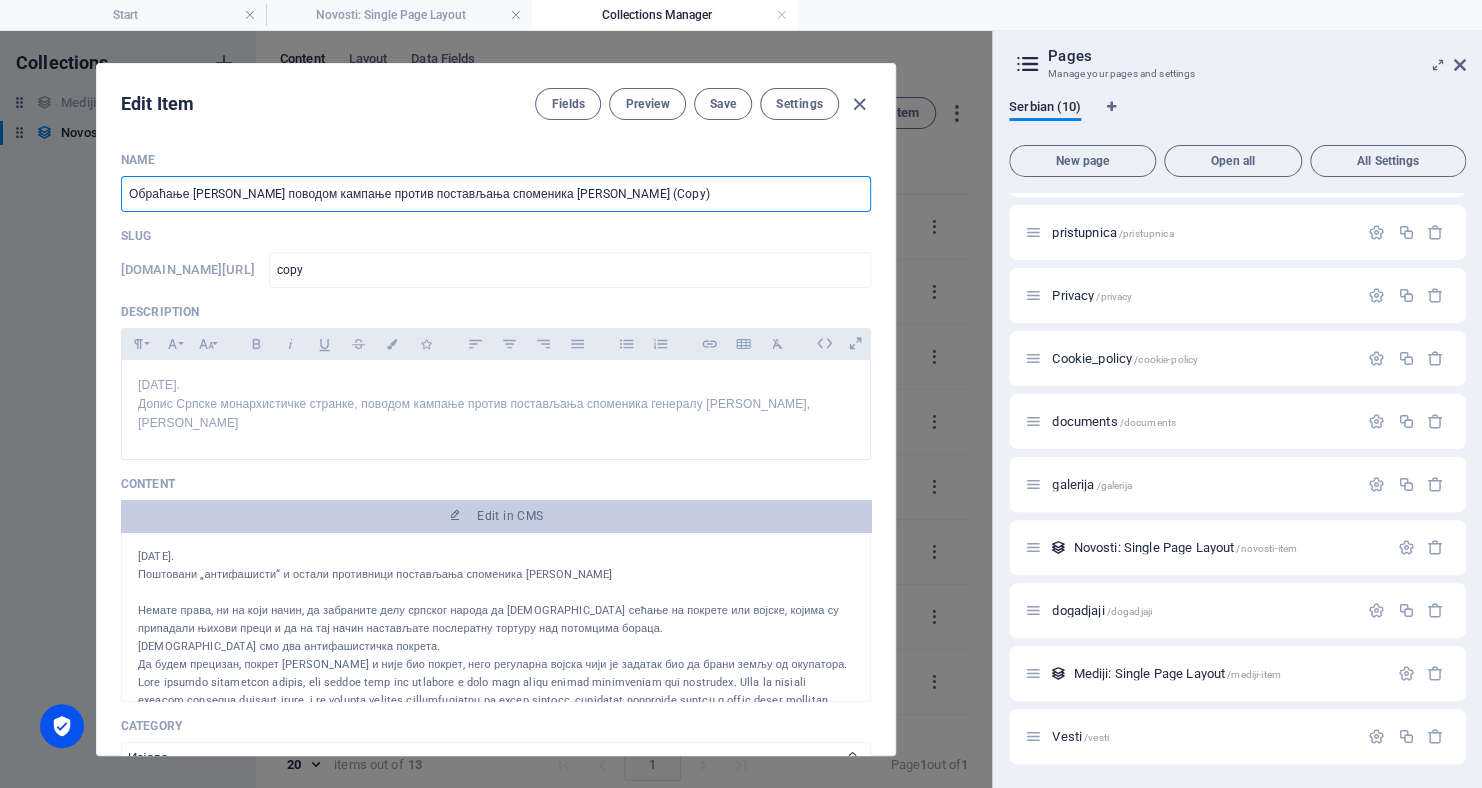 drag, startPoint x: 766, startPoint y: 193, endPoint x: 109, endPoint y: 213, distance: 657.3043 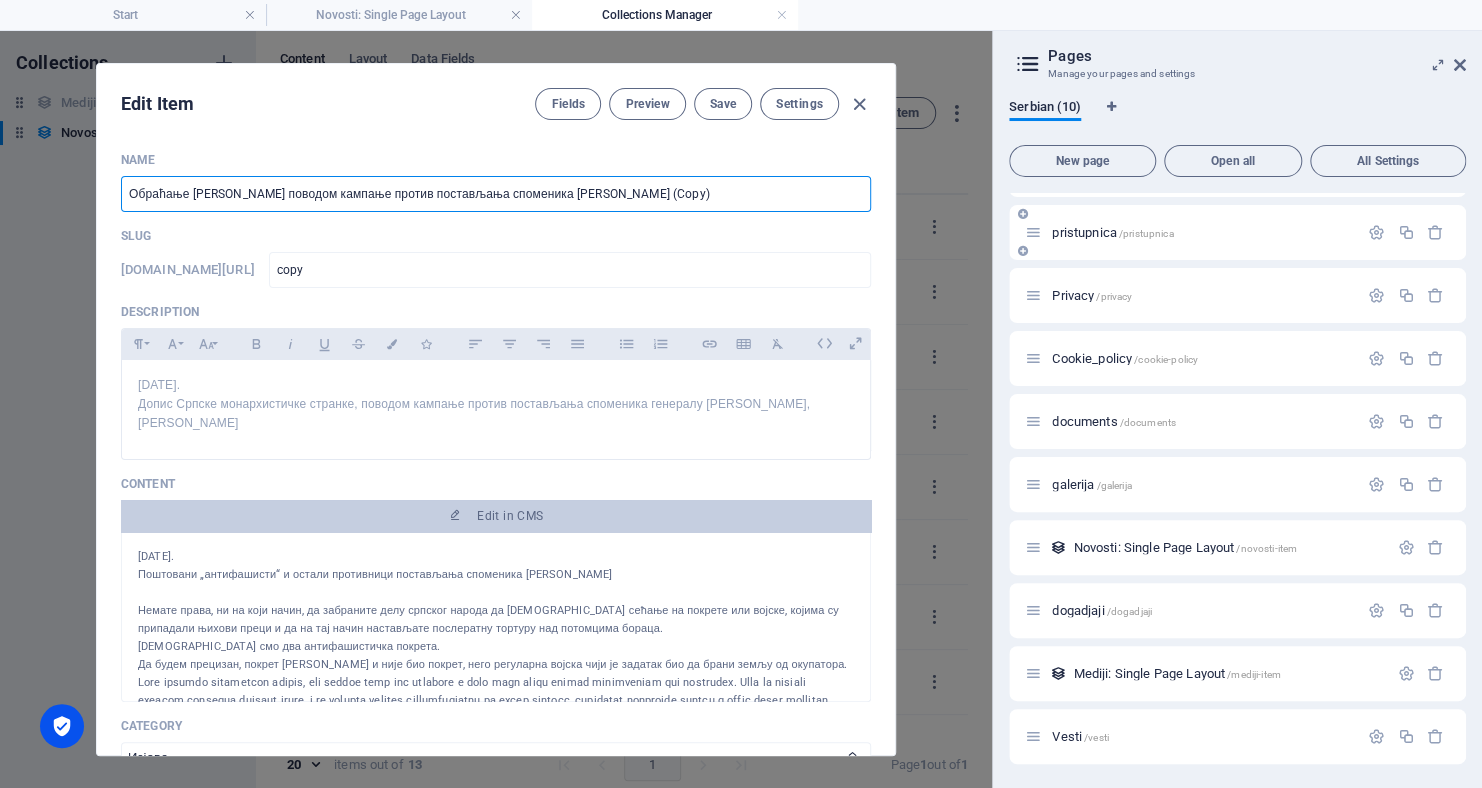 type on "P" 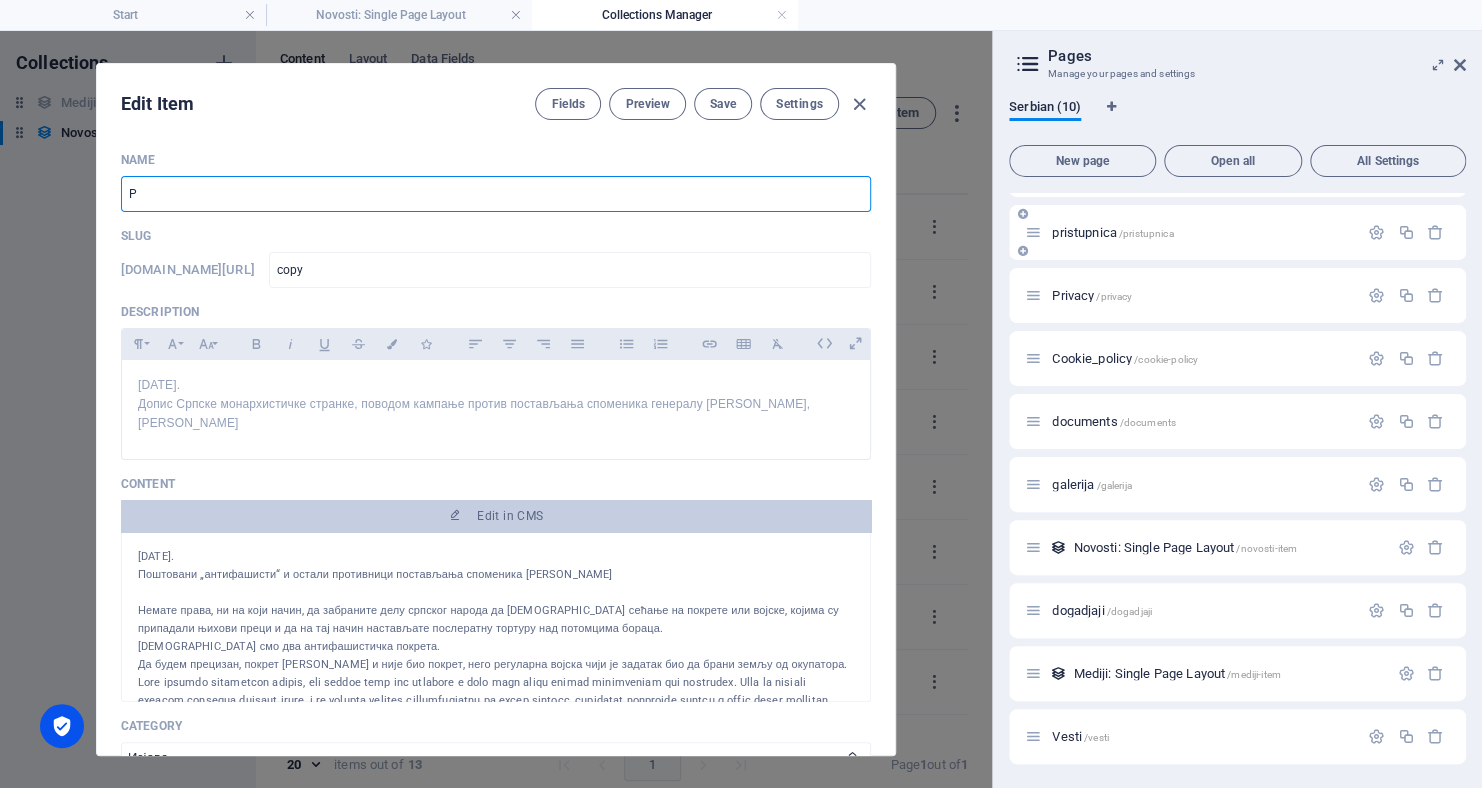 type on "p" 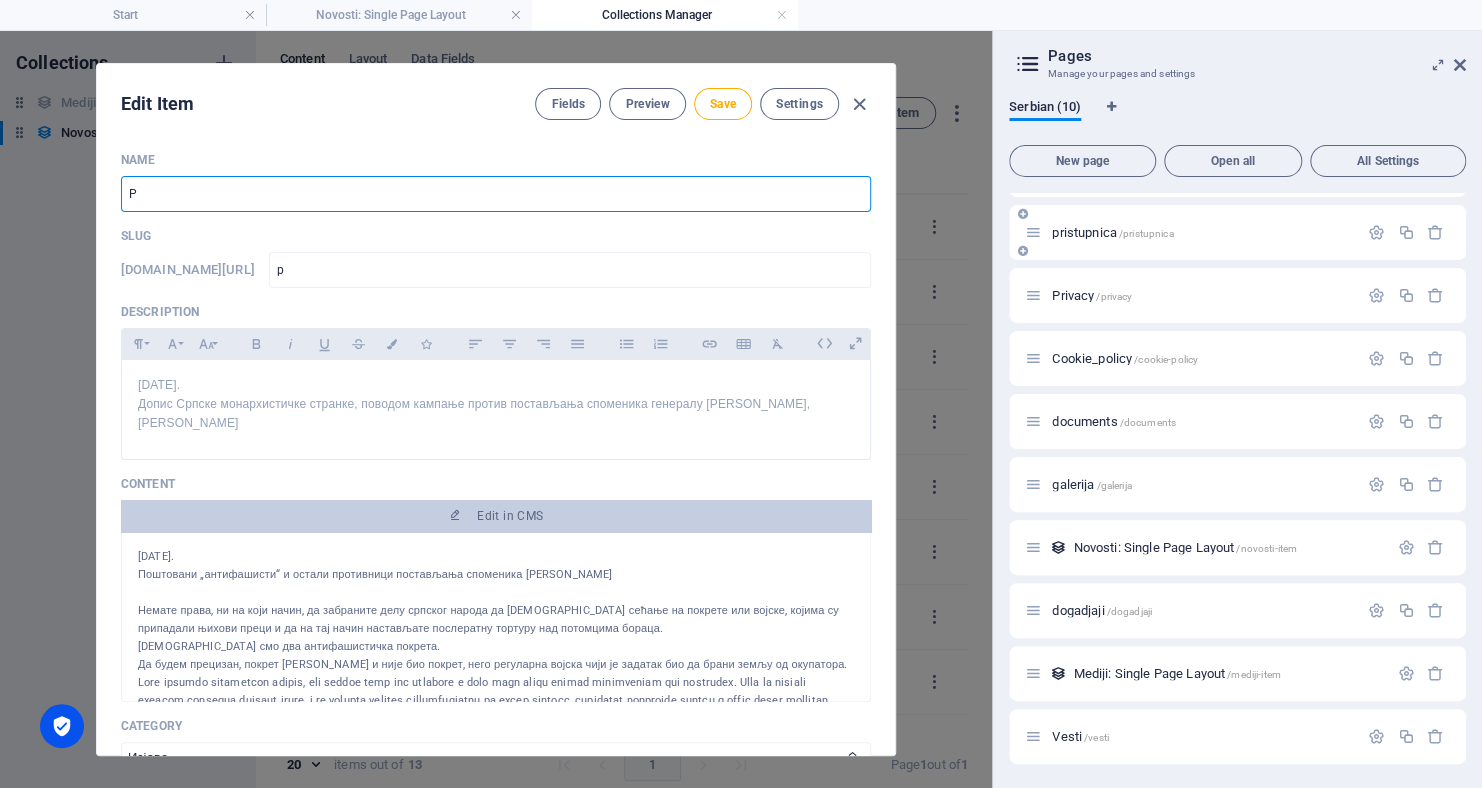 type on "Pa" 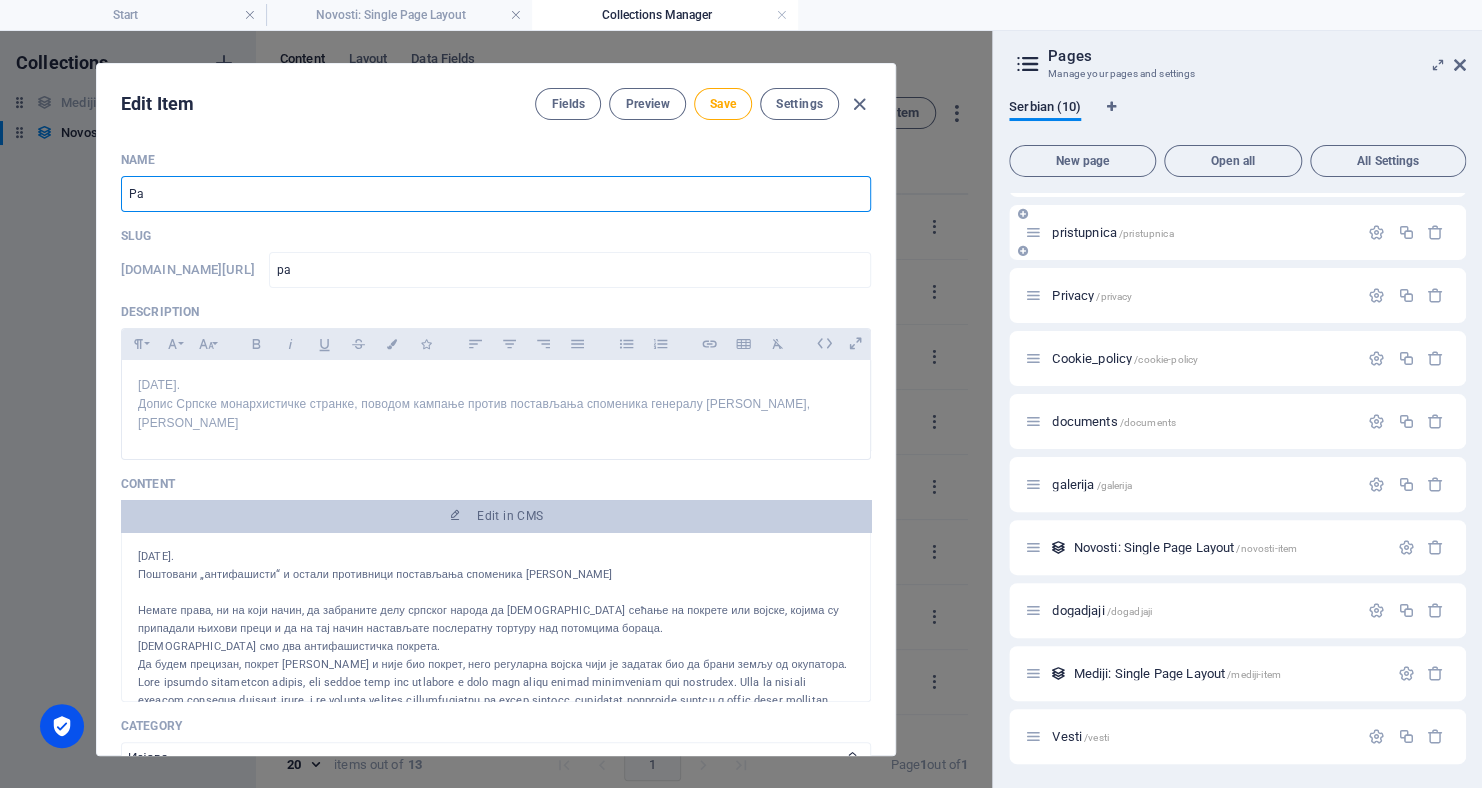 type on "Par" 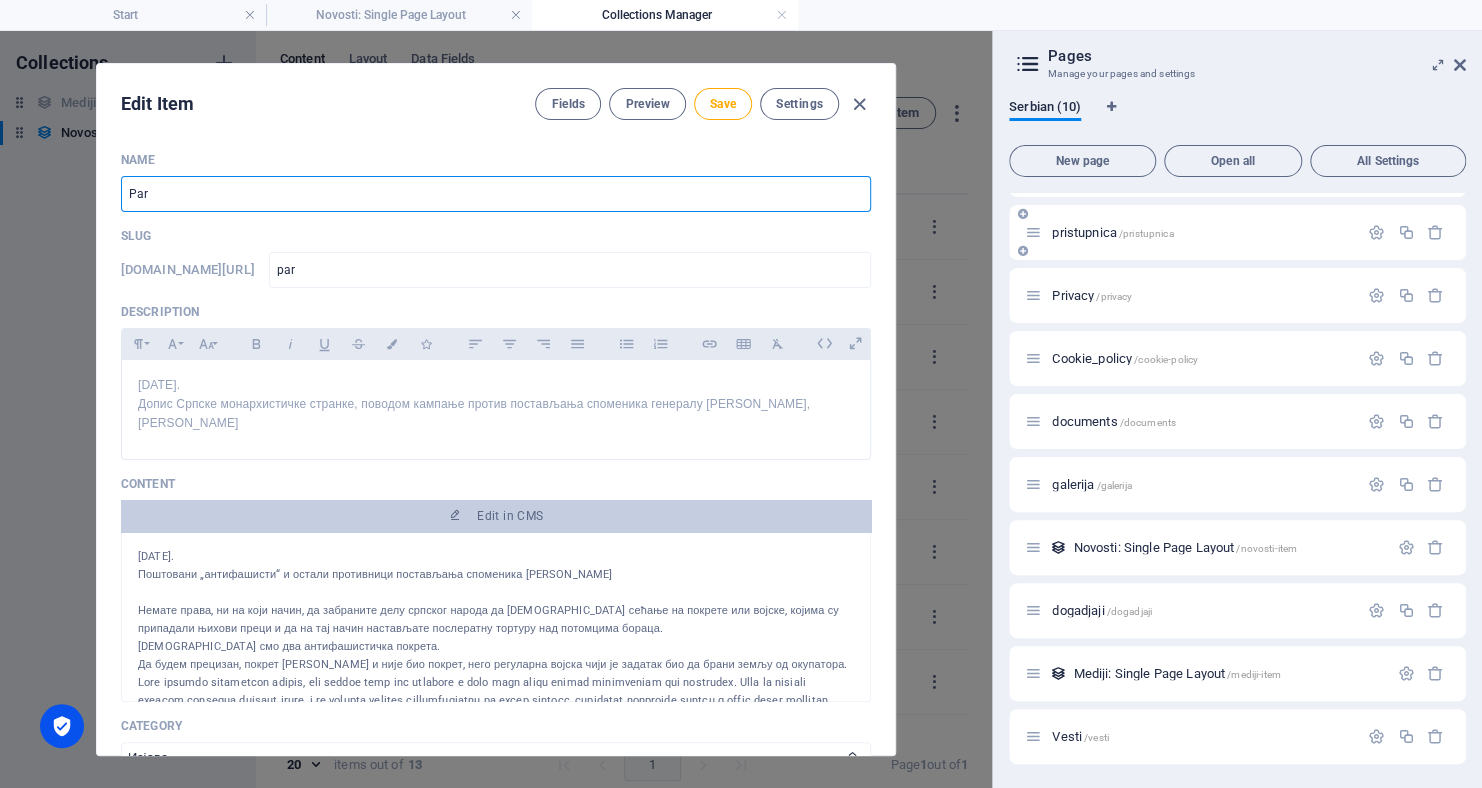 type on "Para" 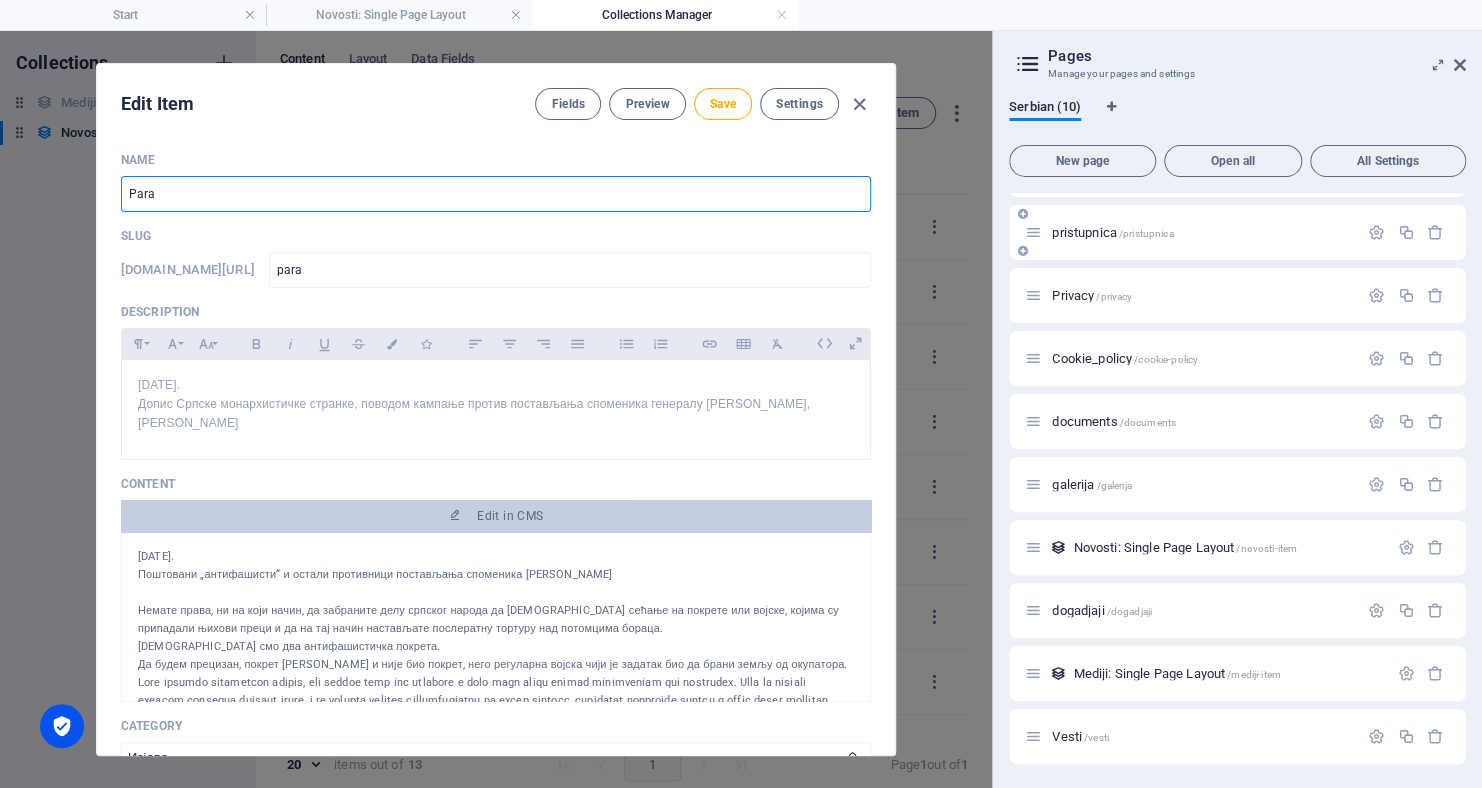 type on "Paras" 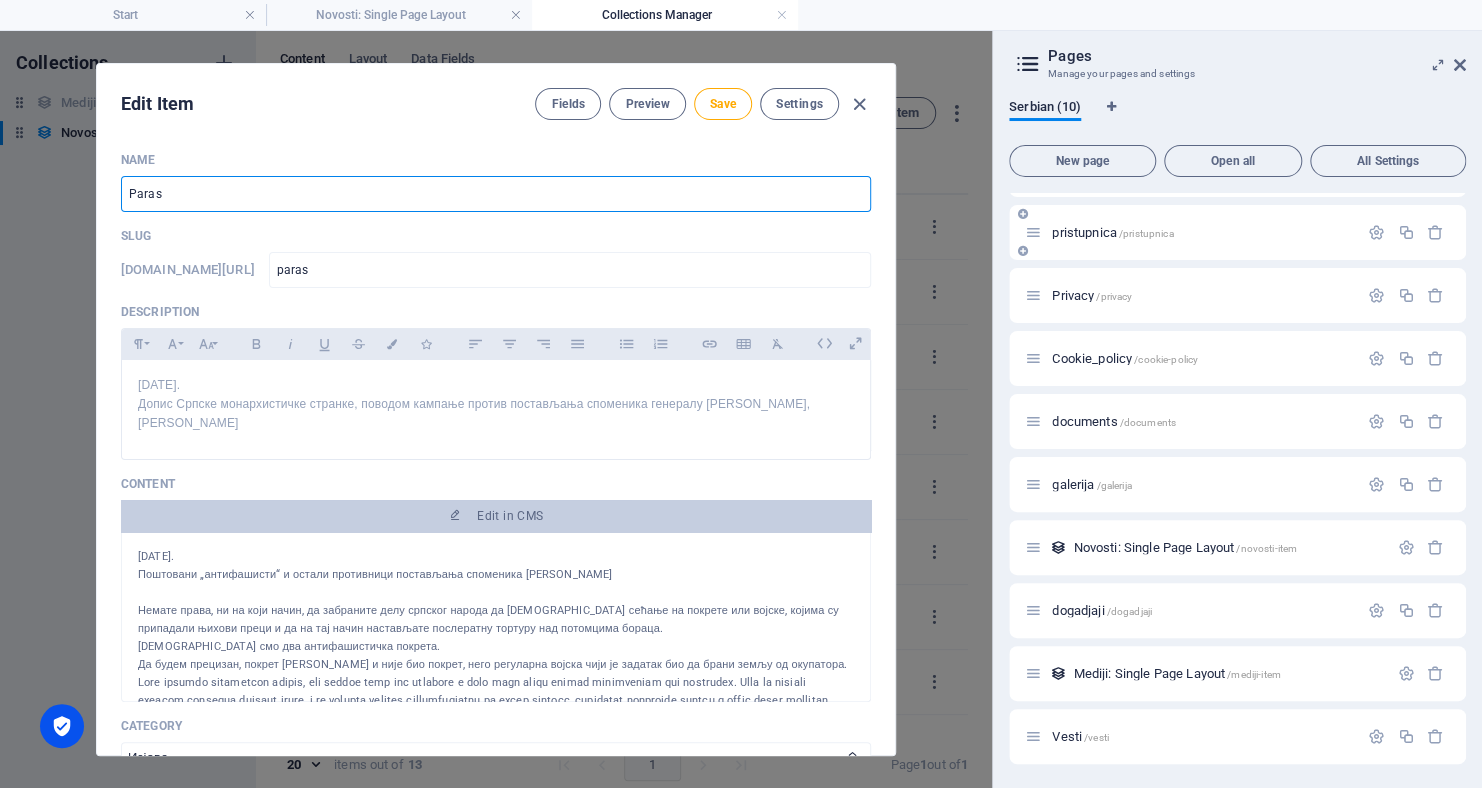 type on "Parast" 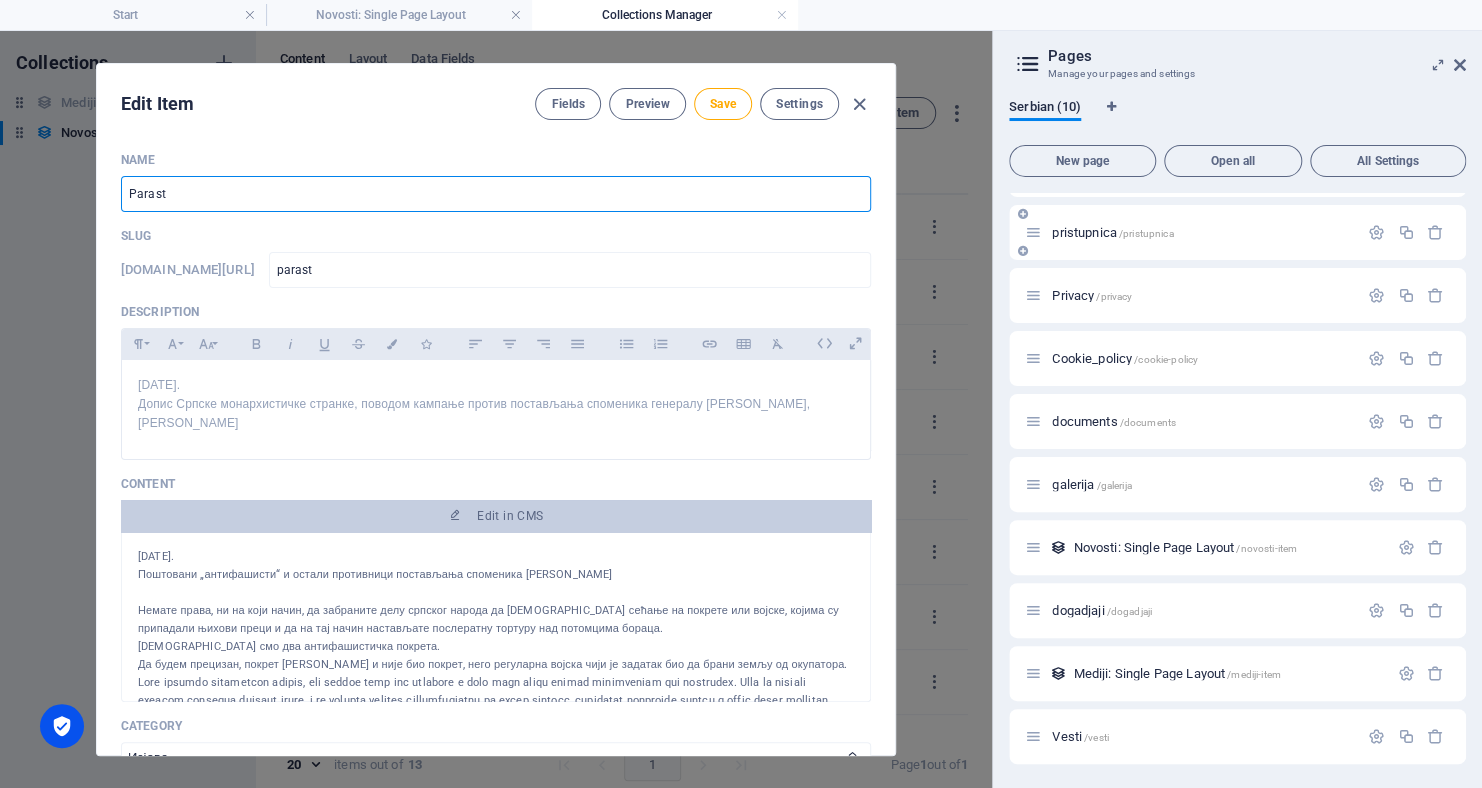 type on "Parasto" 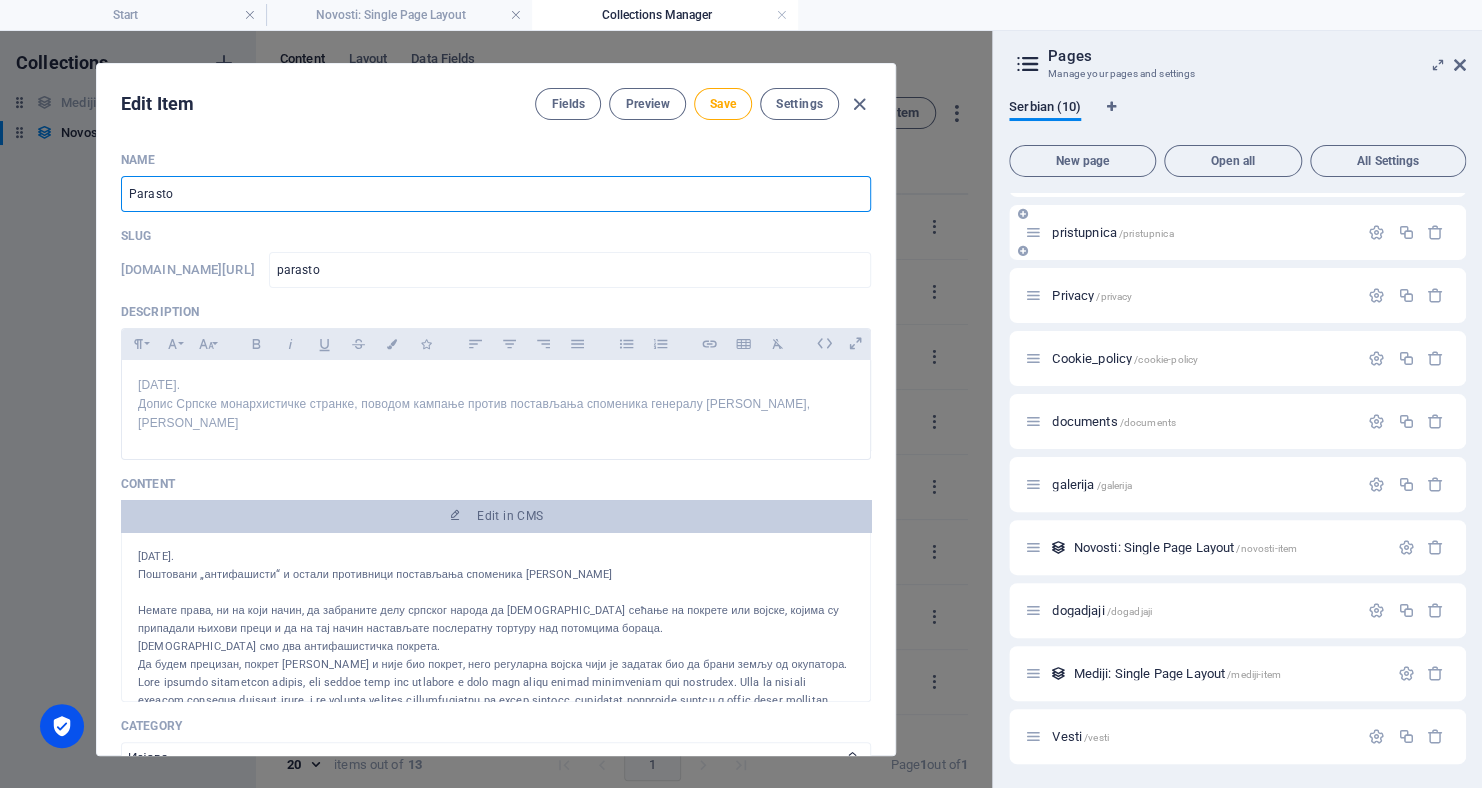 type on "Parastos" 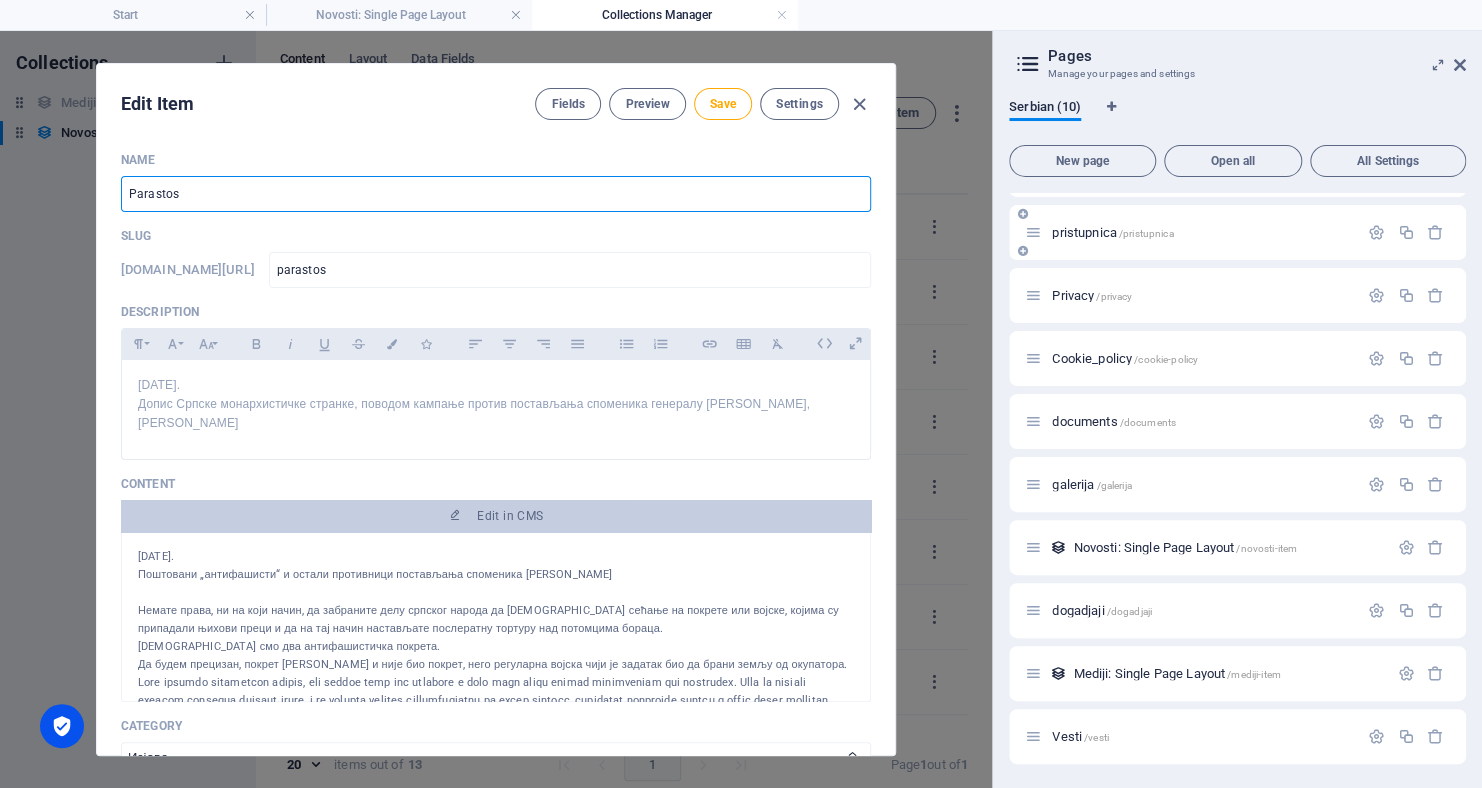 type on "Parasto" 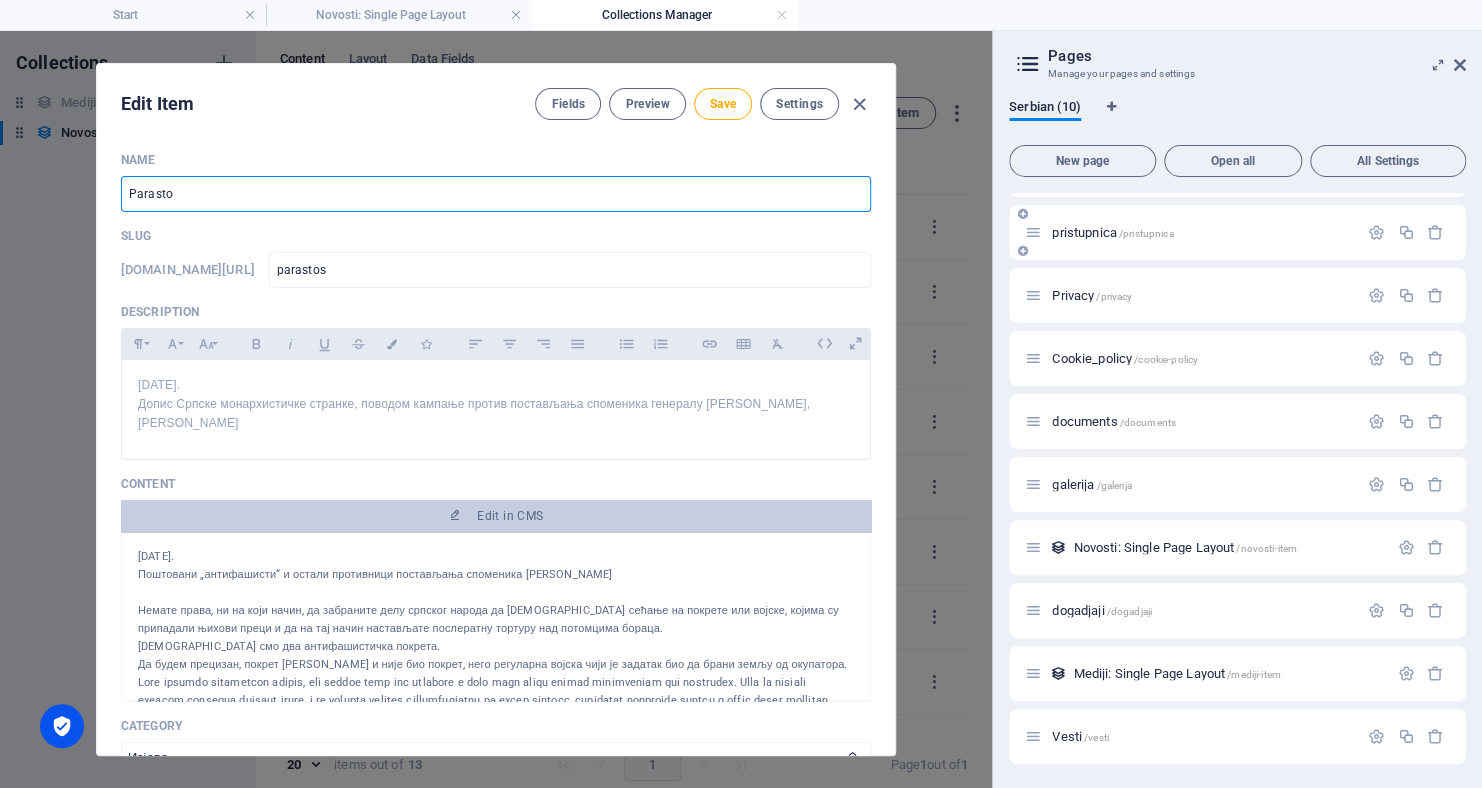 type on "parasto" 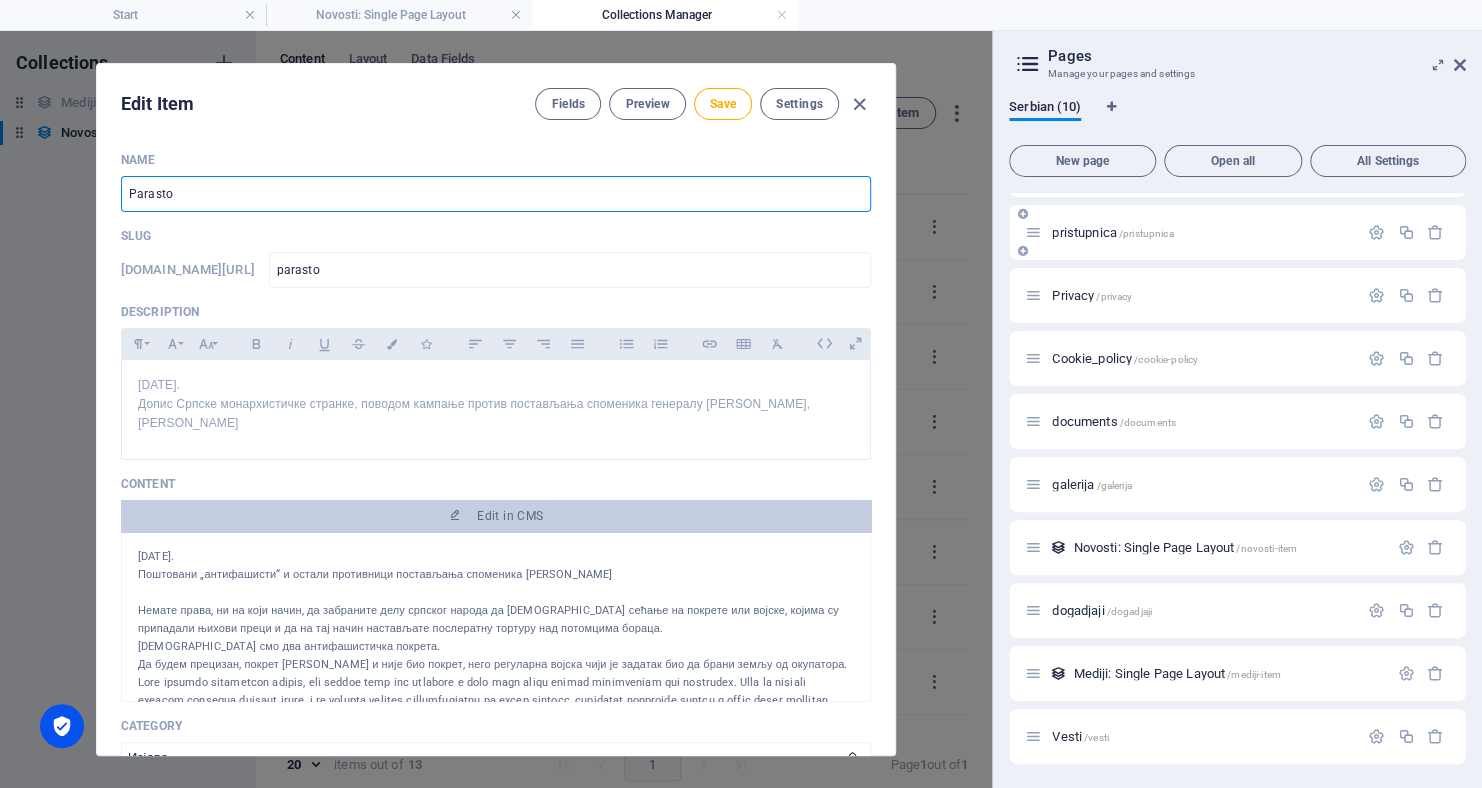 type on "Parast" 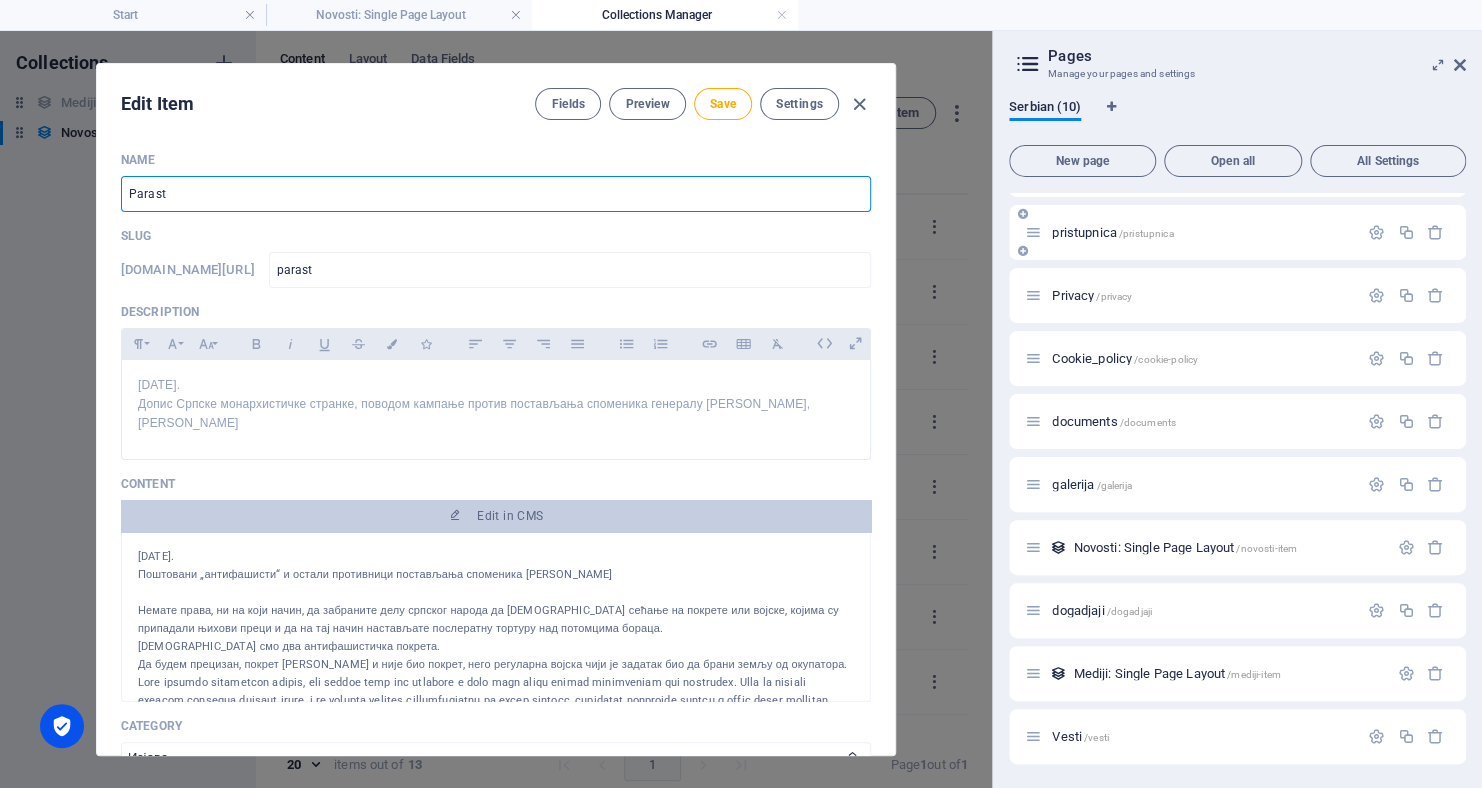 type on "Paras" 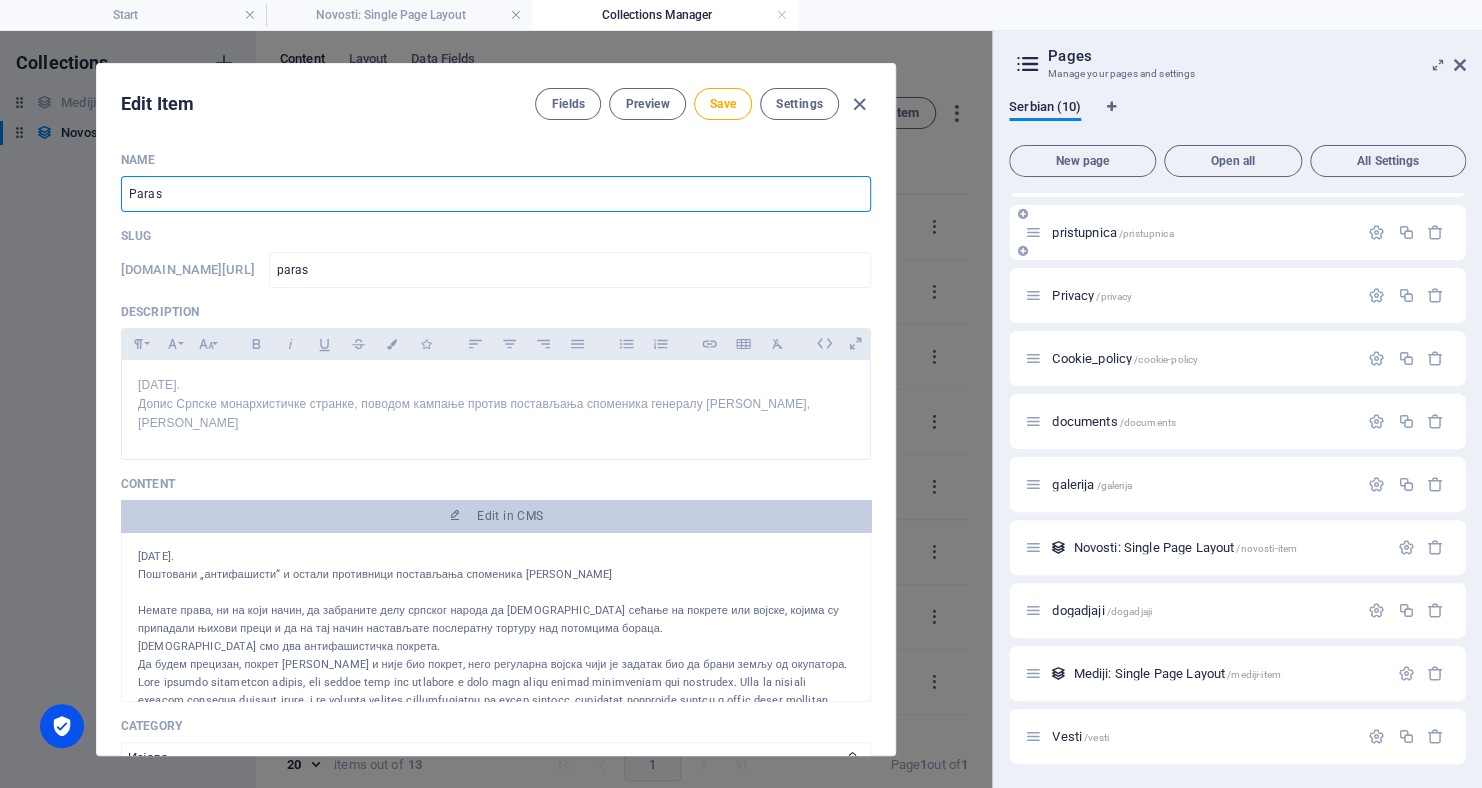 type on "Para" 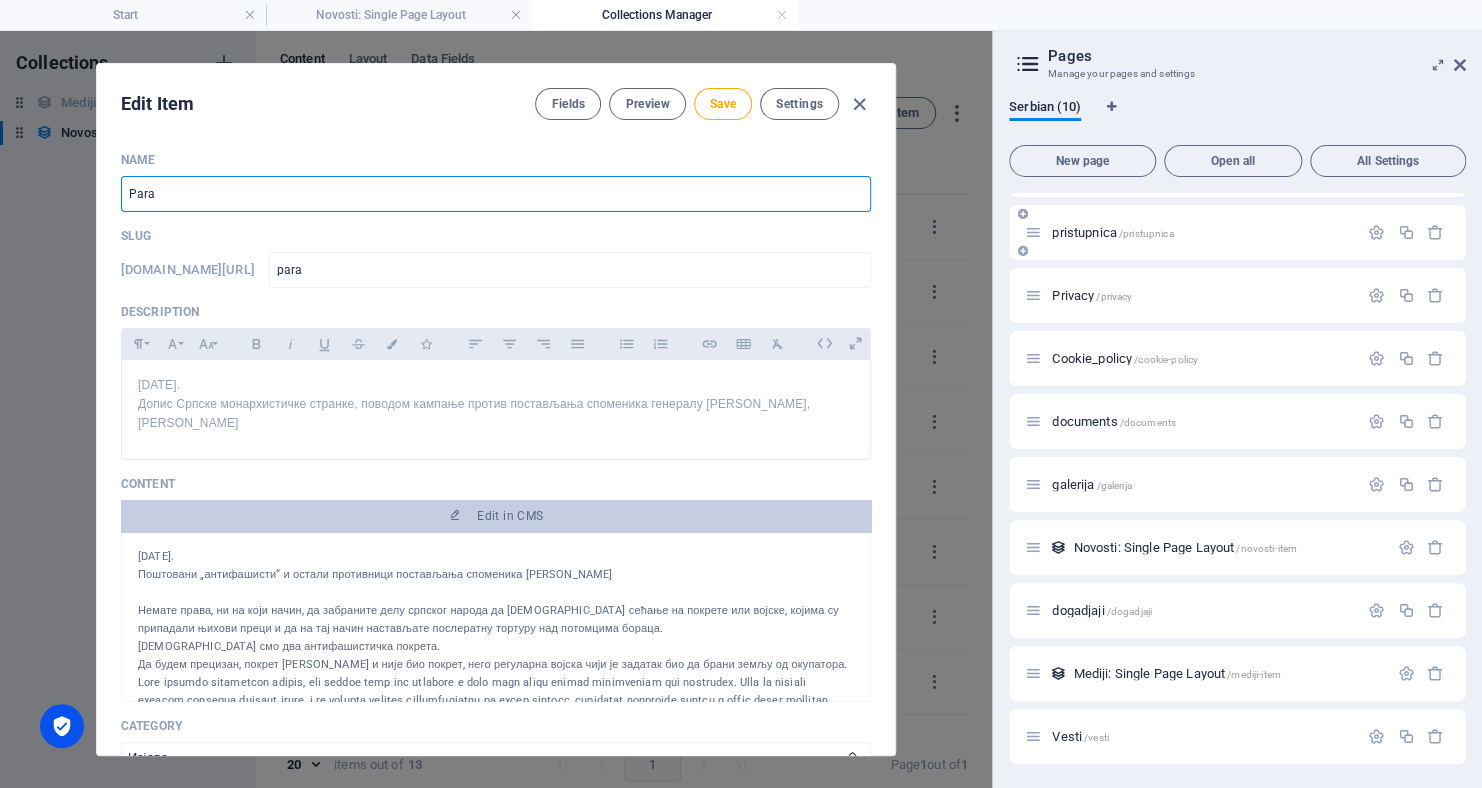 type on "Par" 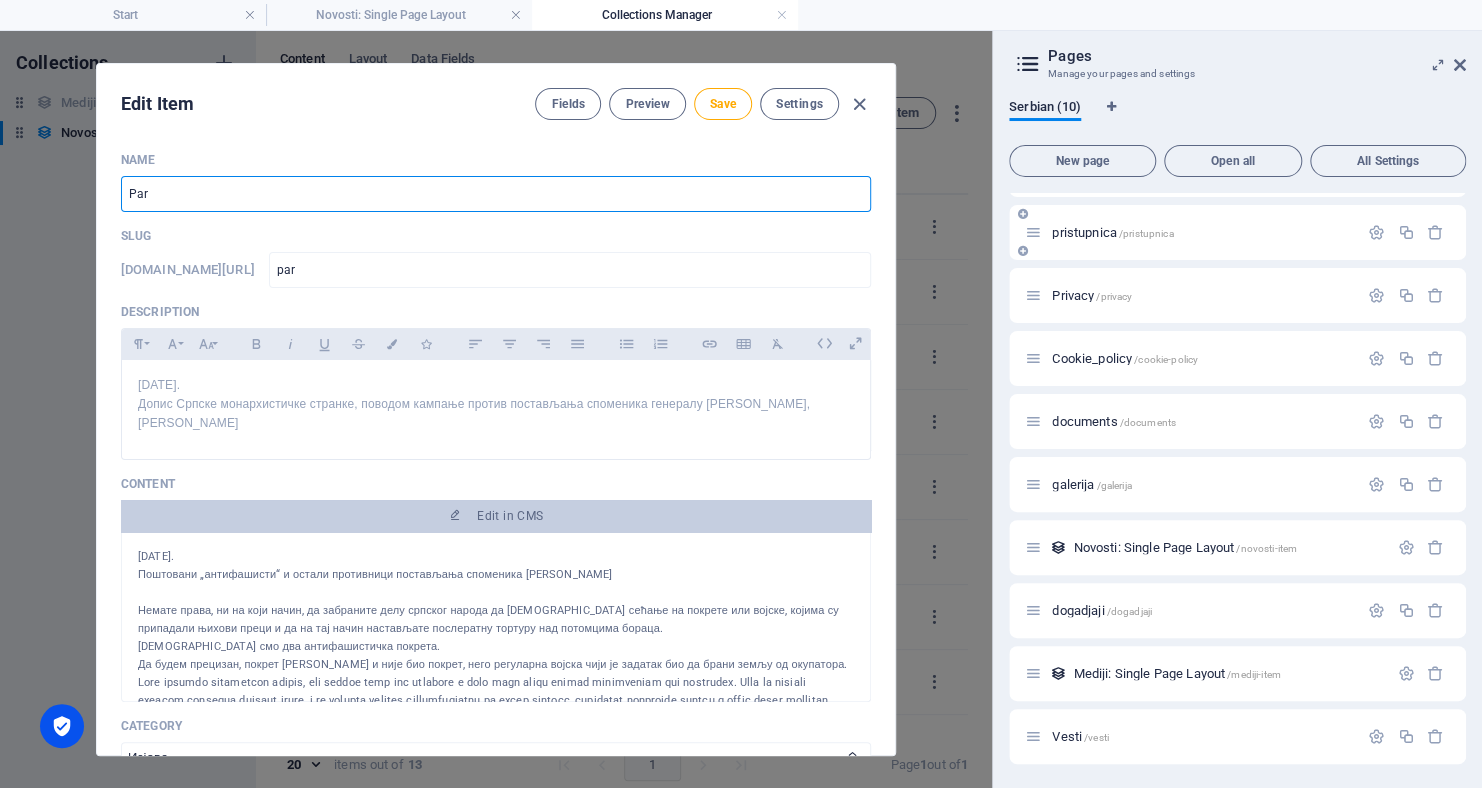 type on "Pa" 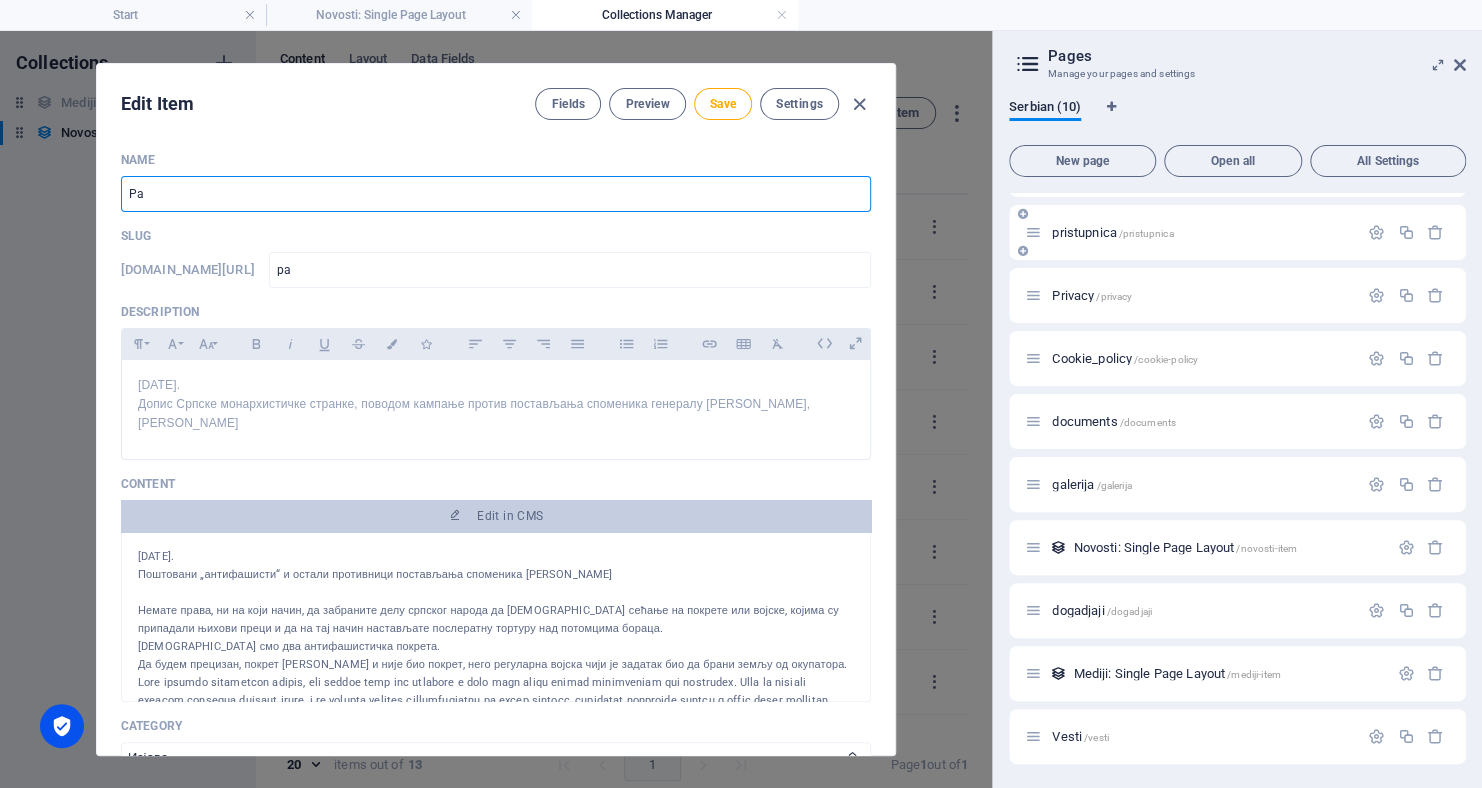 type on "P" 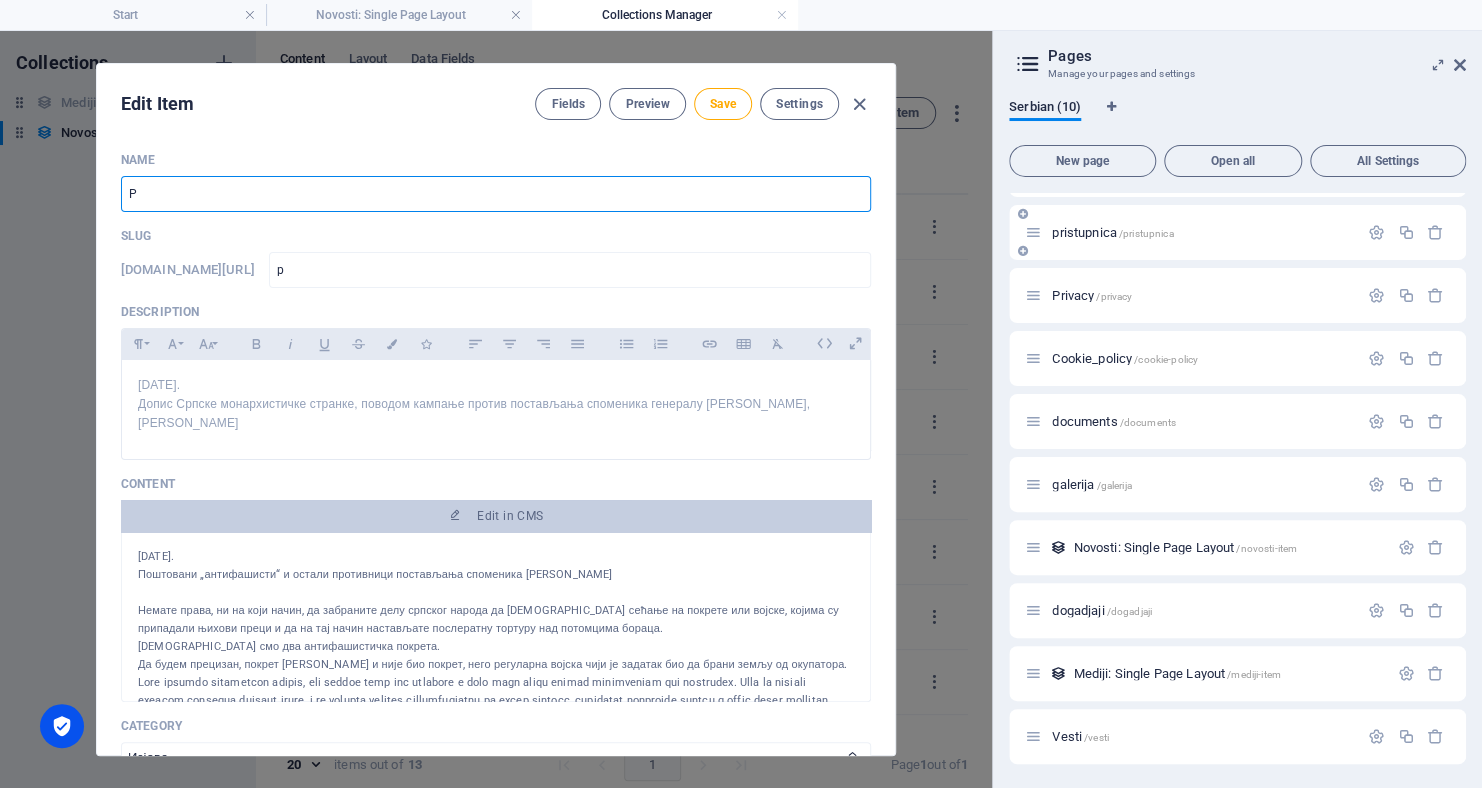type 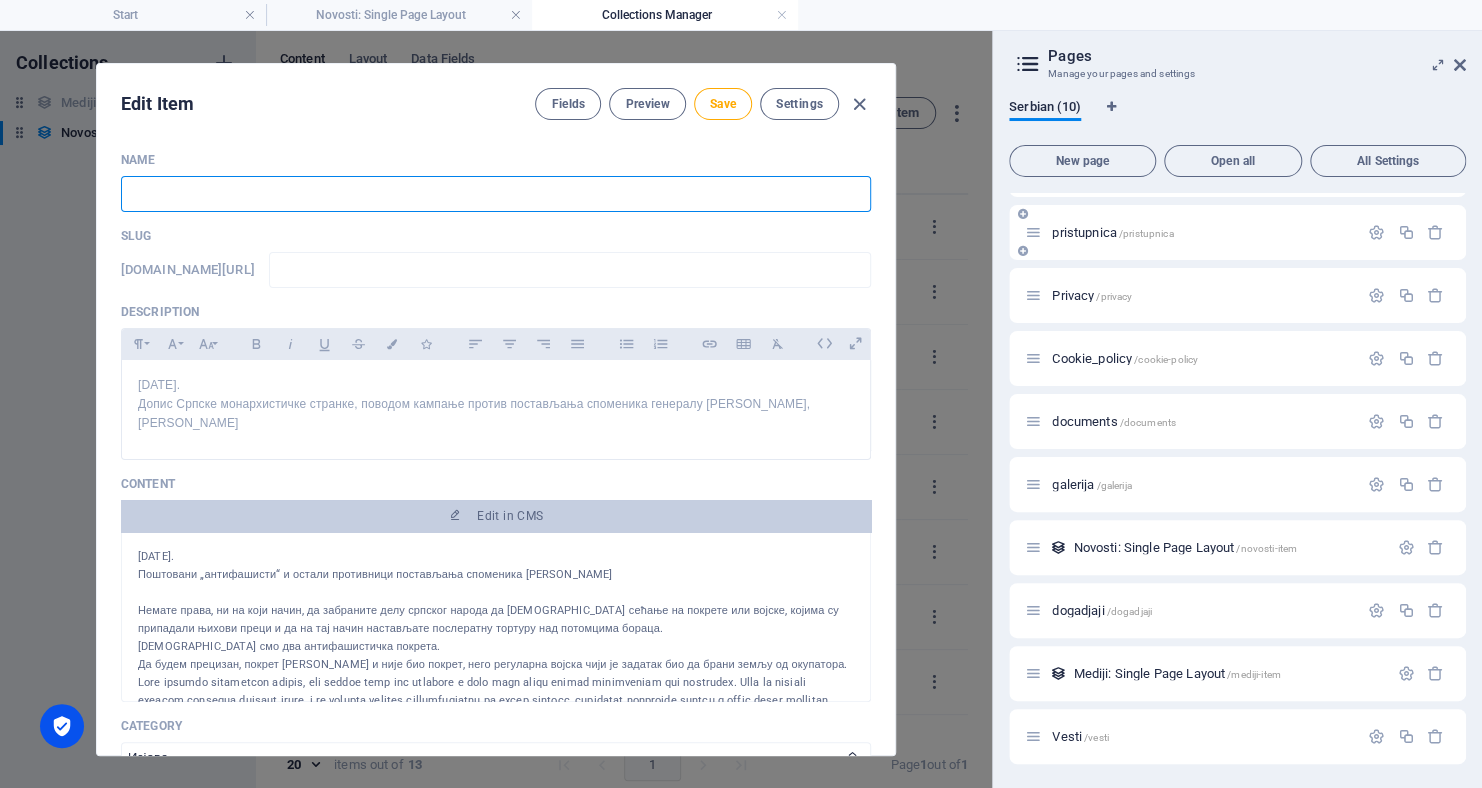 type on "P" 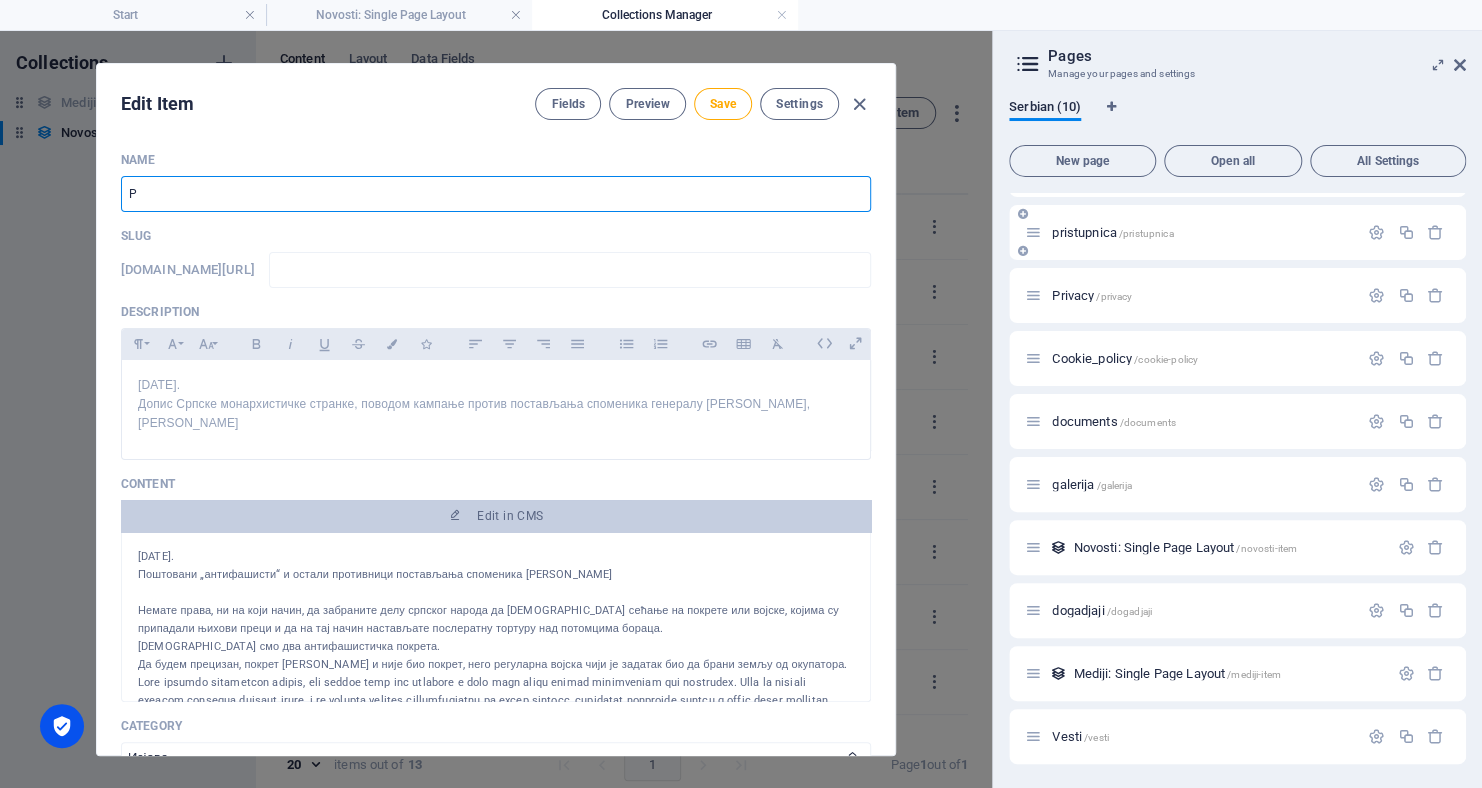 type on "p" 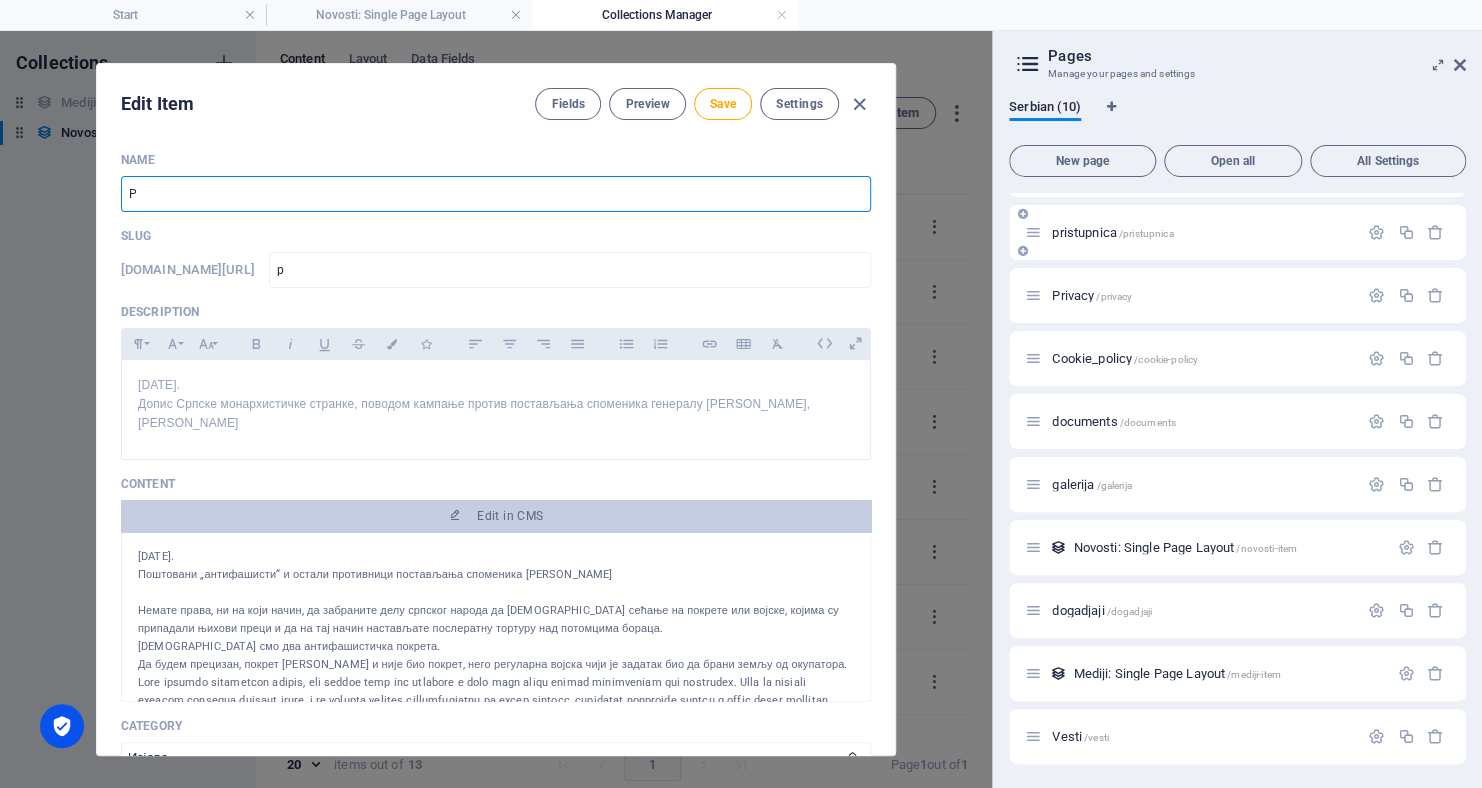 type on "Pa" 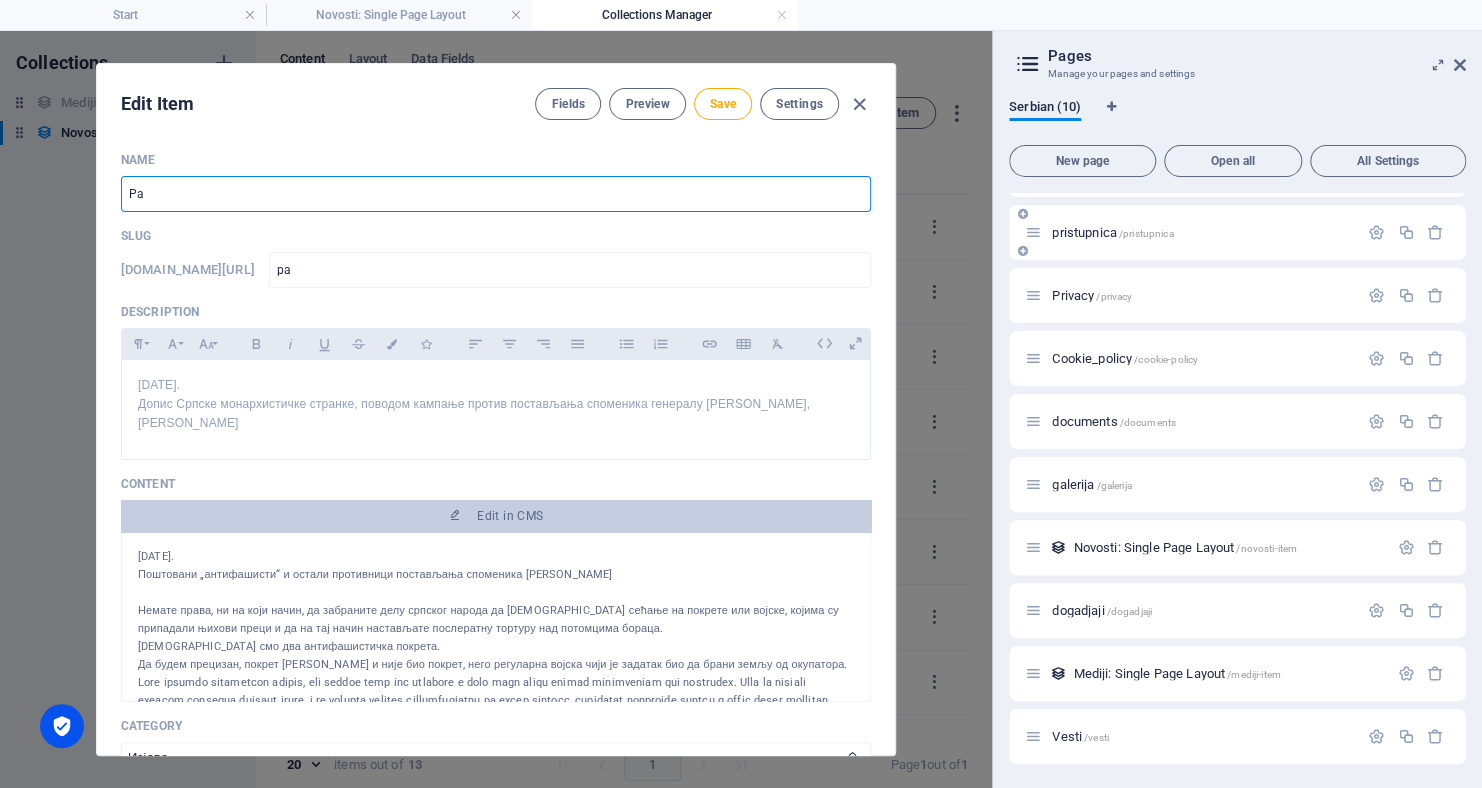 type on "Par" 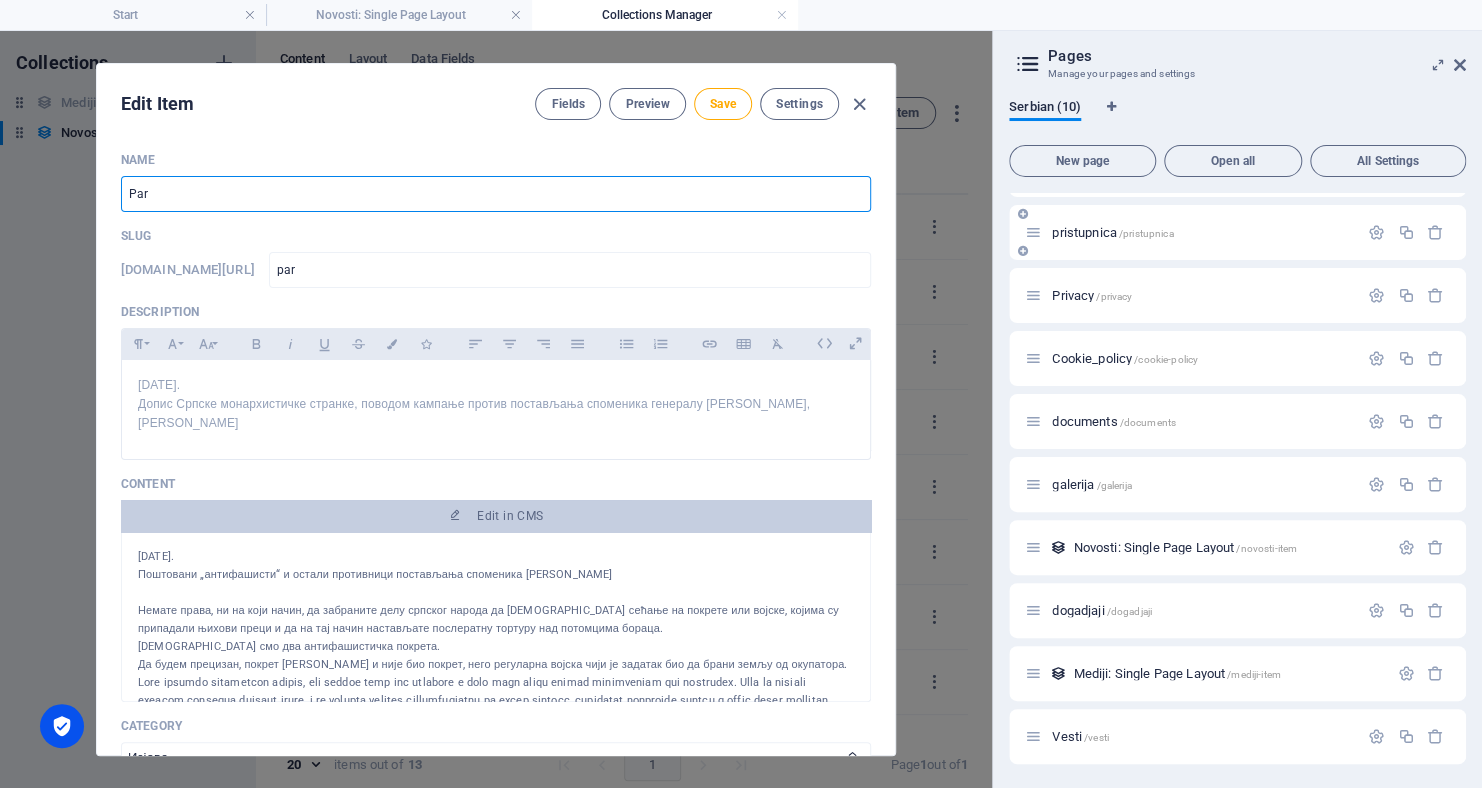 type on "Para" 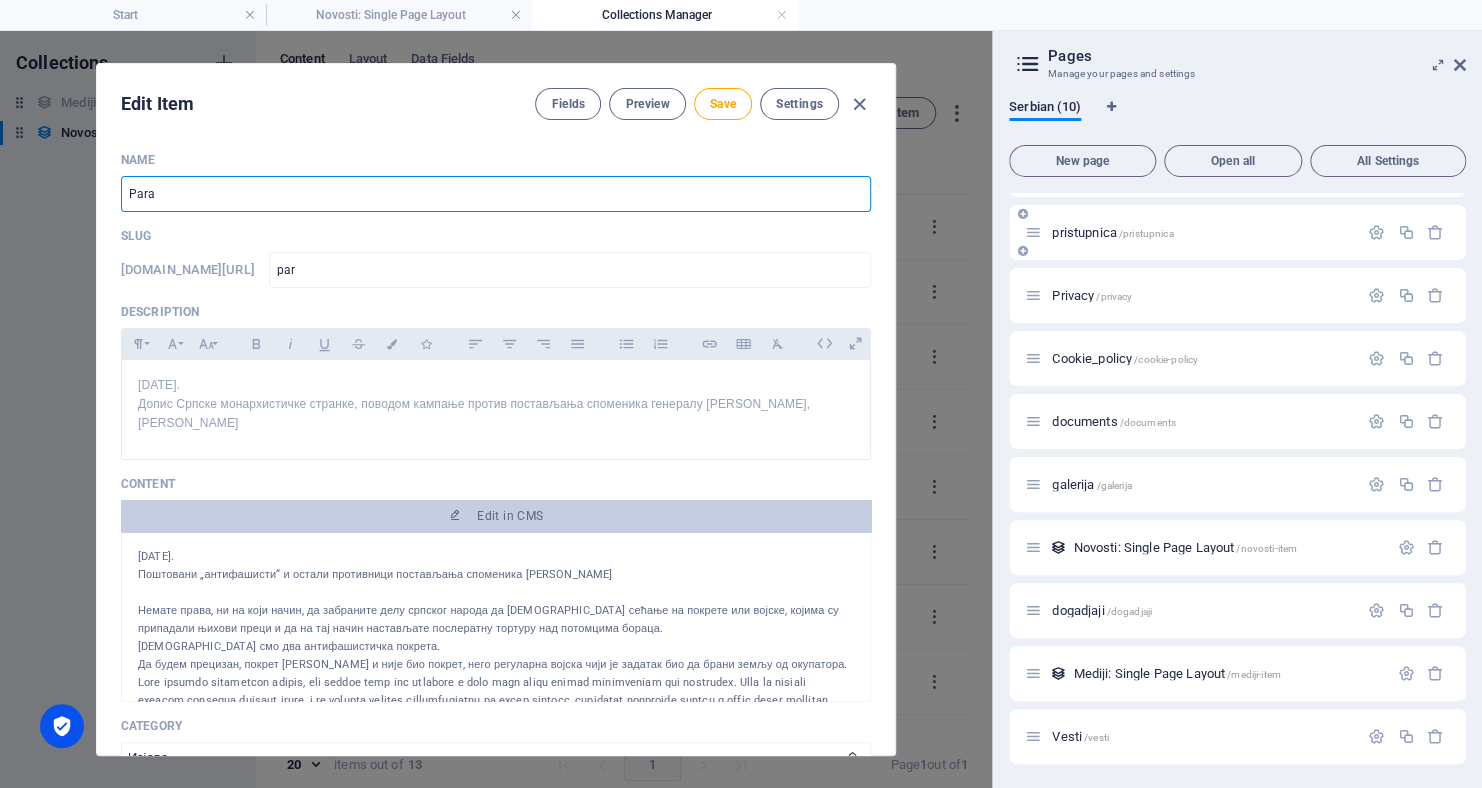 type on "para" 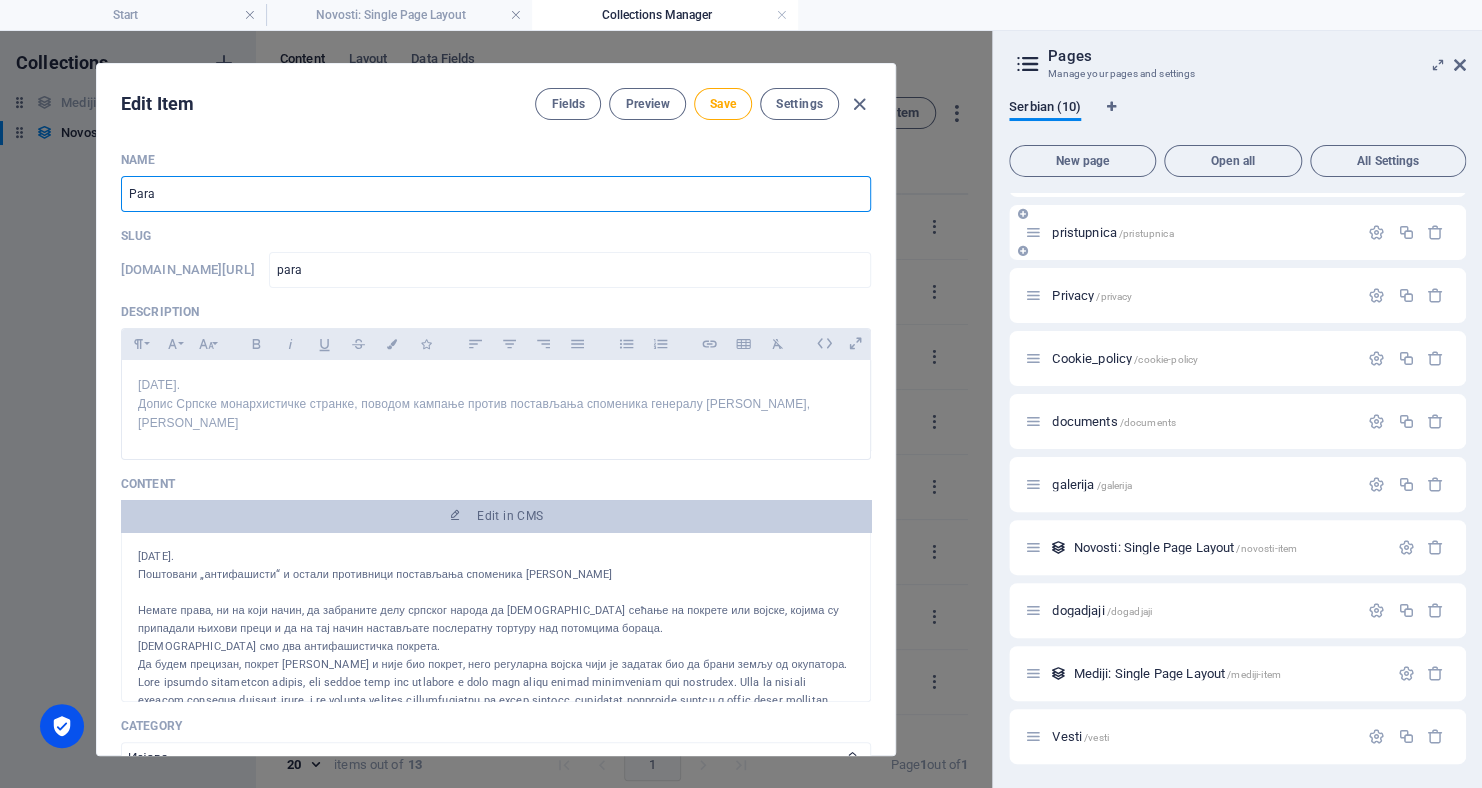 type on "Paras" 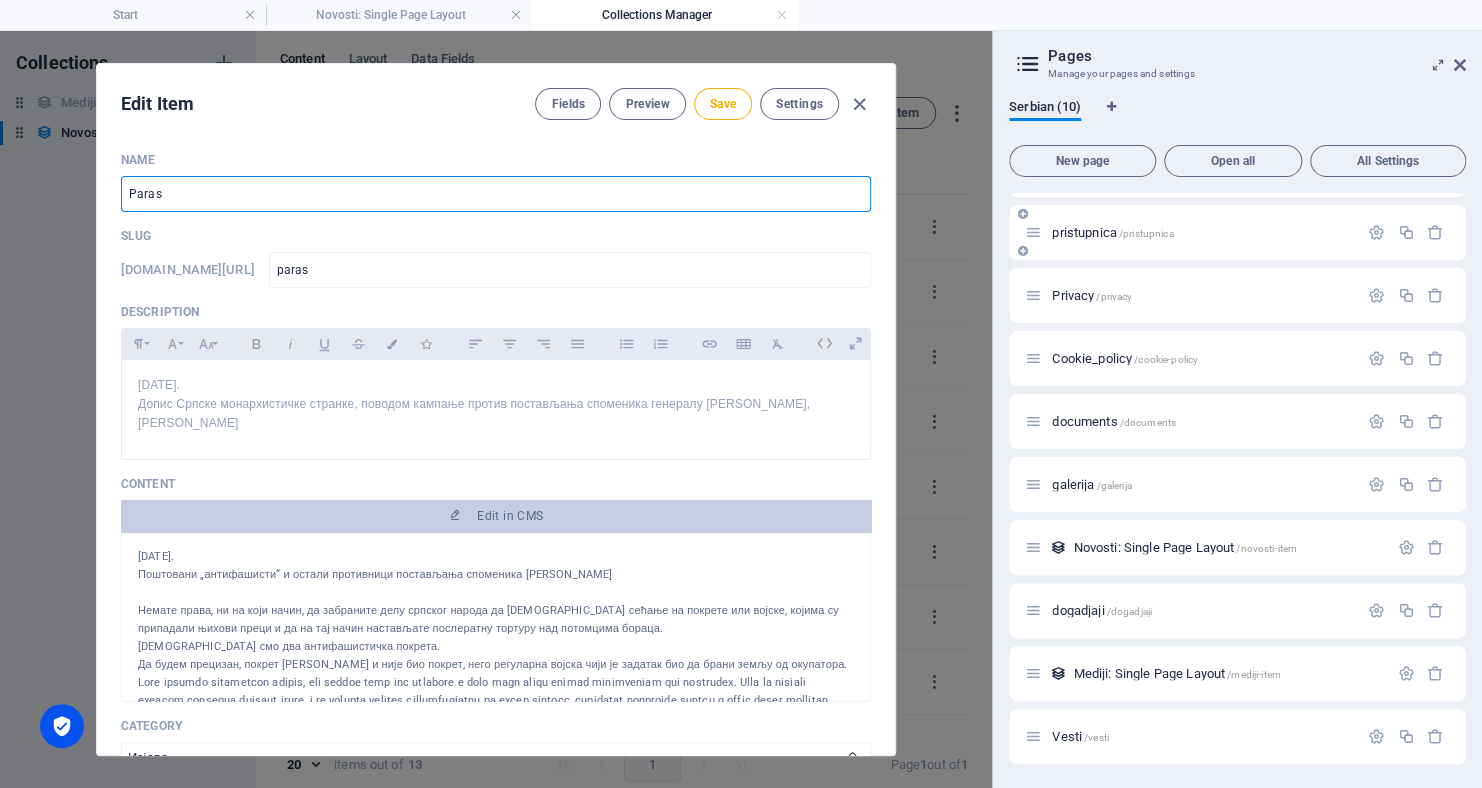 type on "Para" 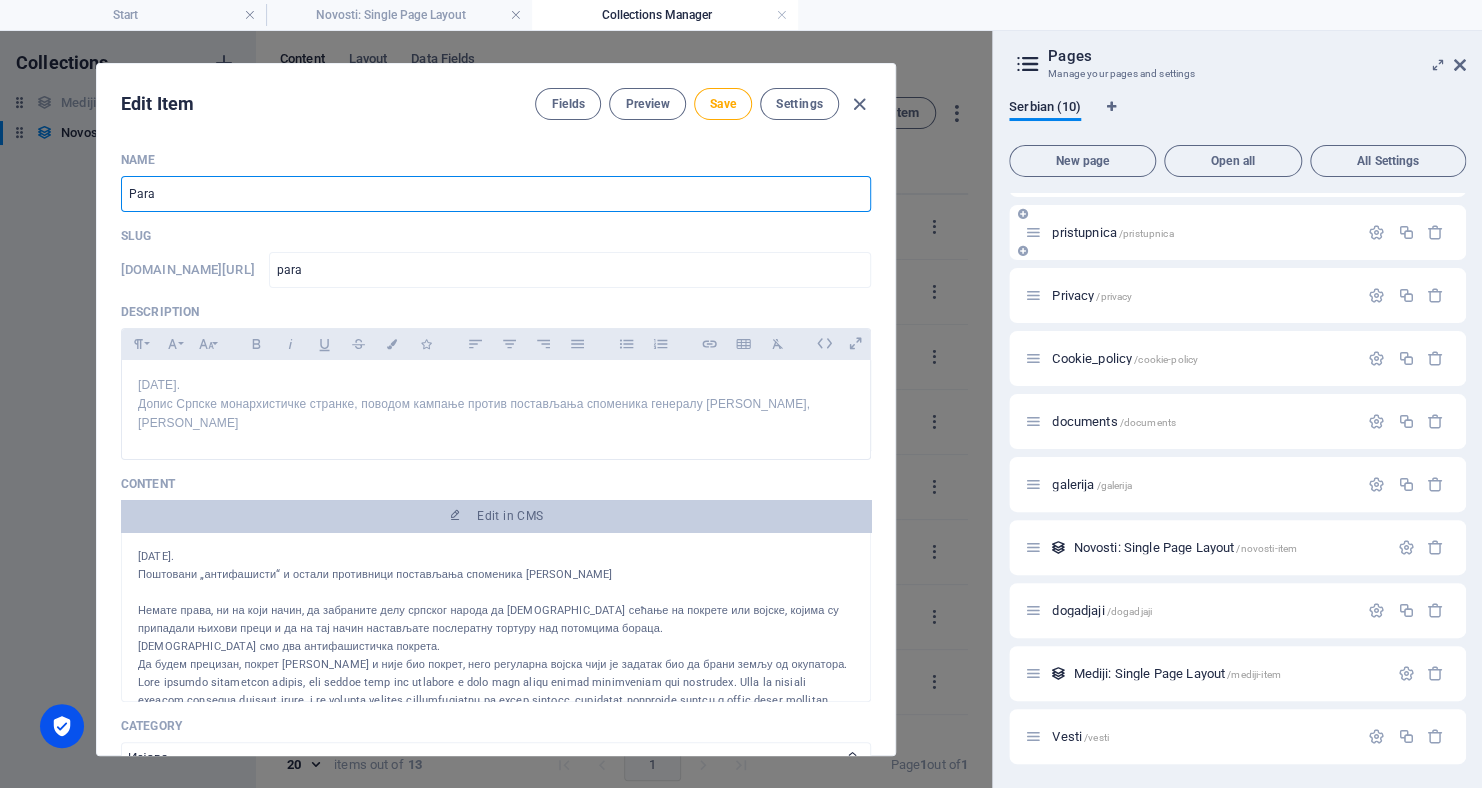 type on "Par" 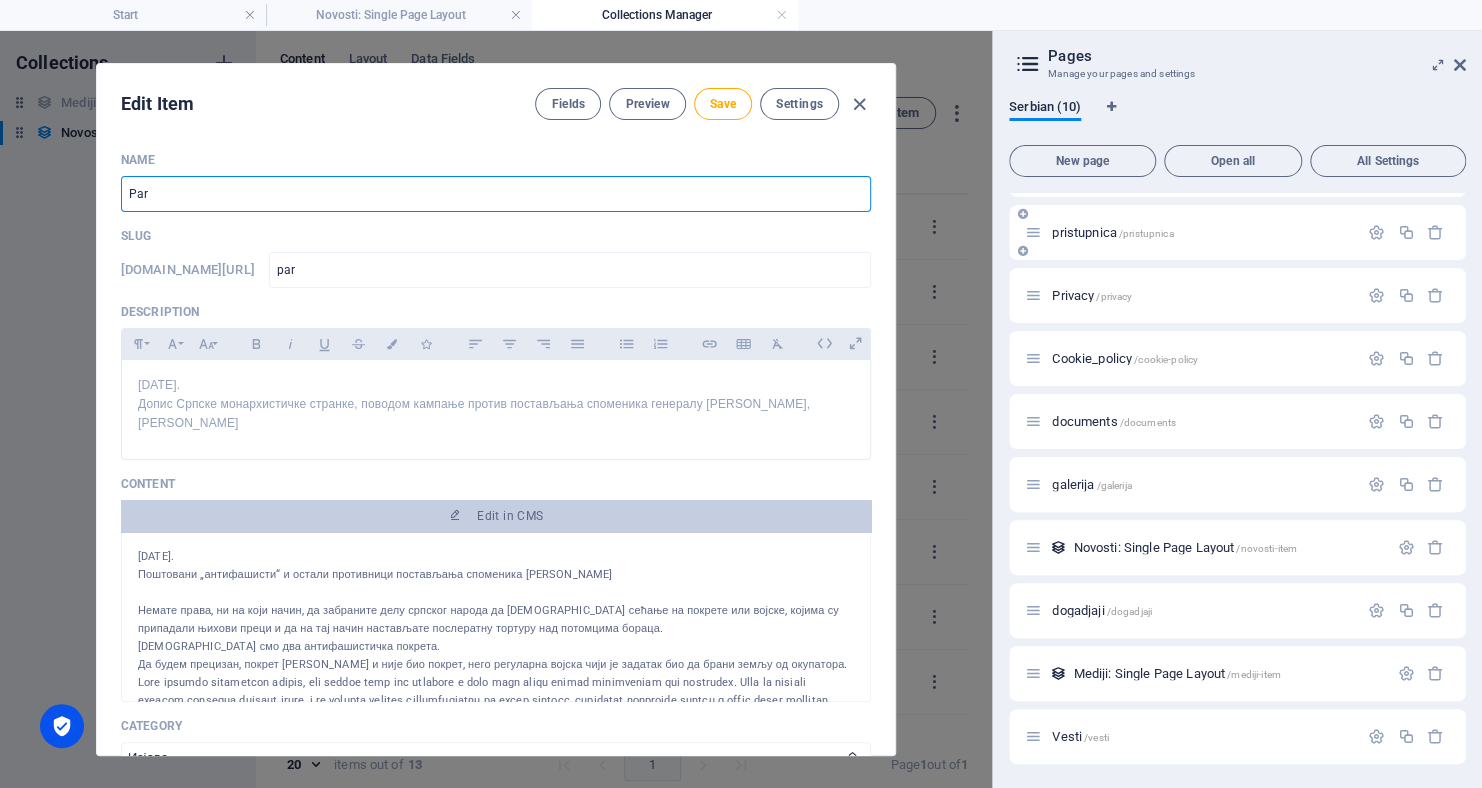 type on "Pa" 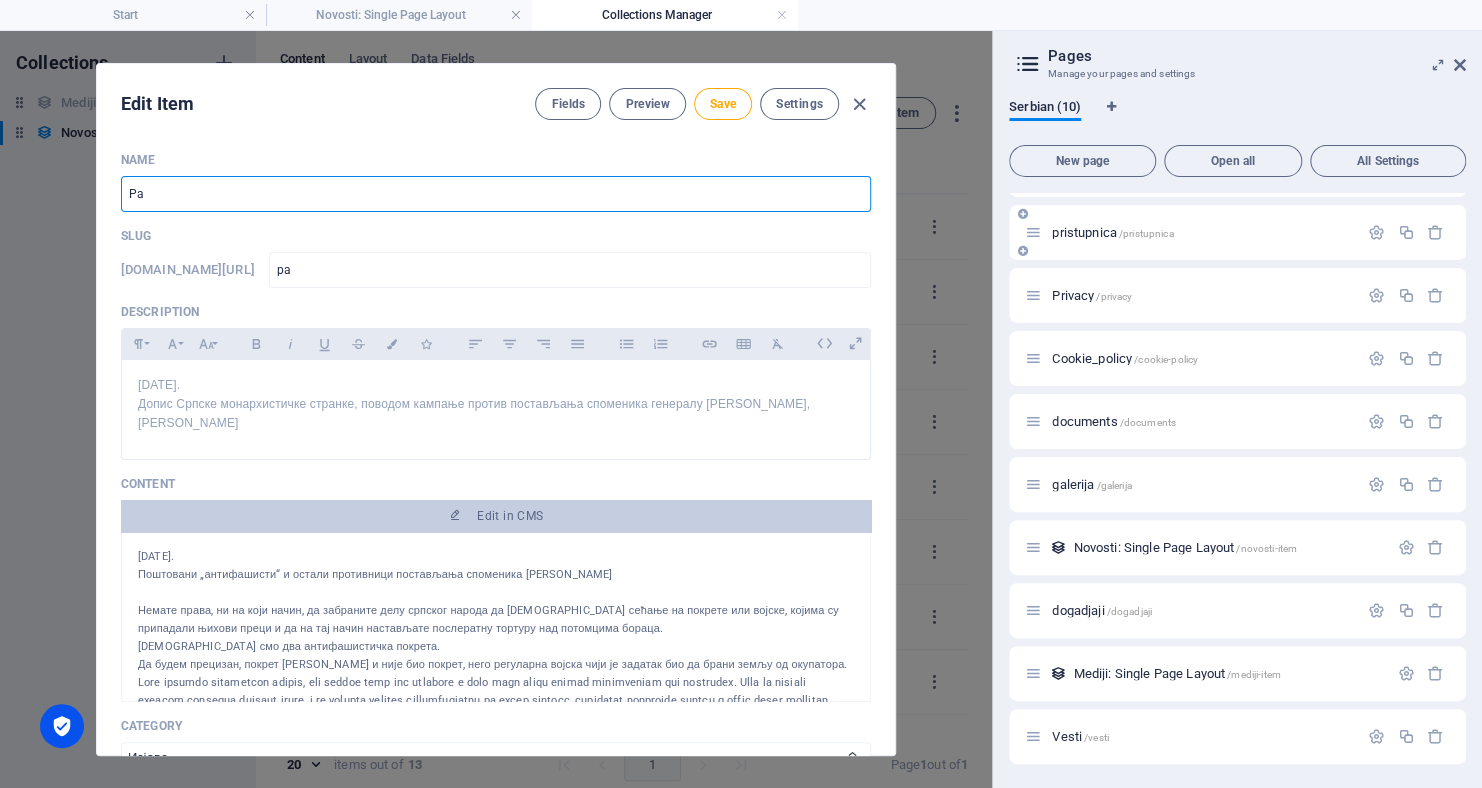 type on "P" 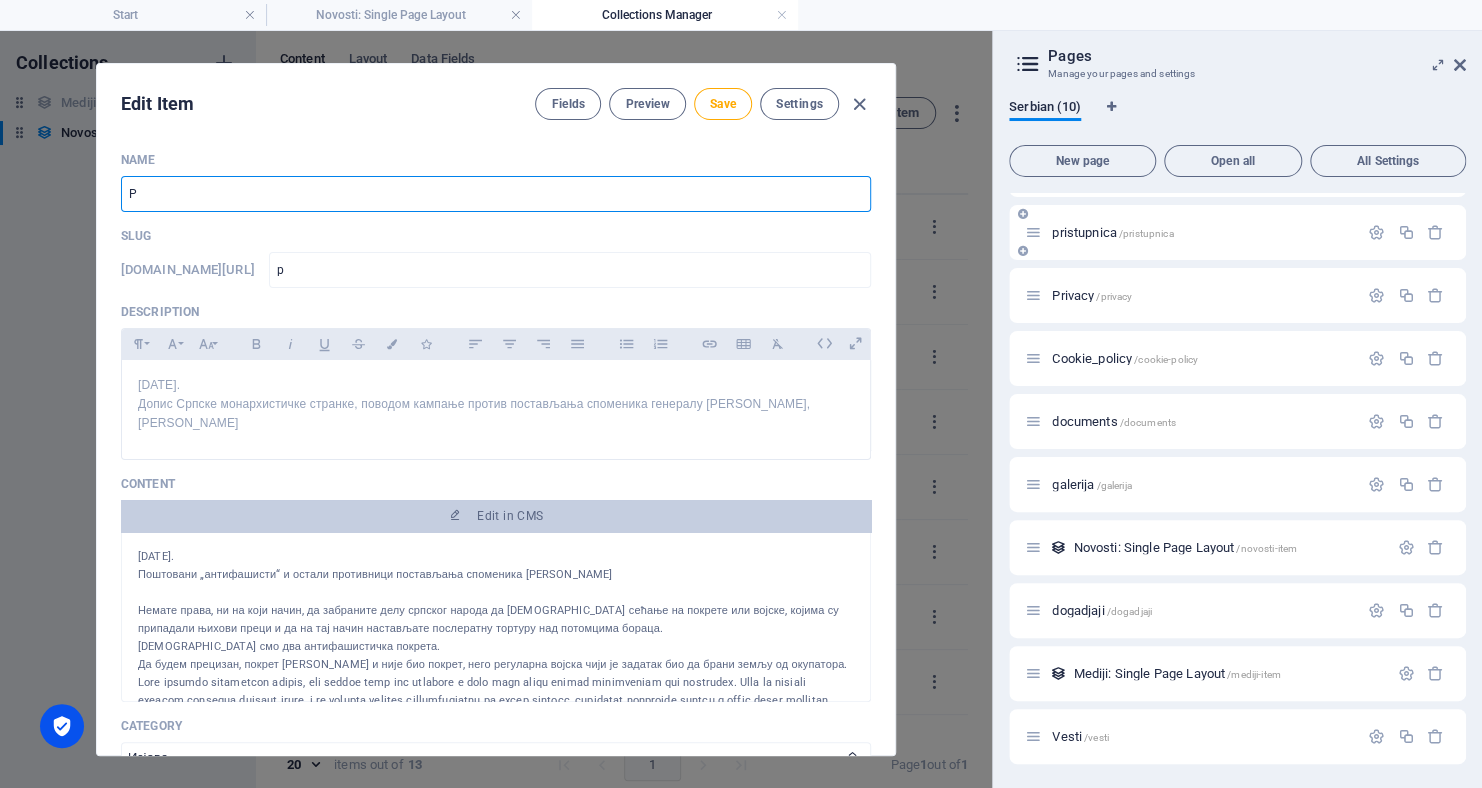 type 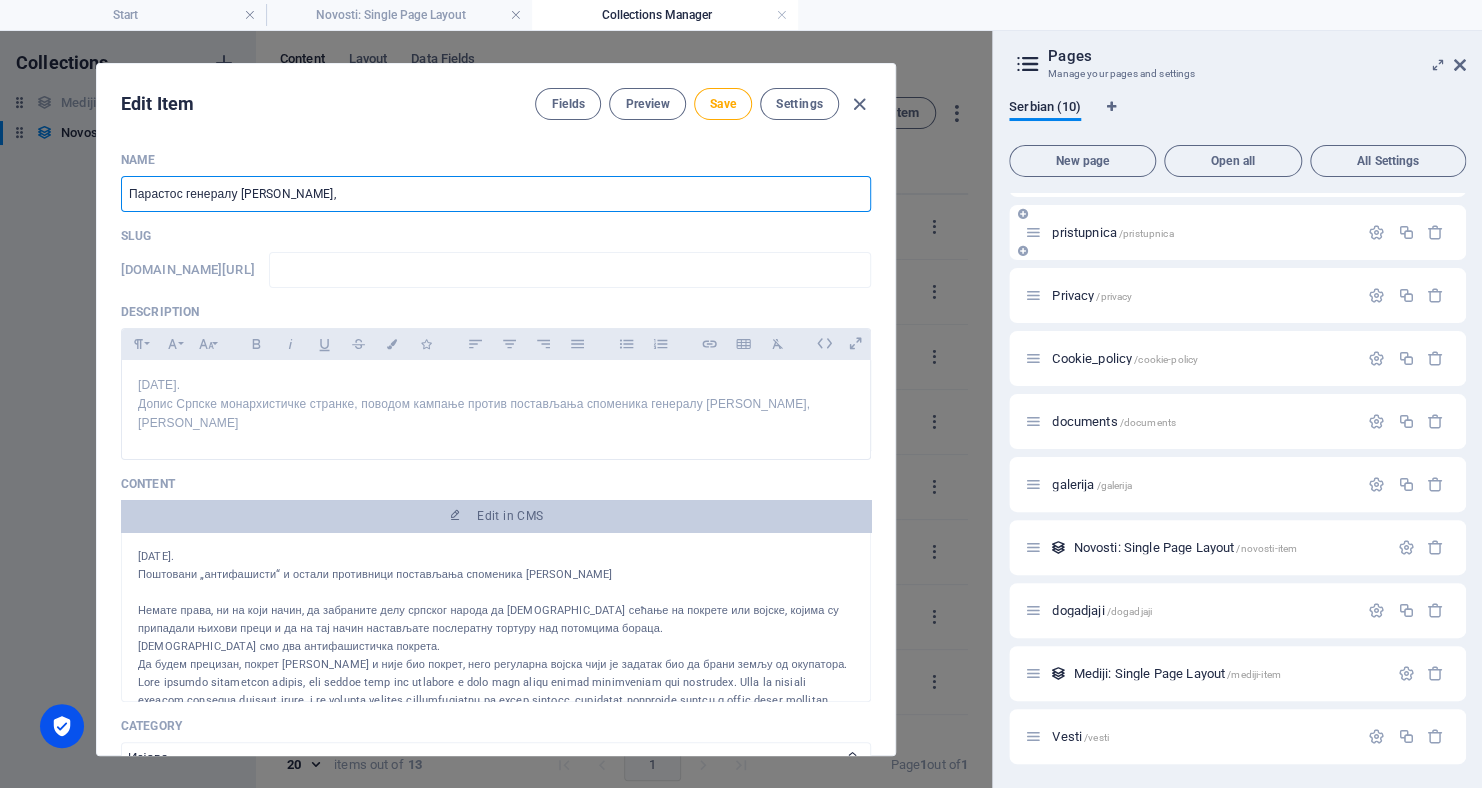 type on "Парастос генералу [PERSON_NAME], 1" 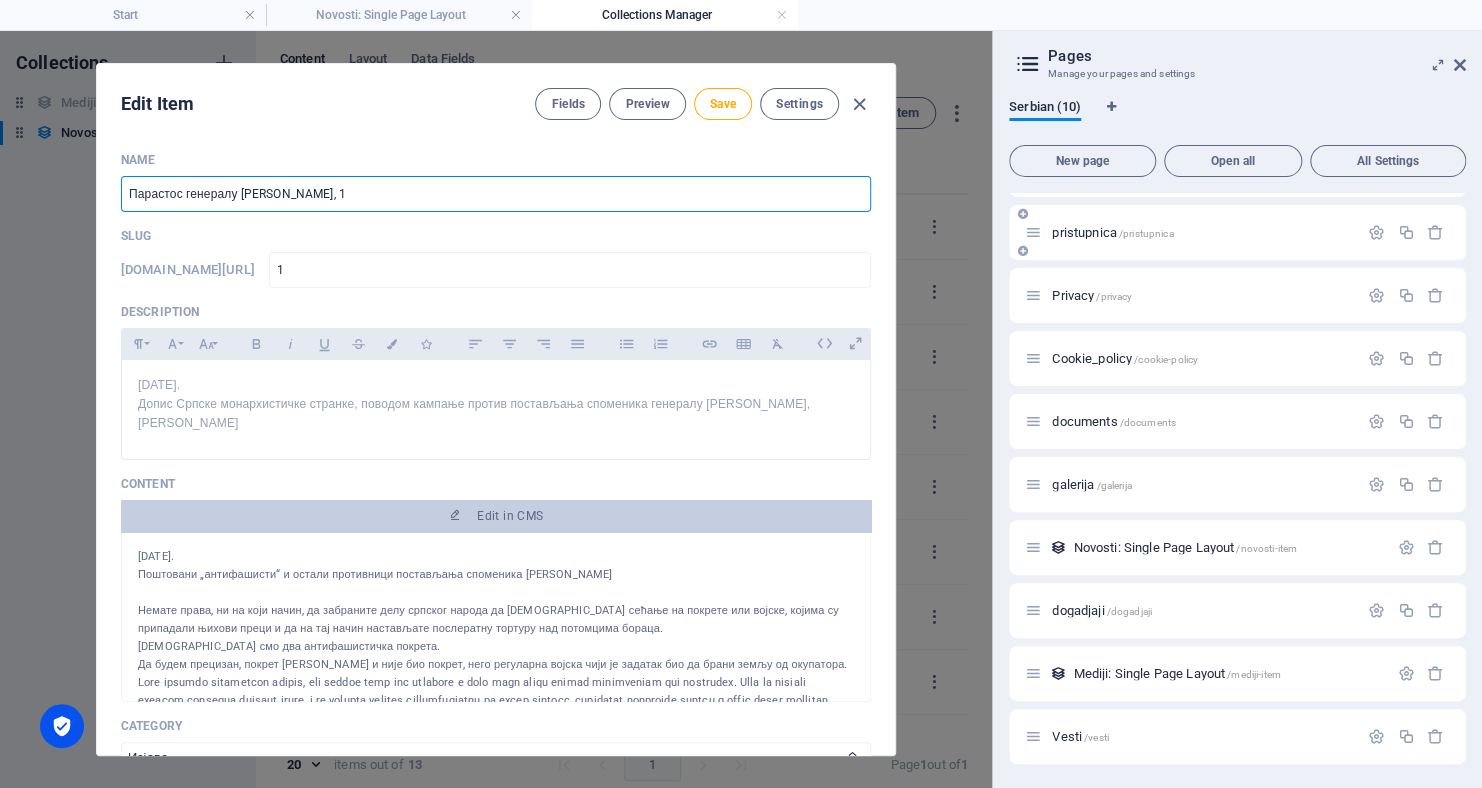 type on "Парастос генералу [PERSON_NAME], 17" 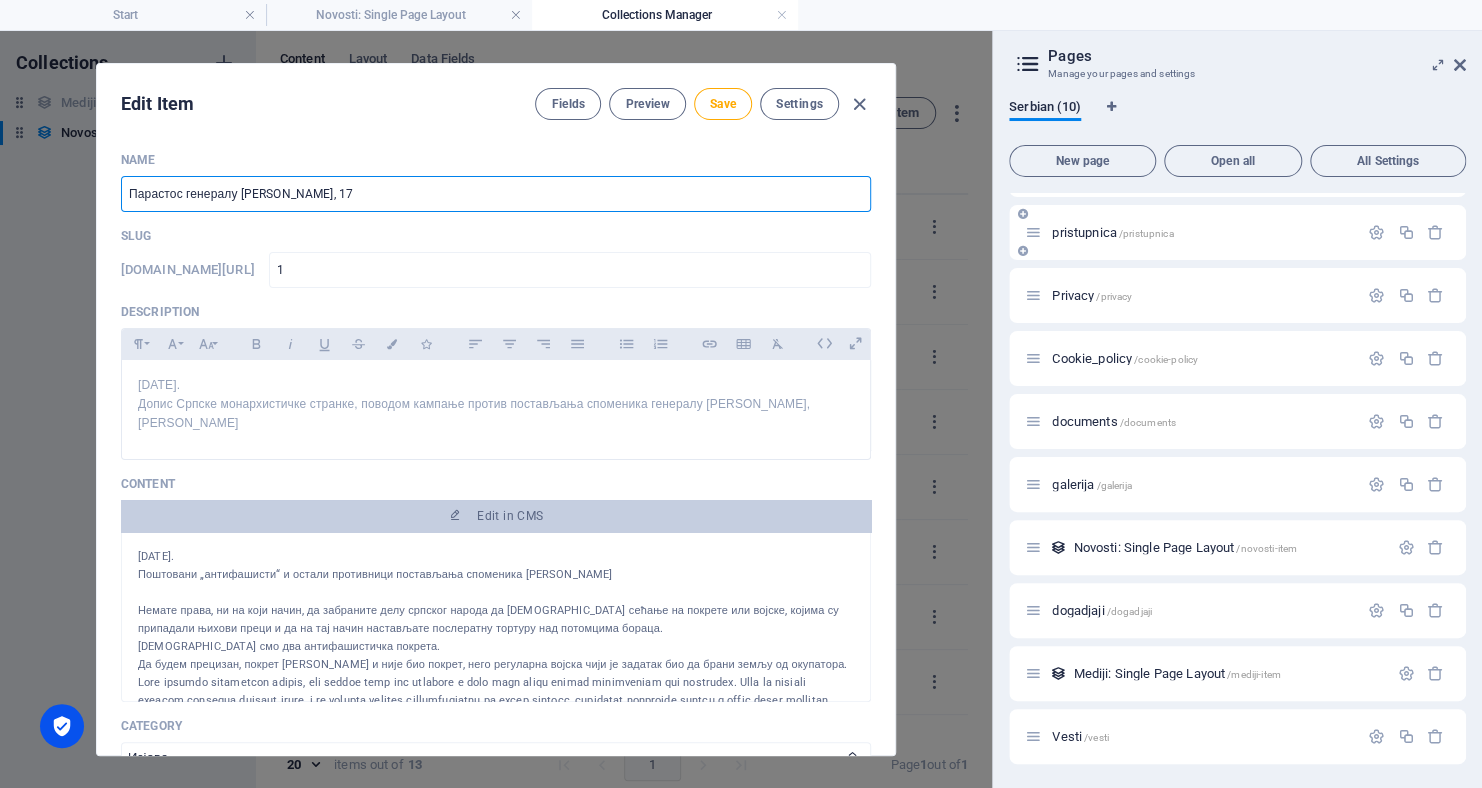 type on "17" 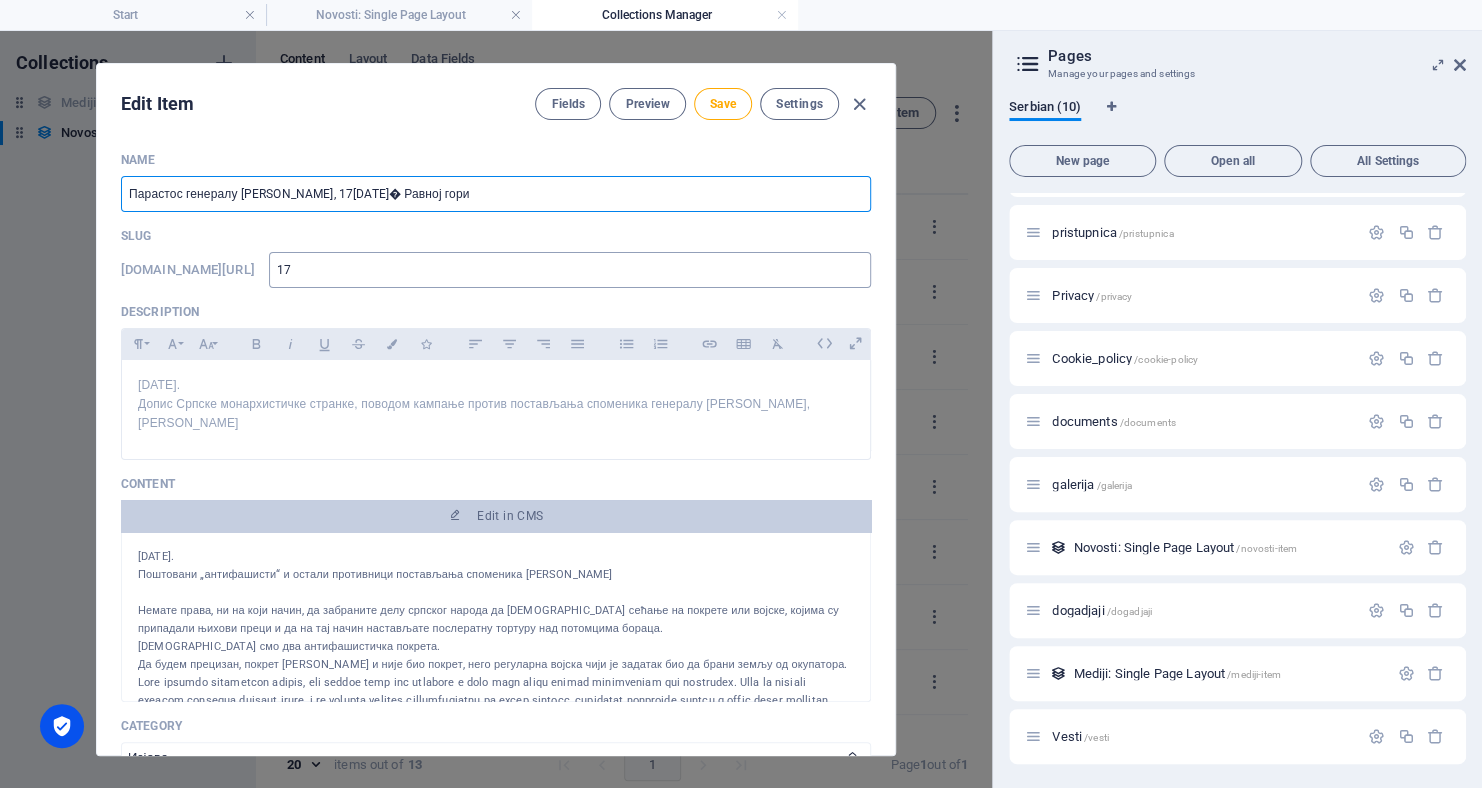 type on "Парастос генералу [PERSON_NAME], 17[DATE]� Равној гори" 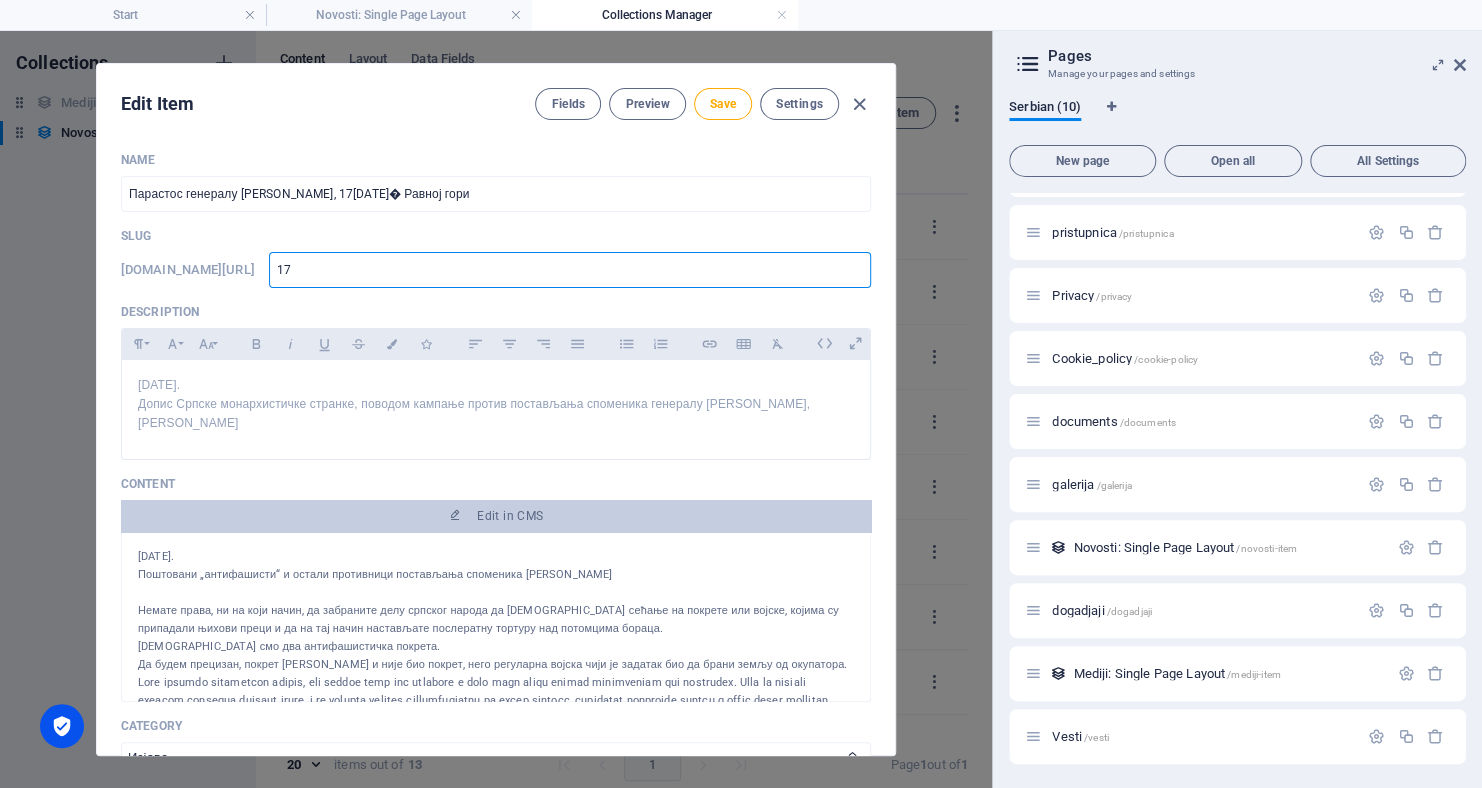click on "17" at bounding box center [570, 270] 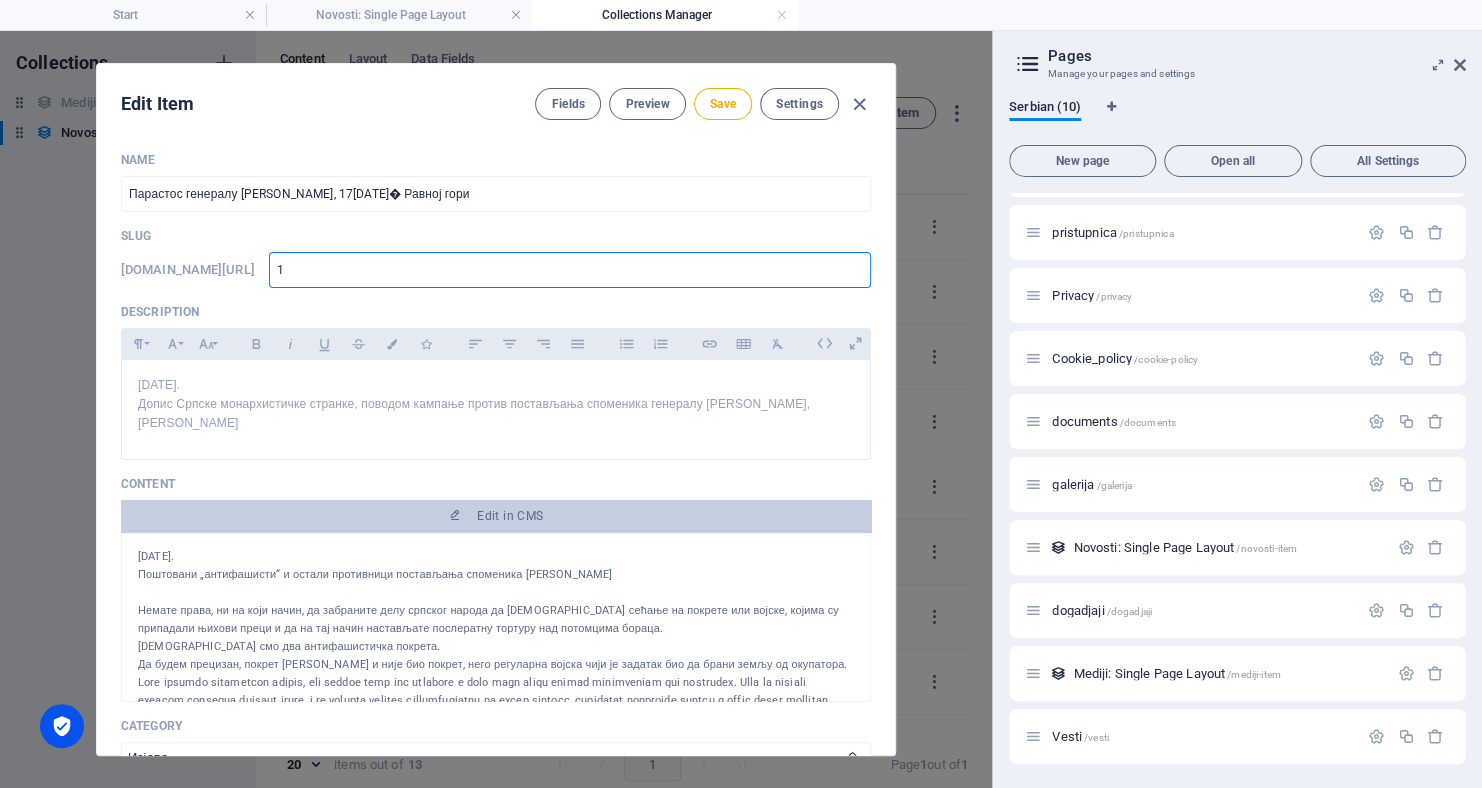 type 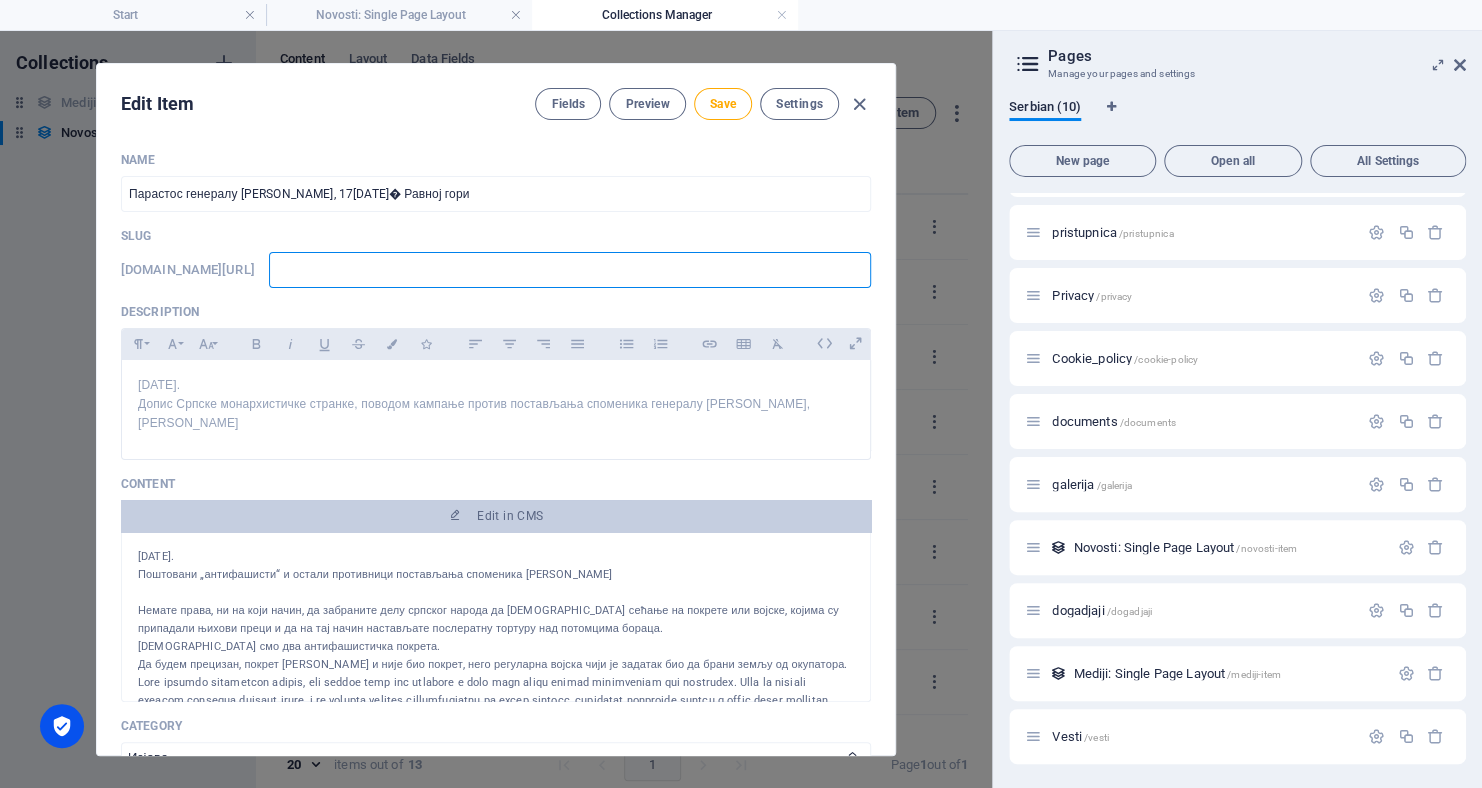 type on "п" 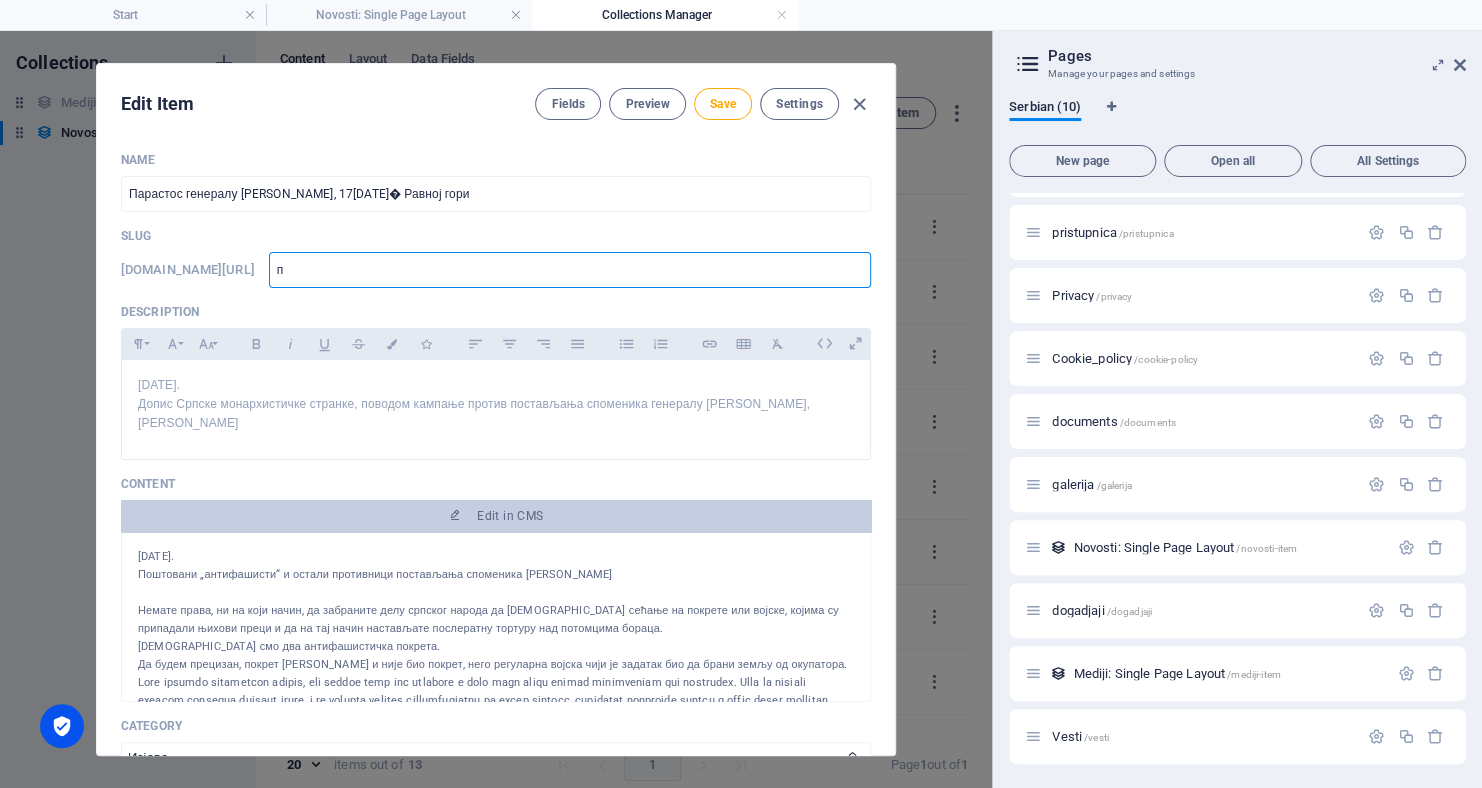 type on "па" 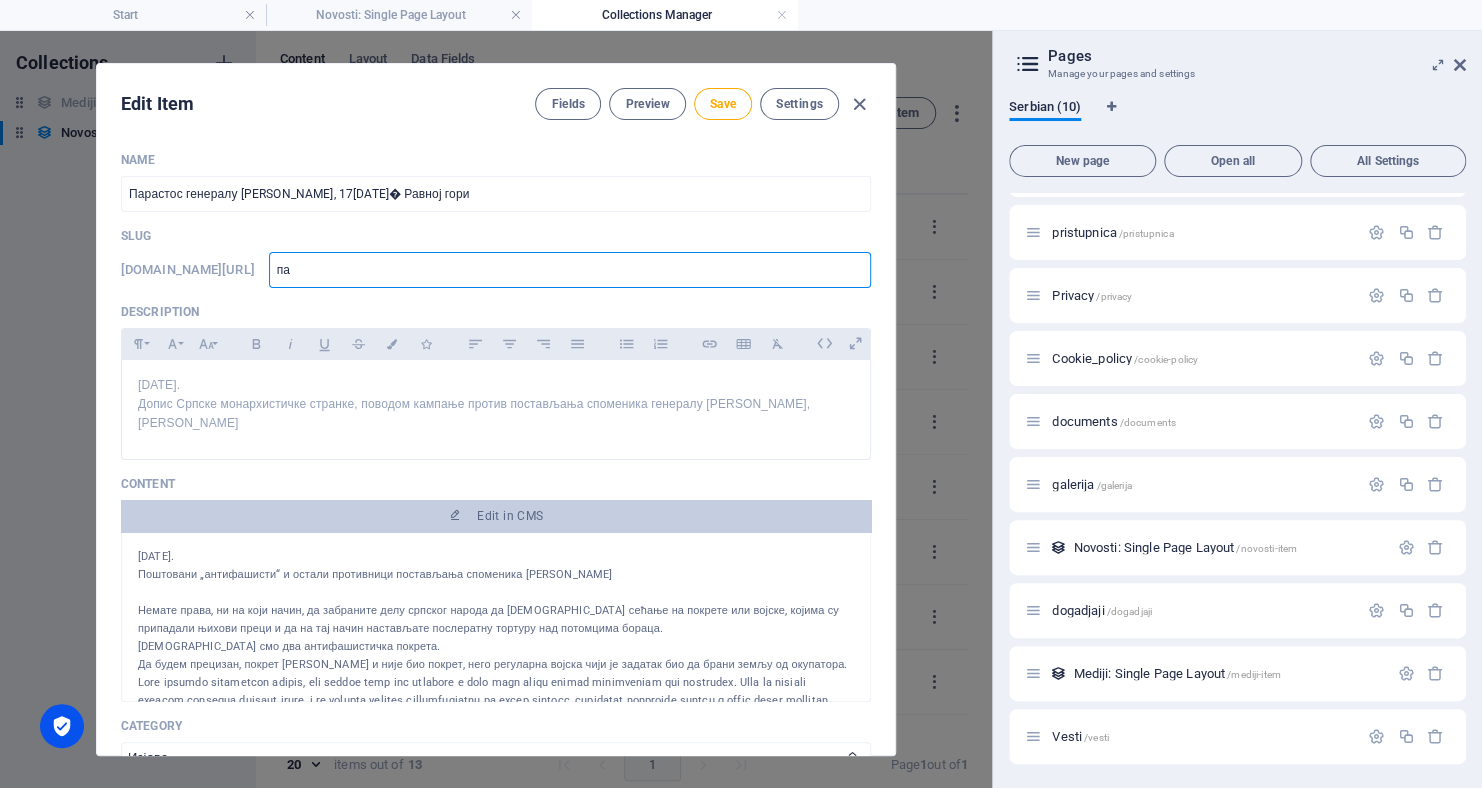 type on "пар" 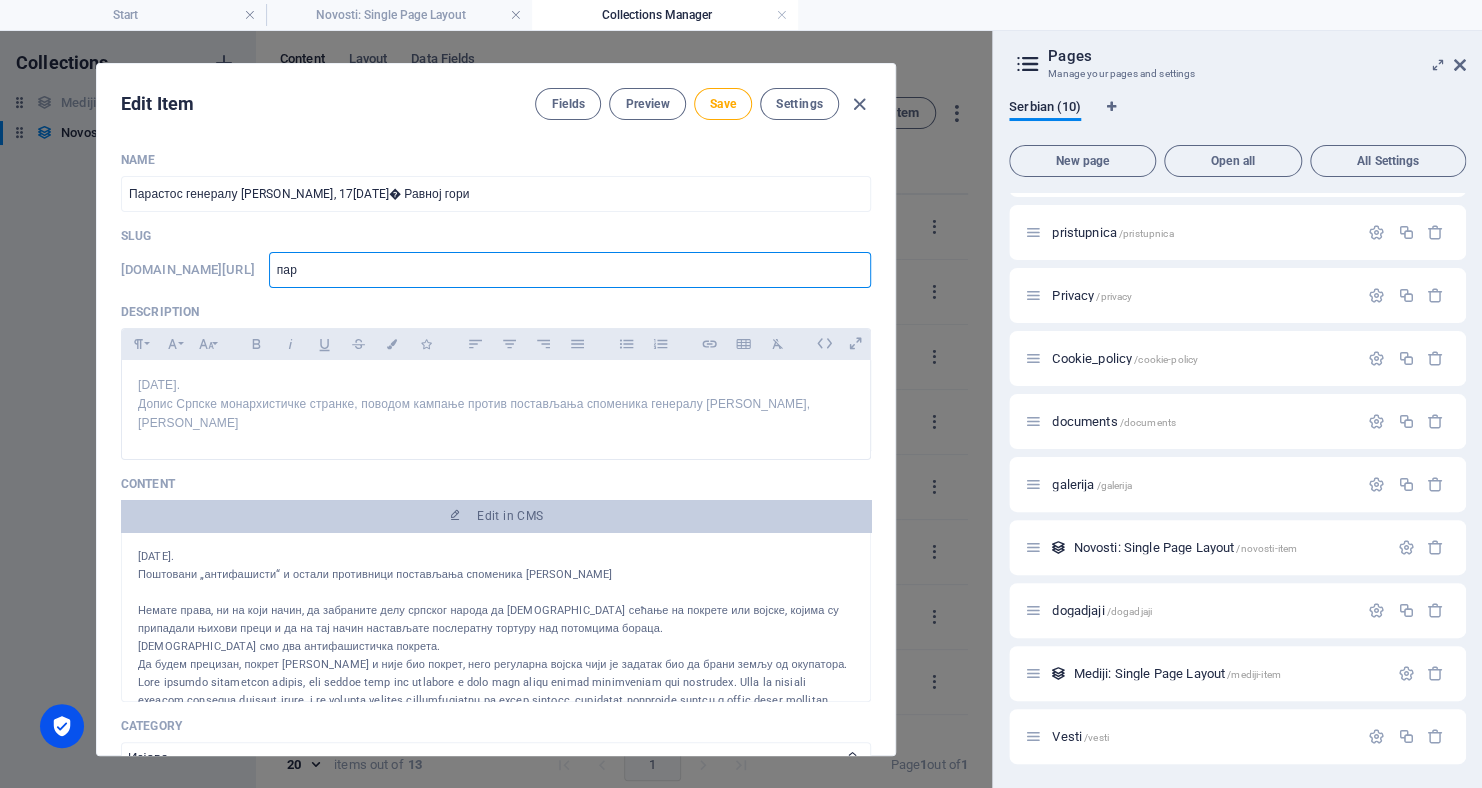 type on "пара" 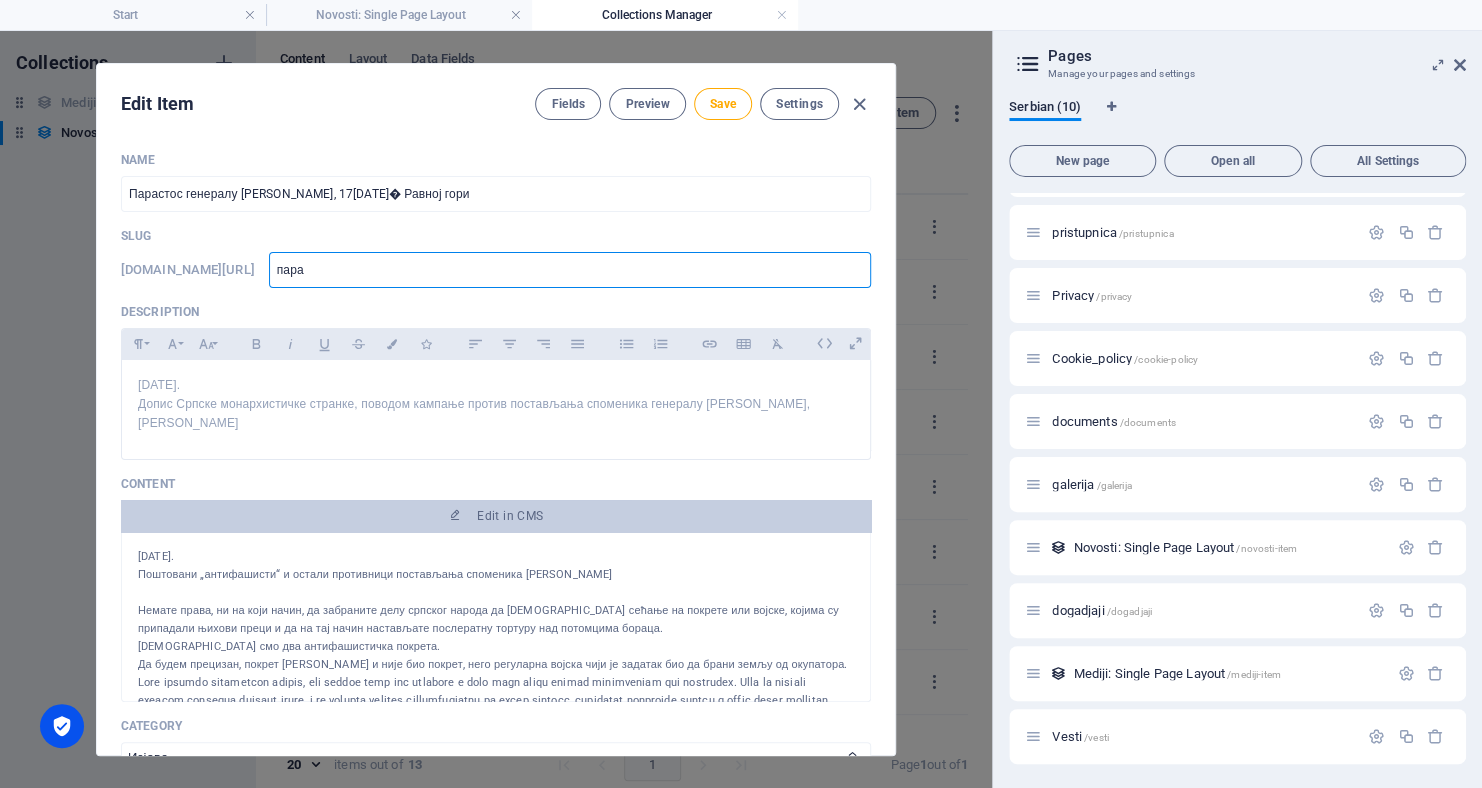 type on "парас" 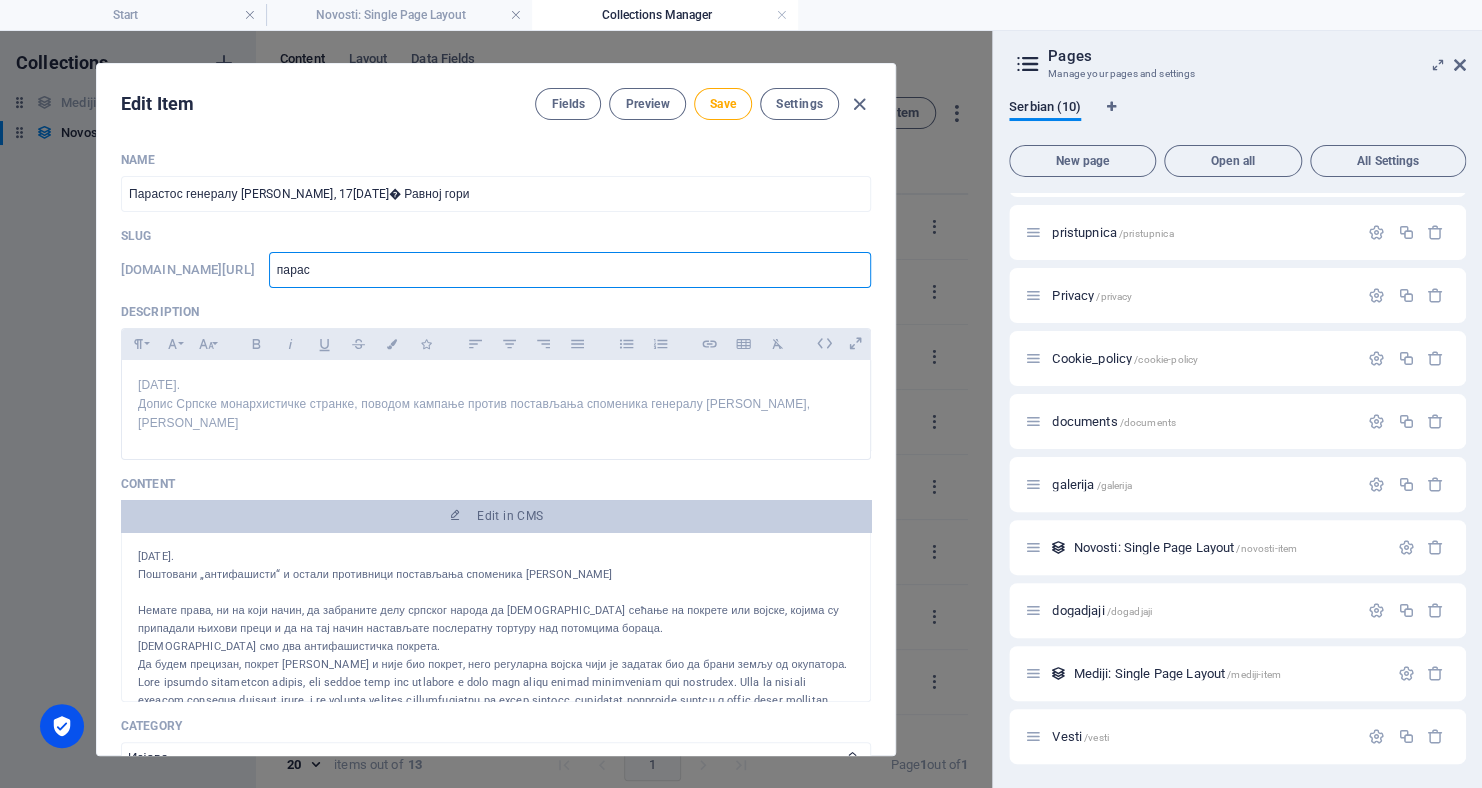 type on "параст" 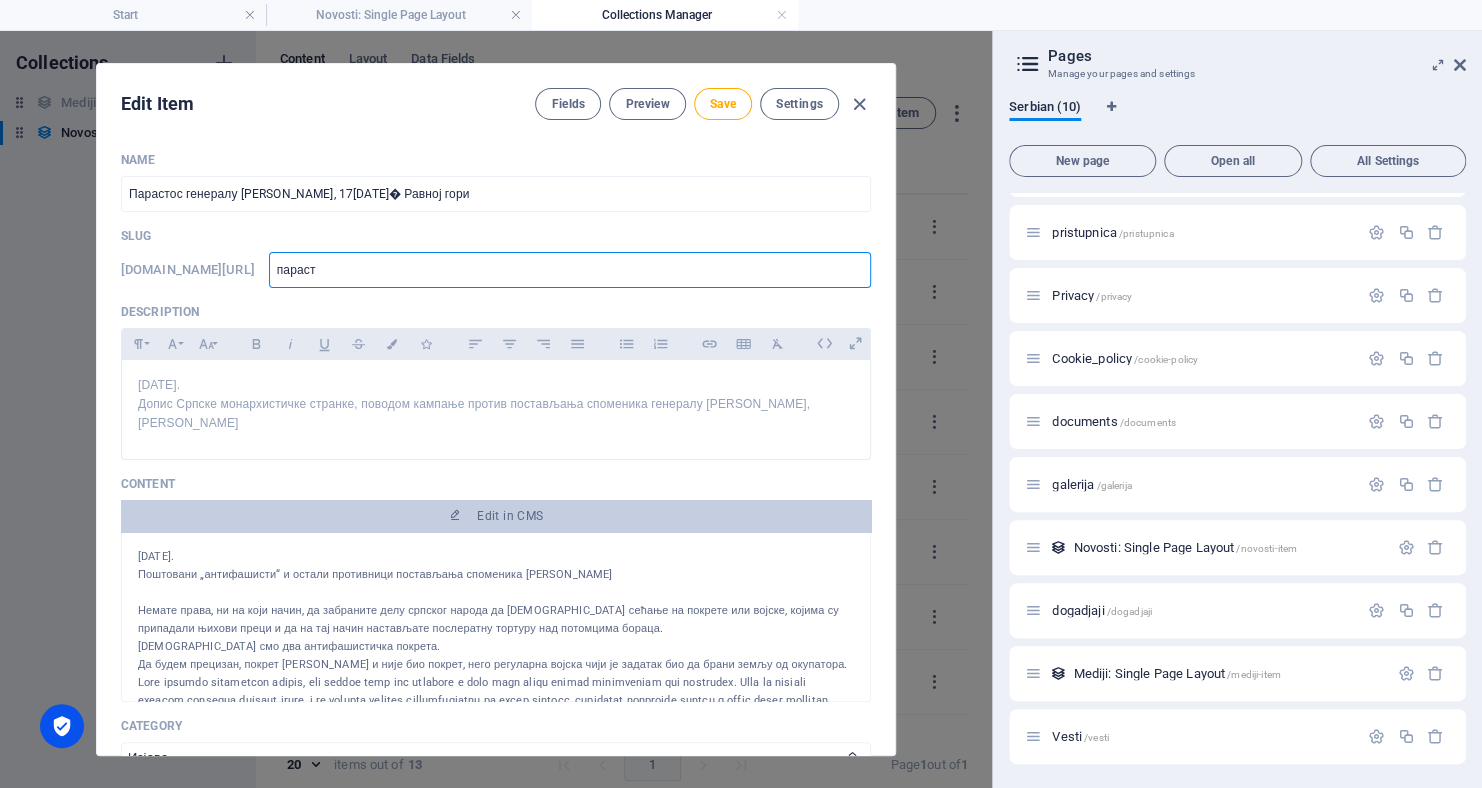 type on "парасто" 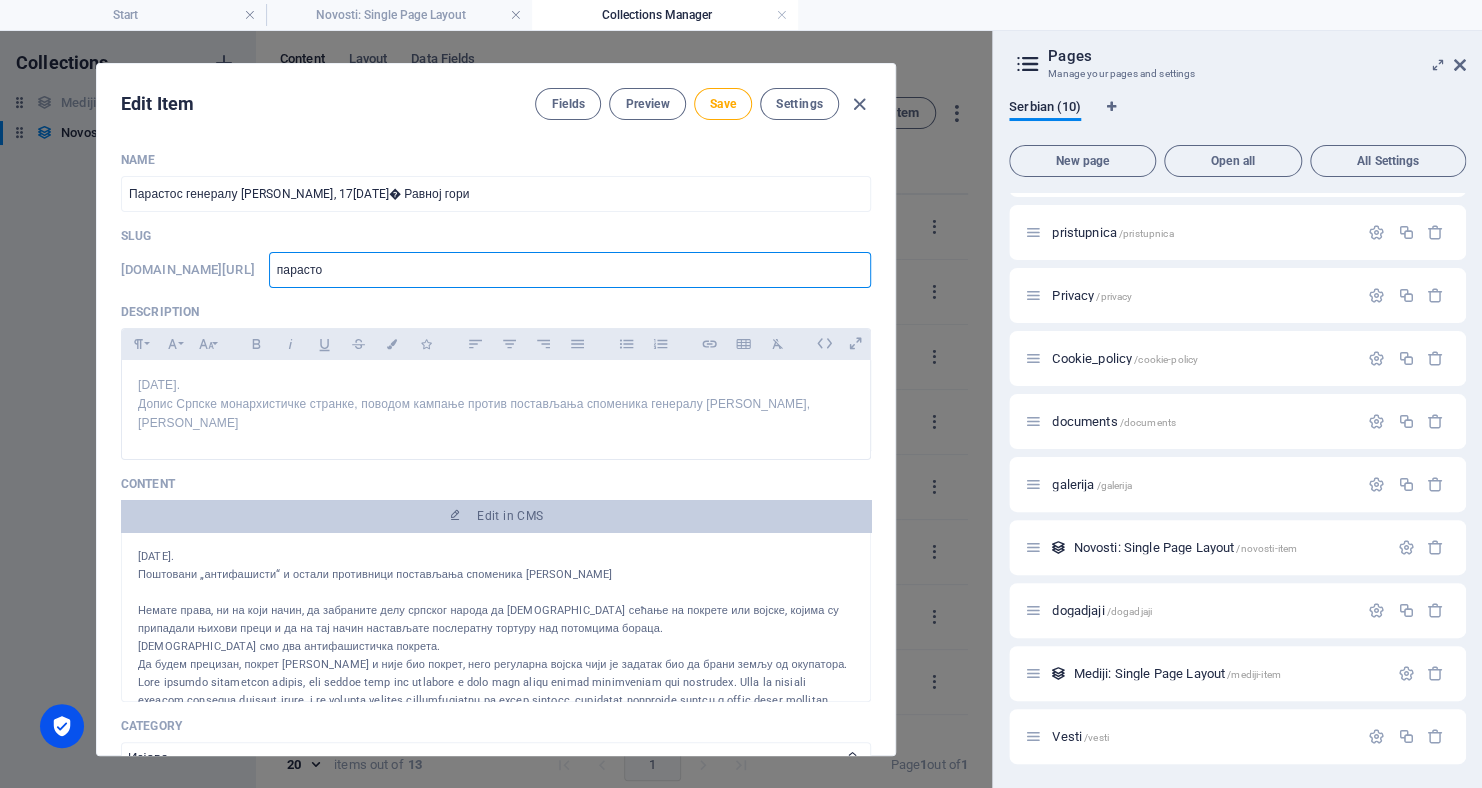 type on "парастос" 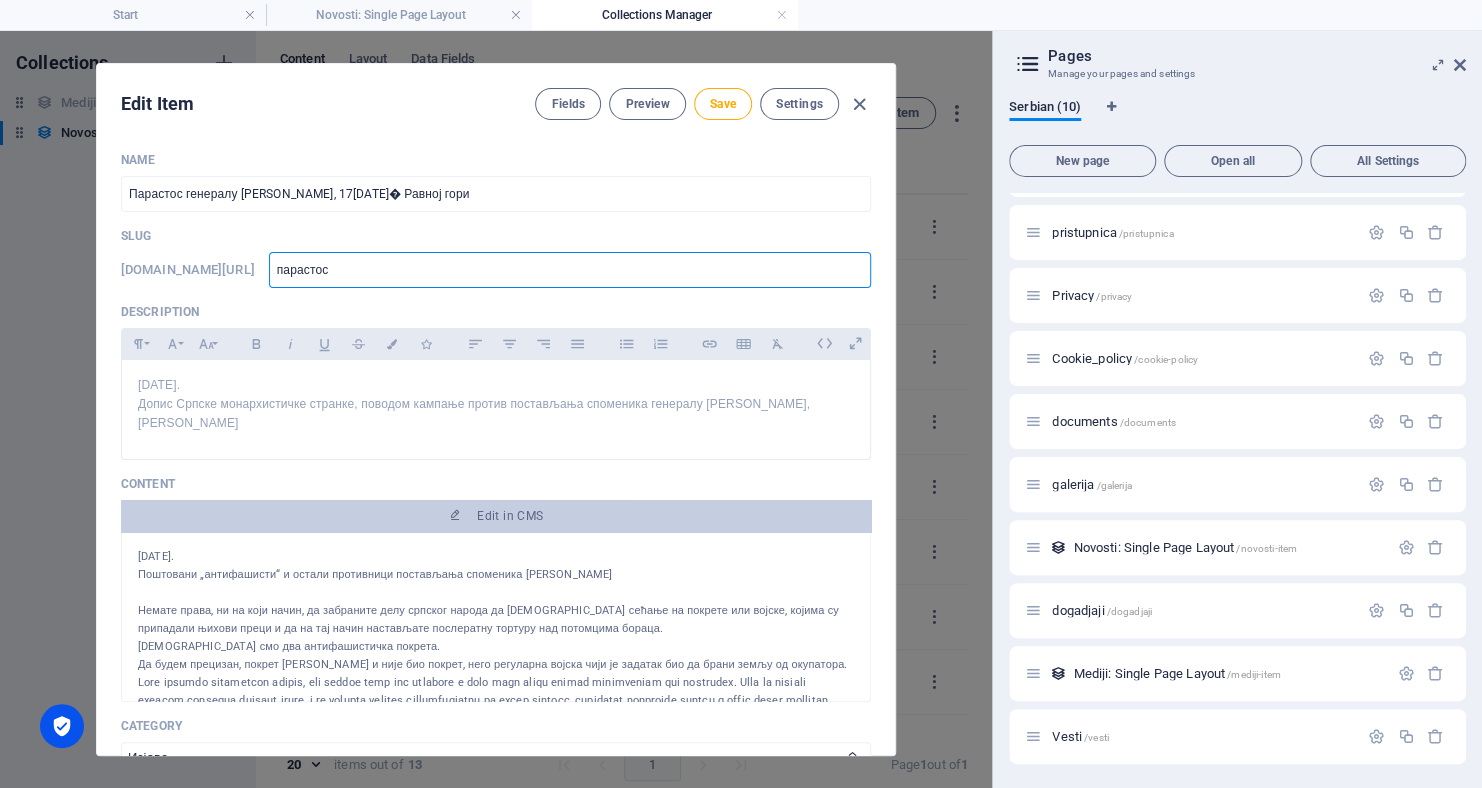type on "парастос" 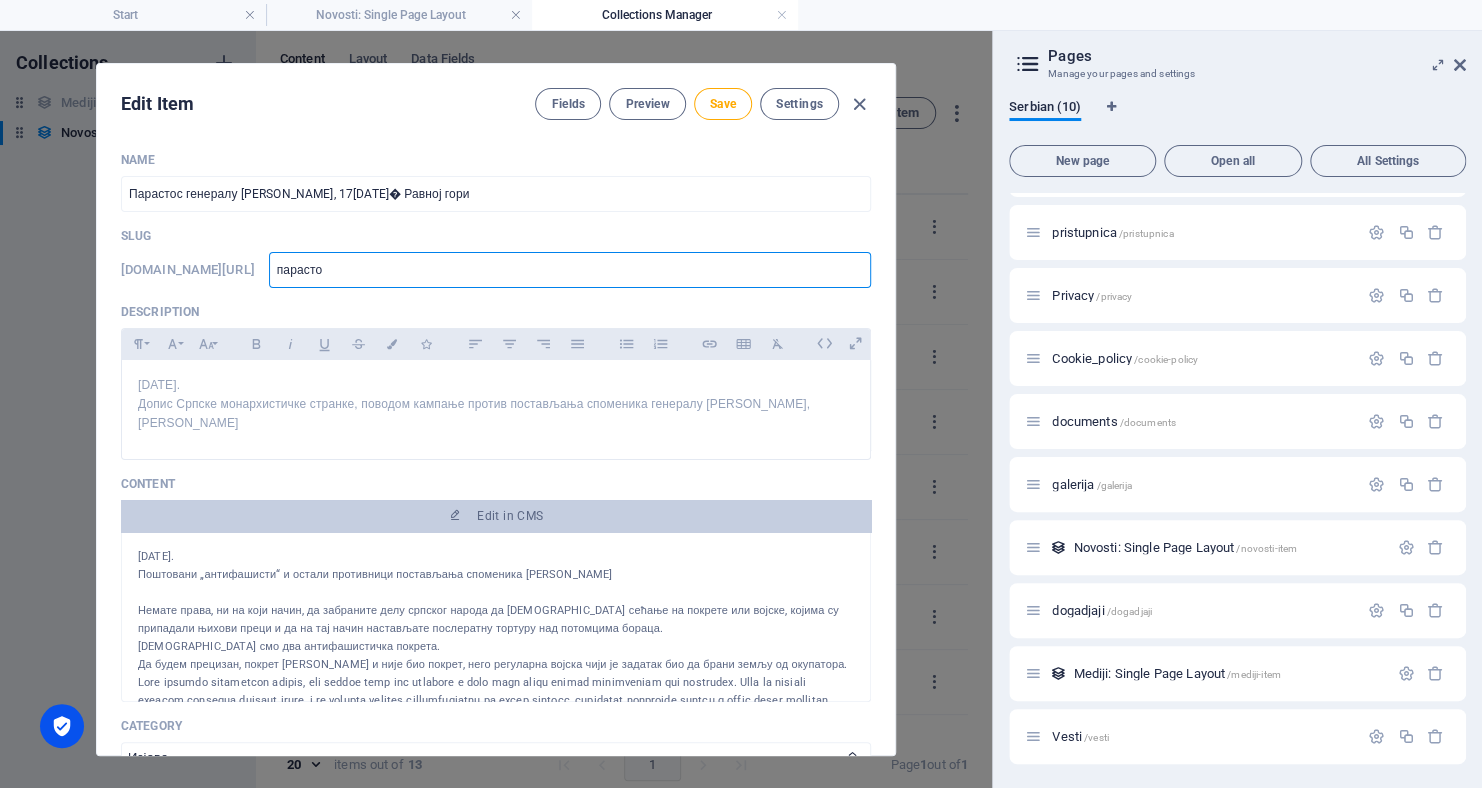 type on "параст" 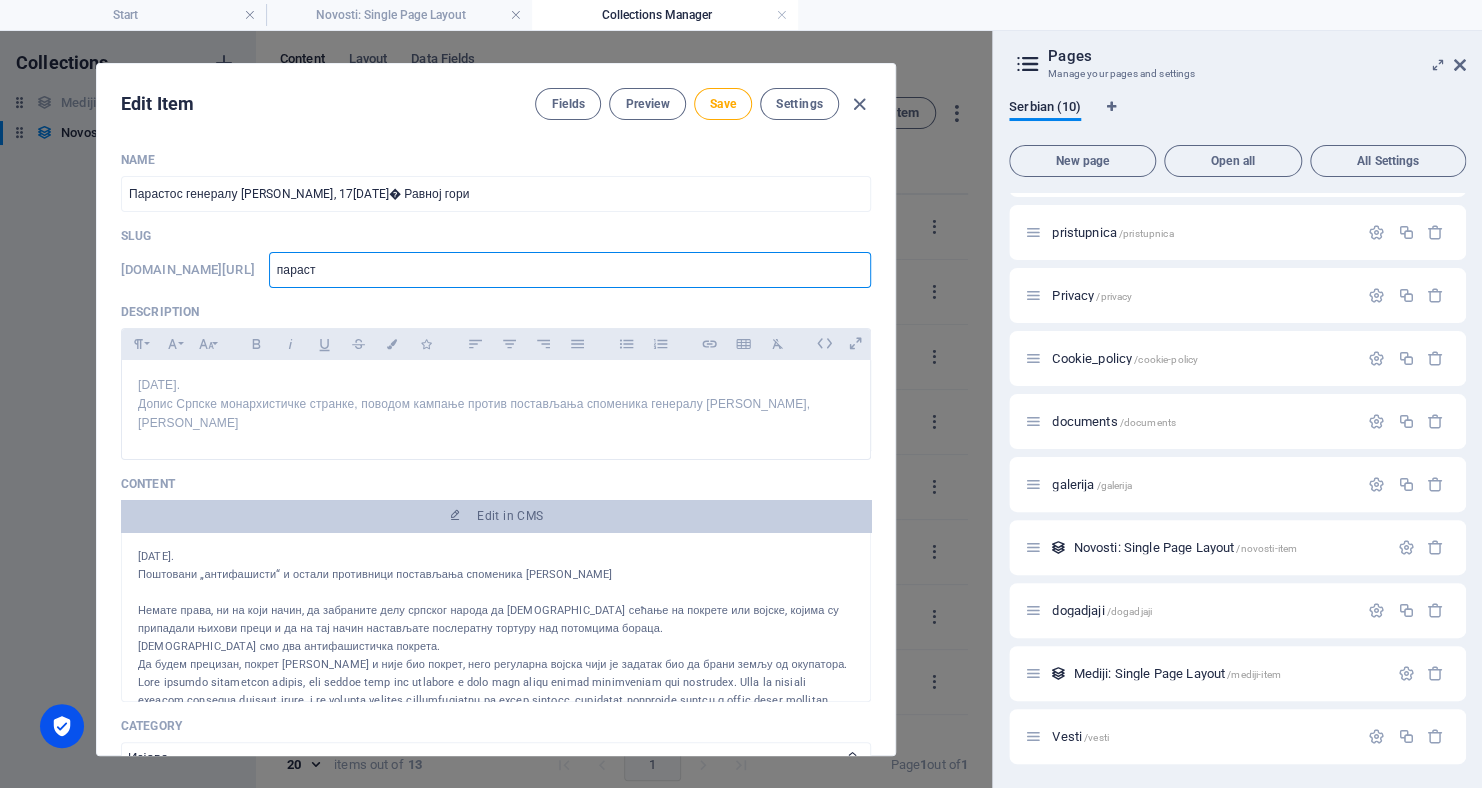 type on "парас" 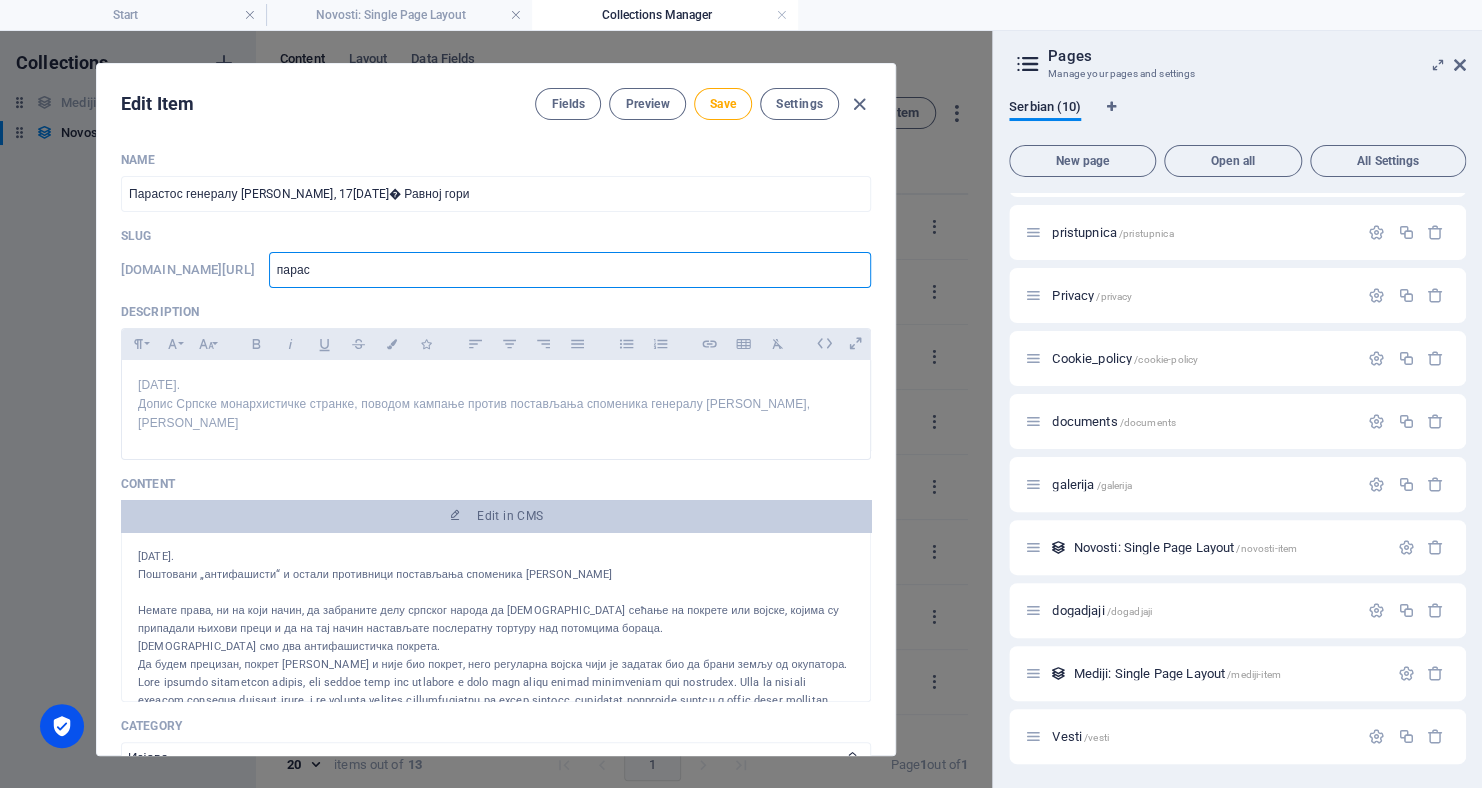 type on "пара" 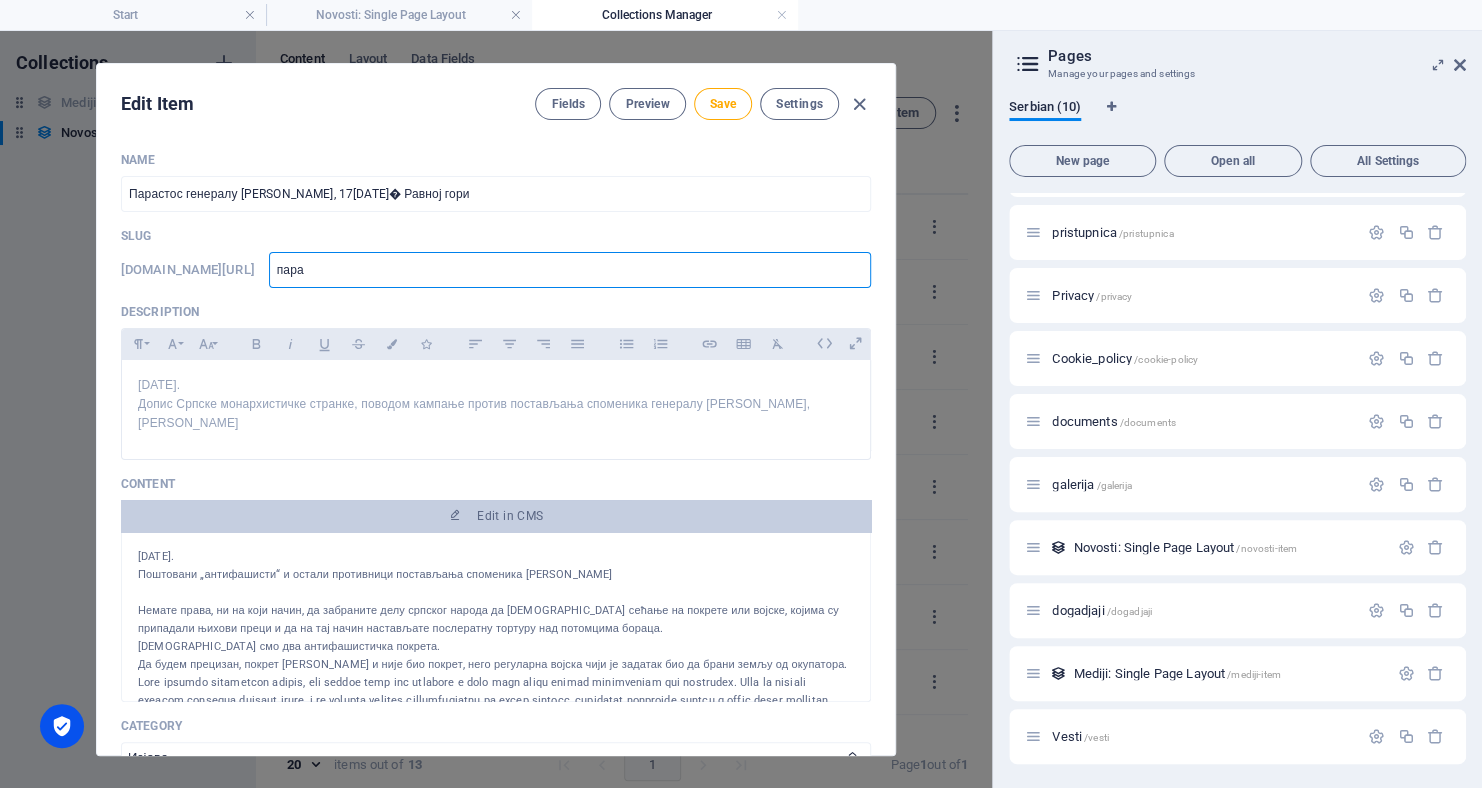type on "пар" 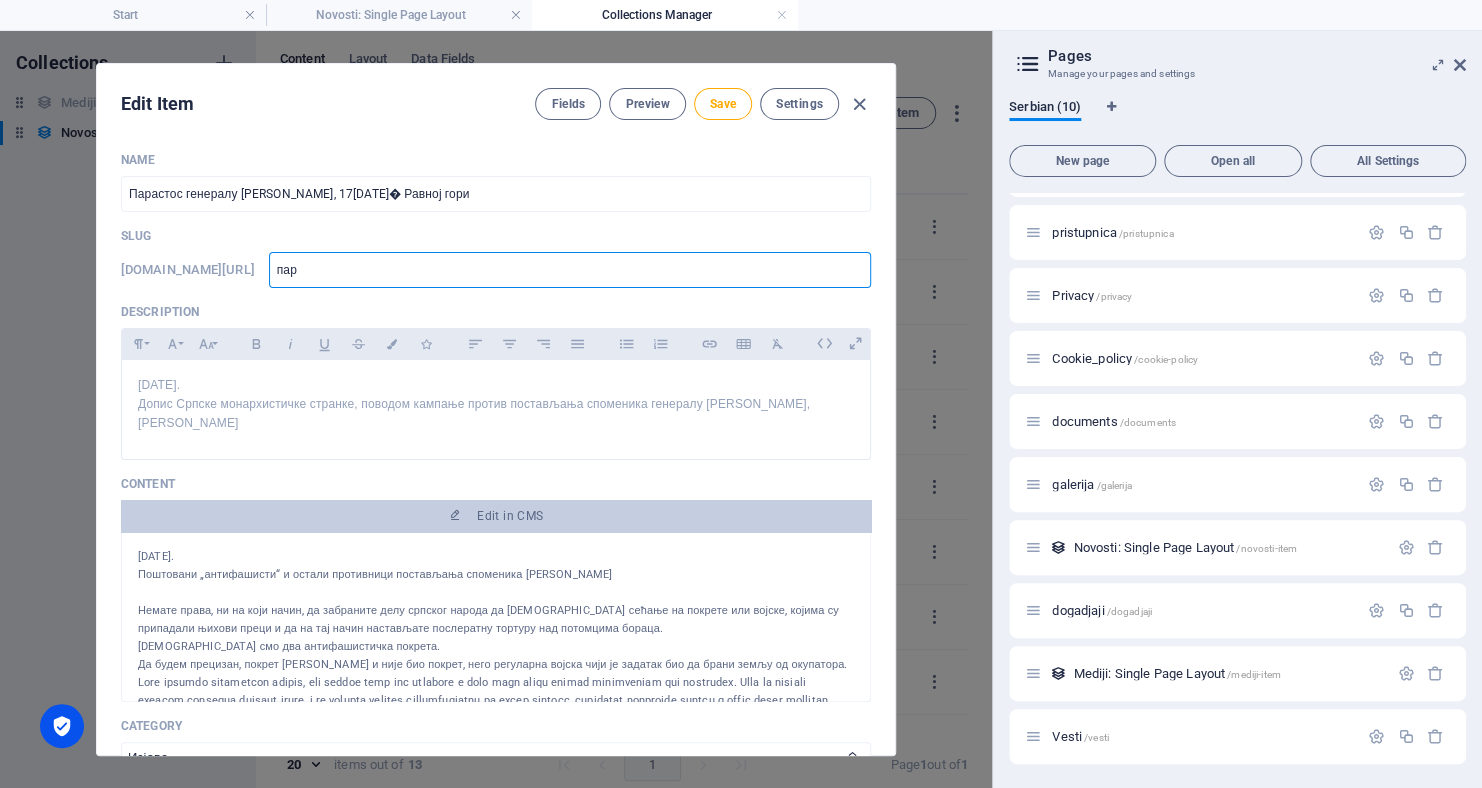 type on "па" 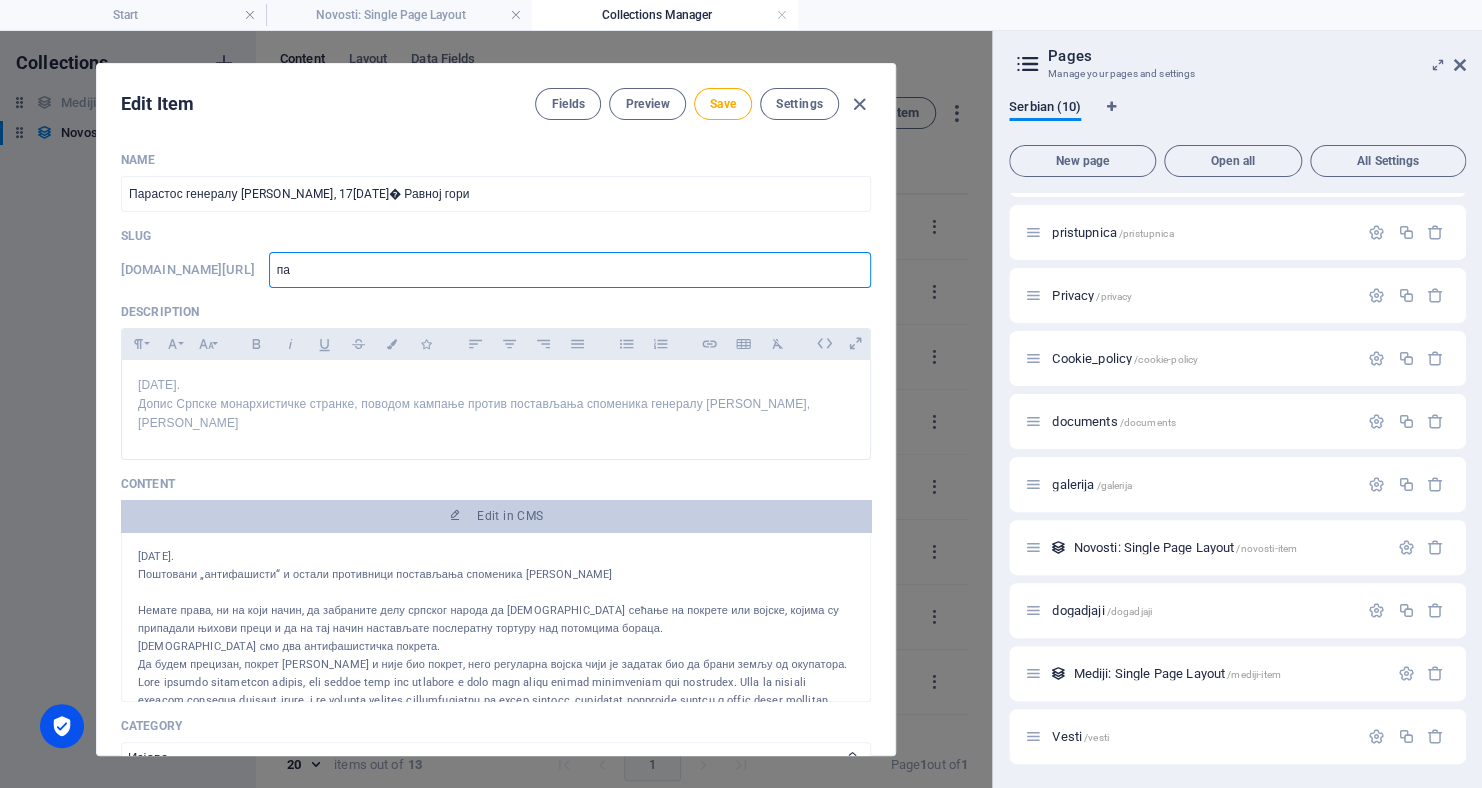 type on "п" 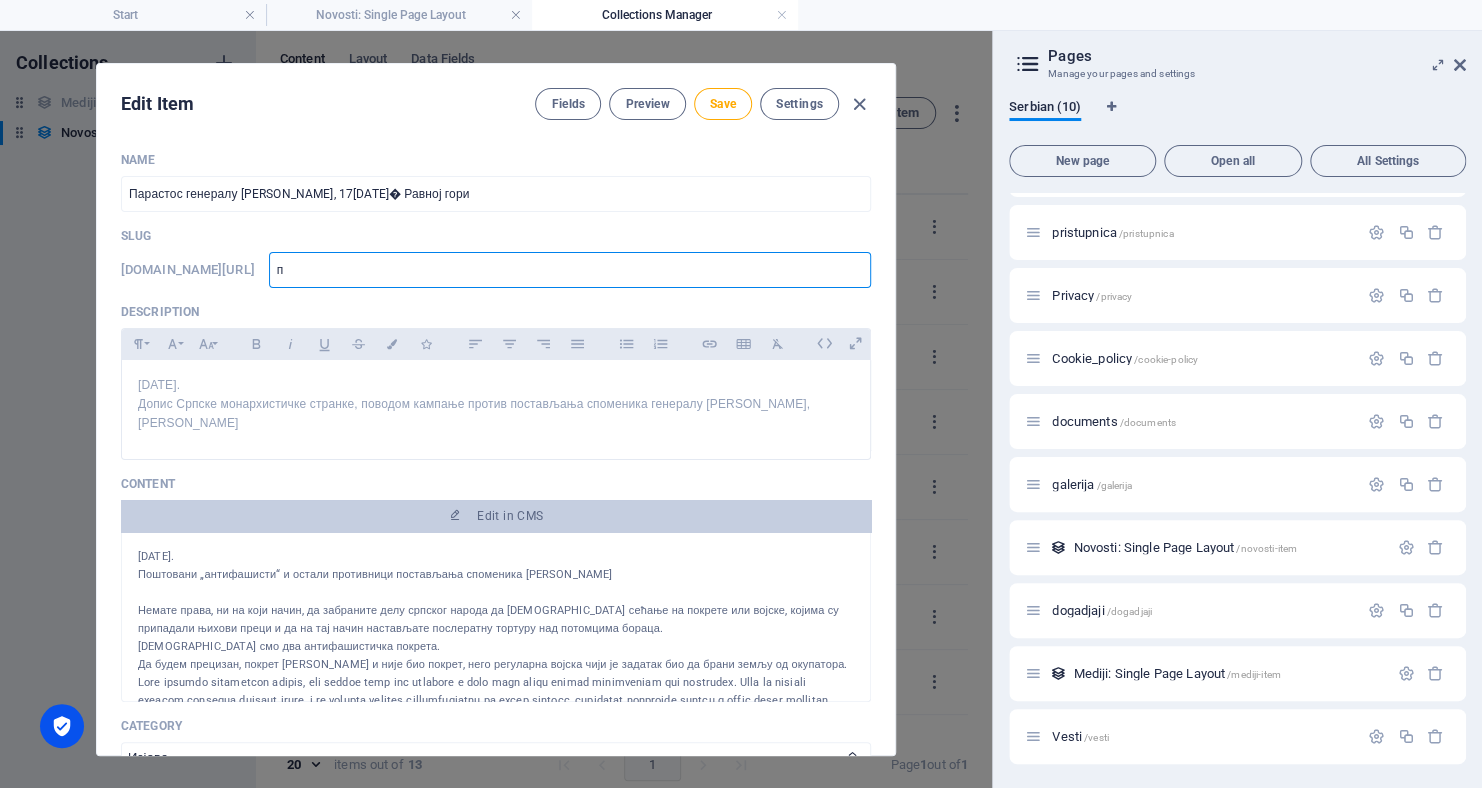type 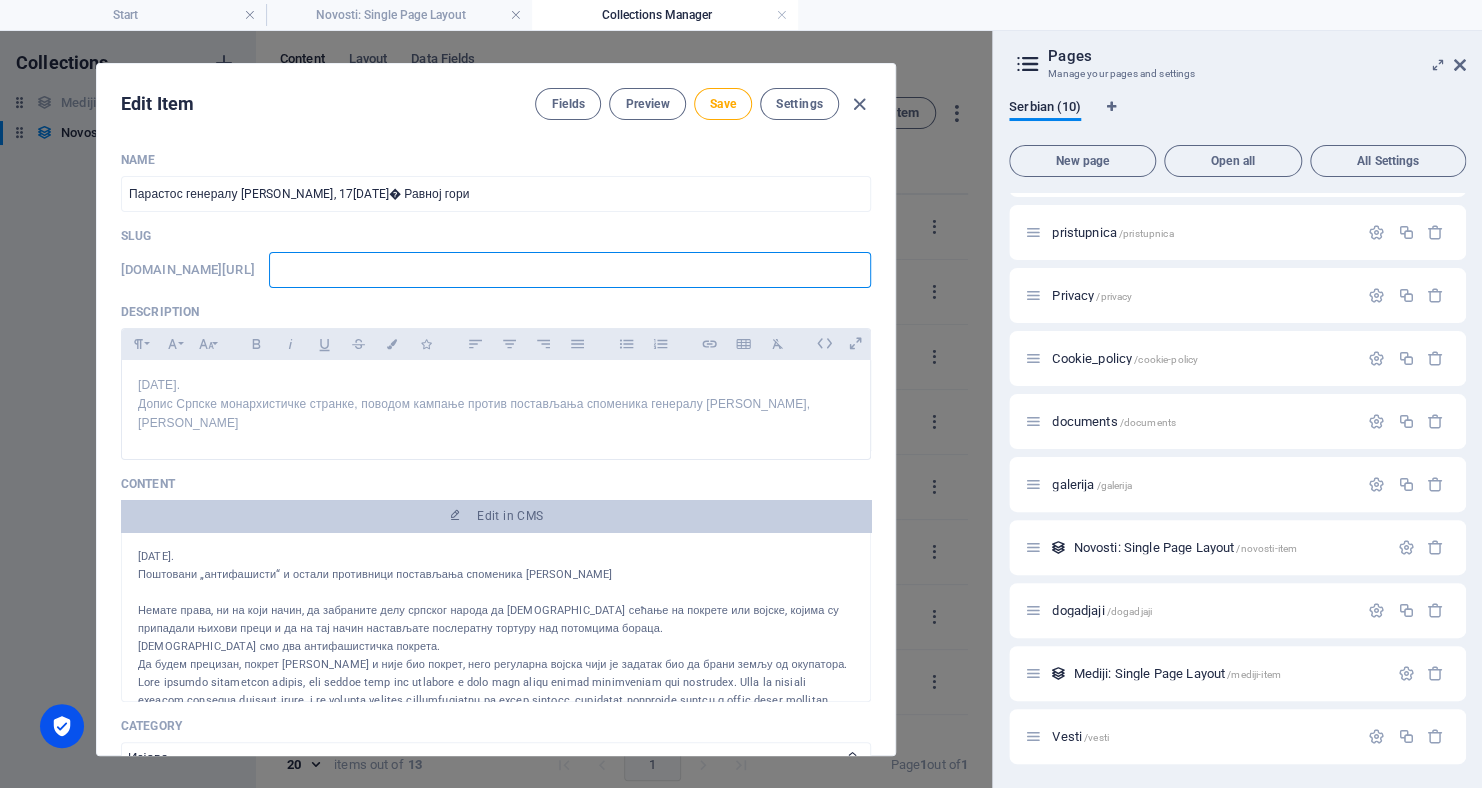 type on "p" 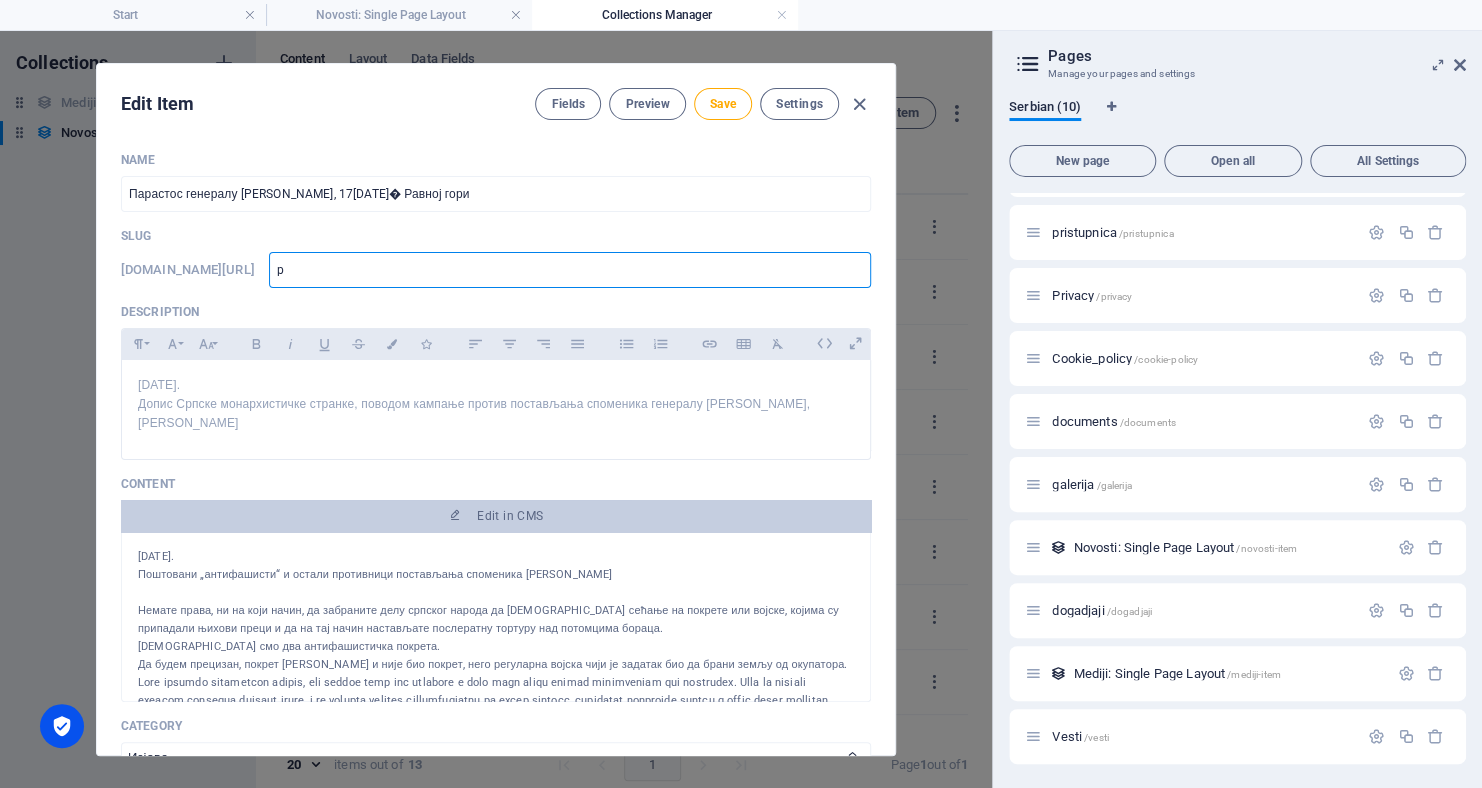 type on "pa" 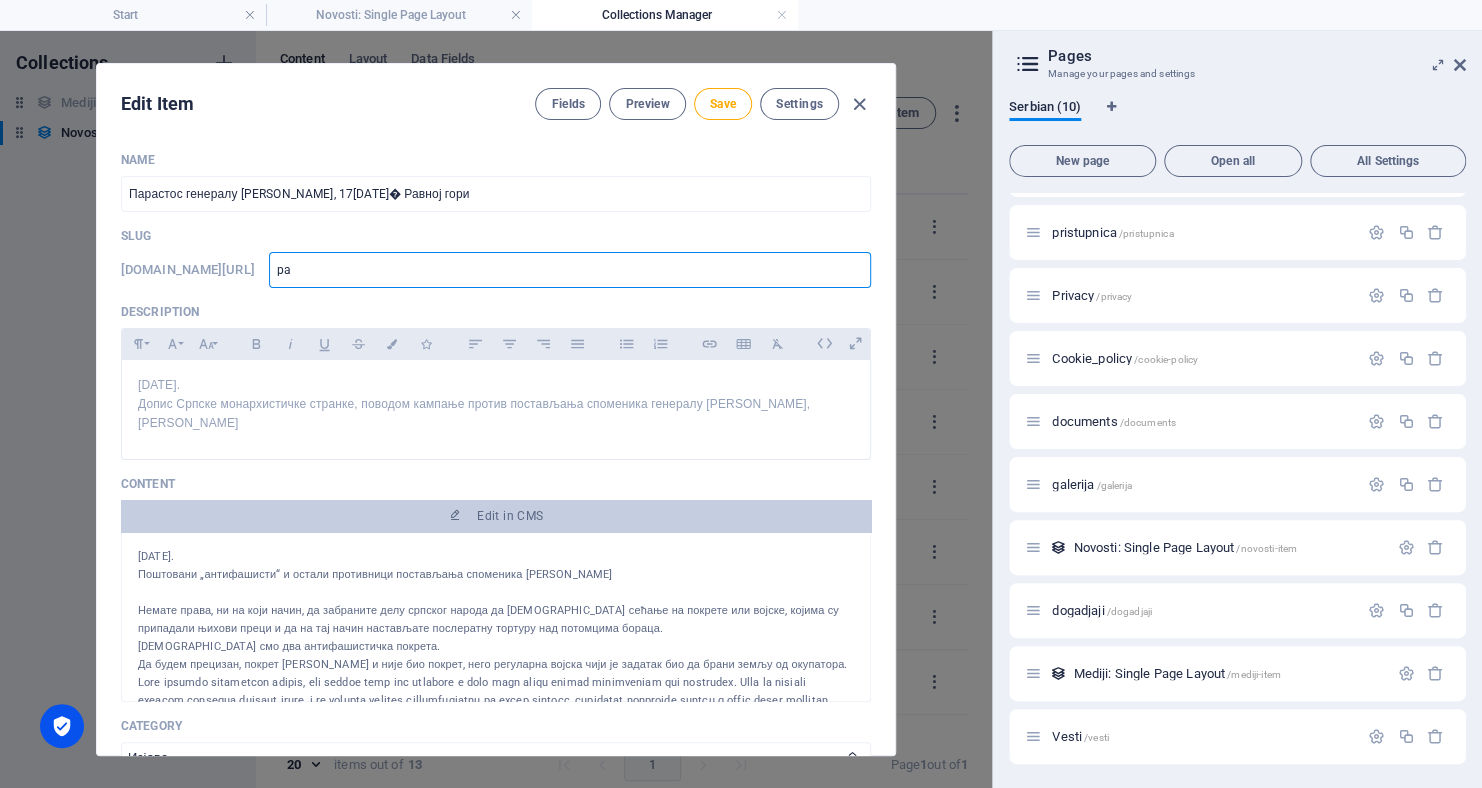 type on "par" 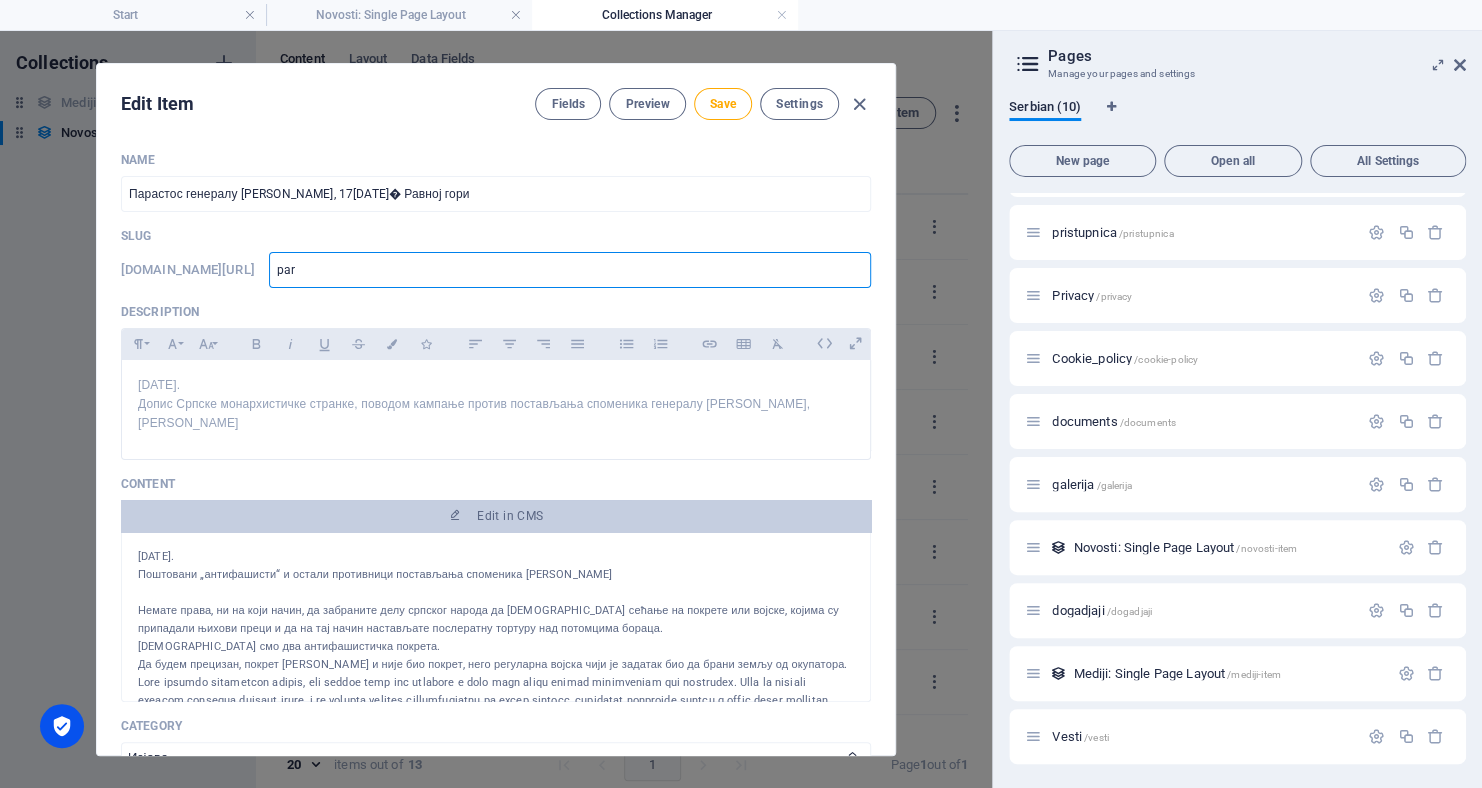 type on "para" 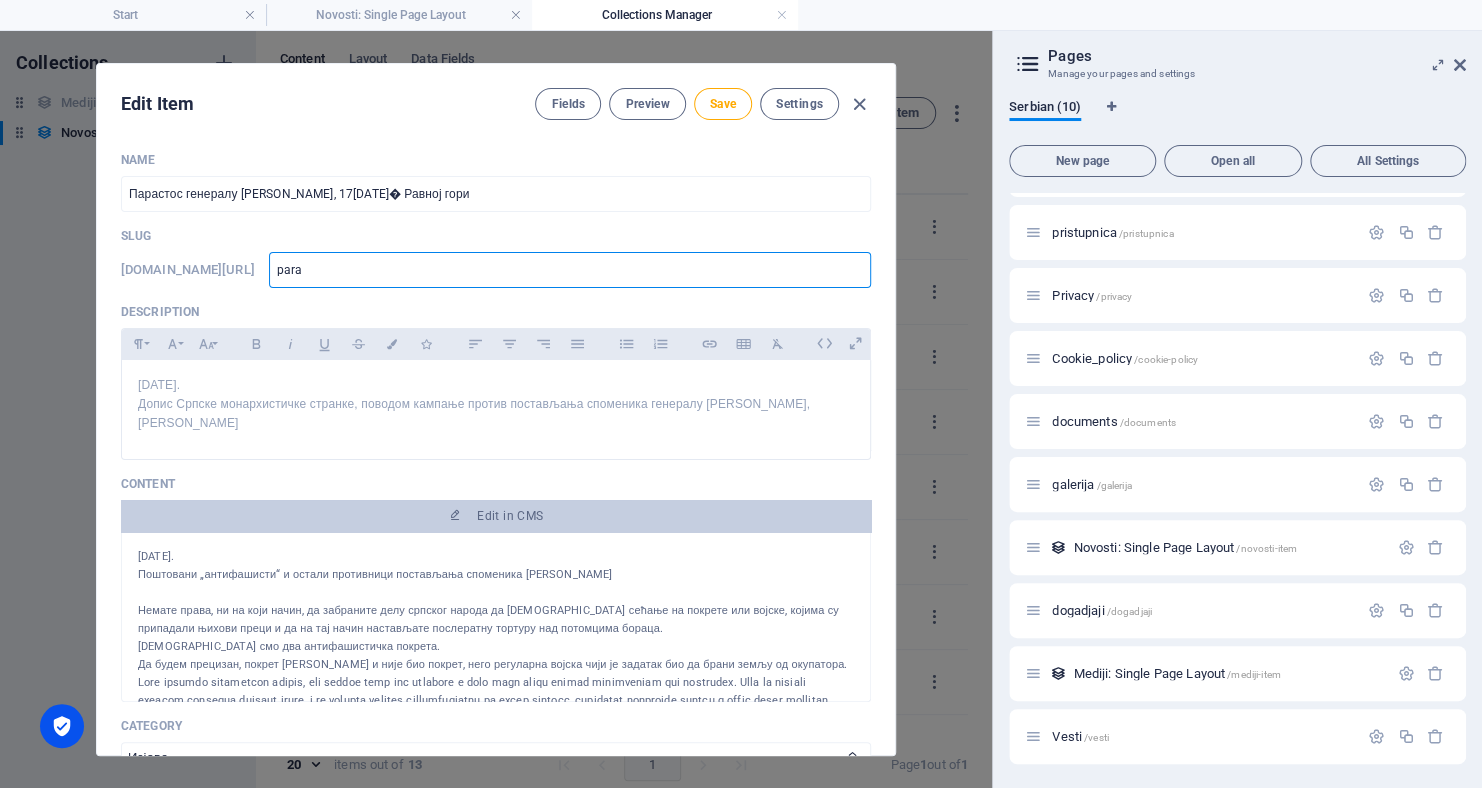 type on "paras" 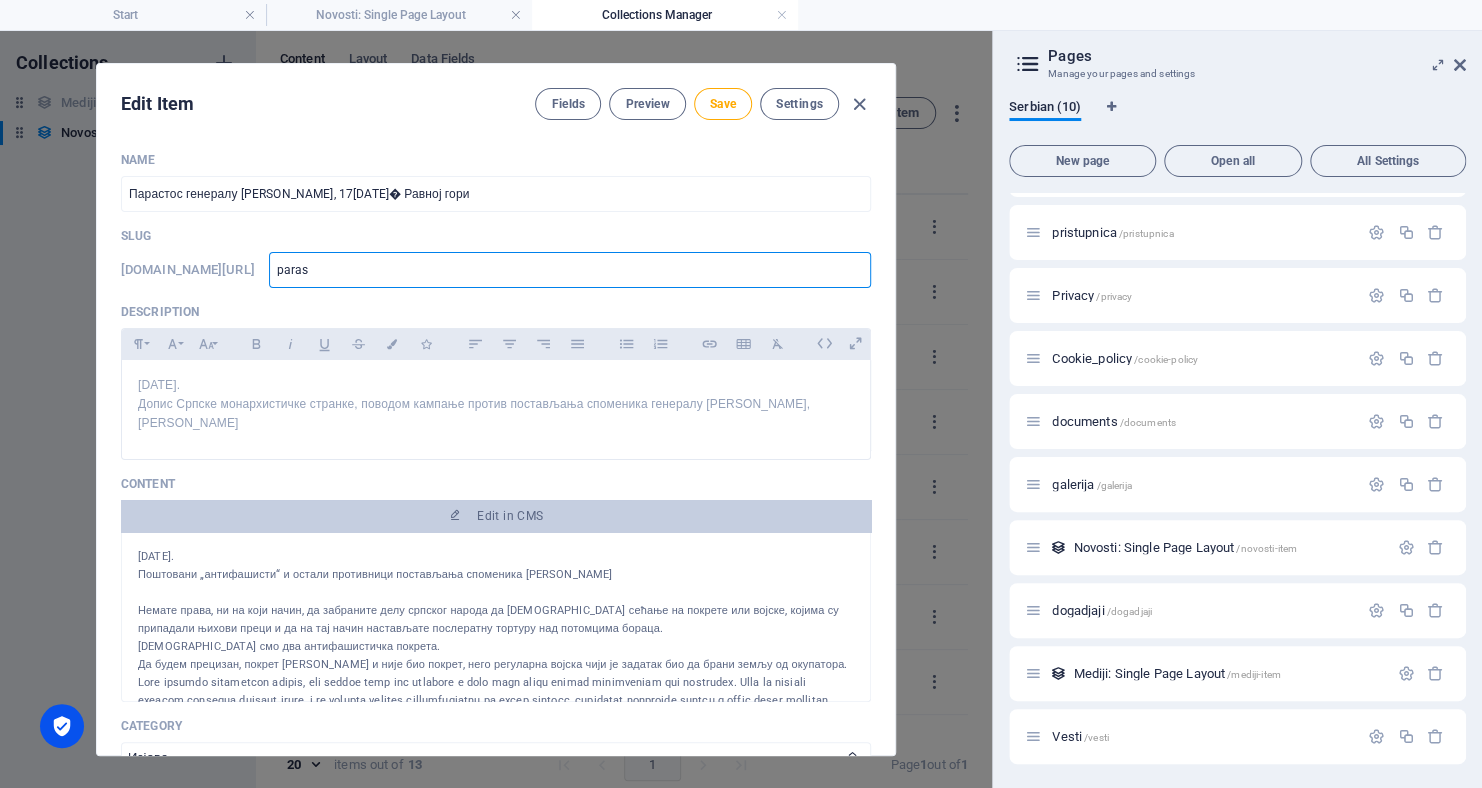 type on "parast" 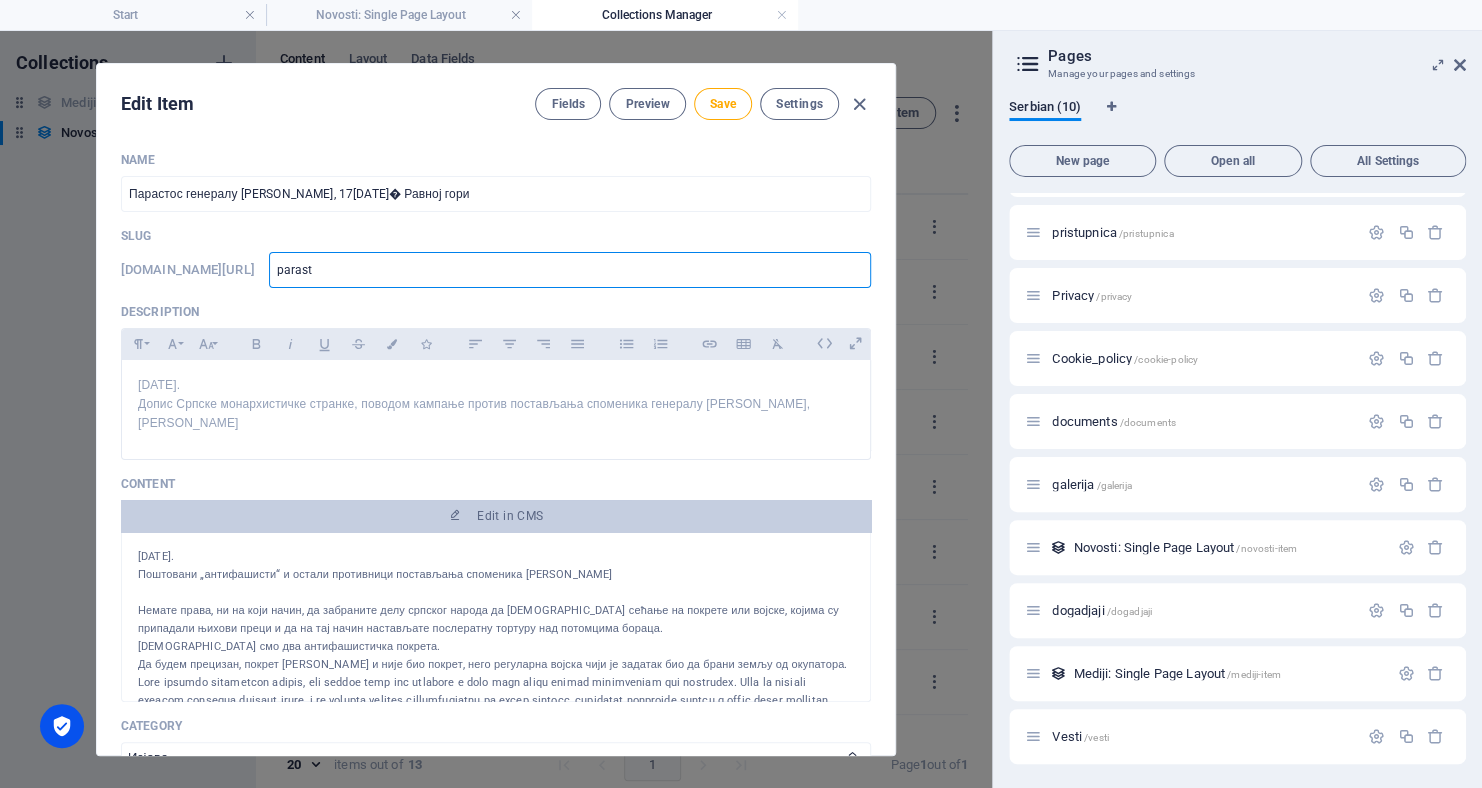 type on "parasto" 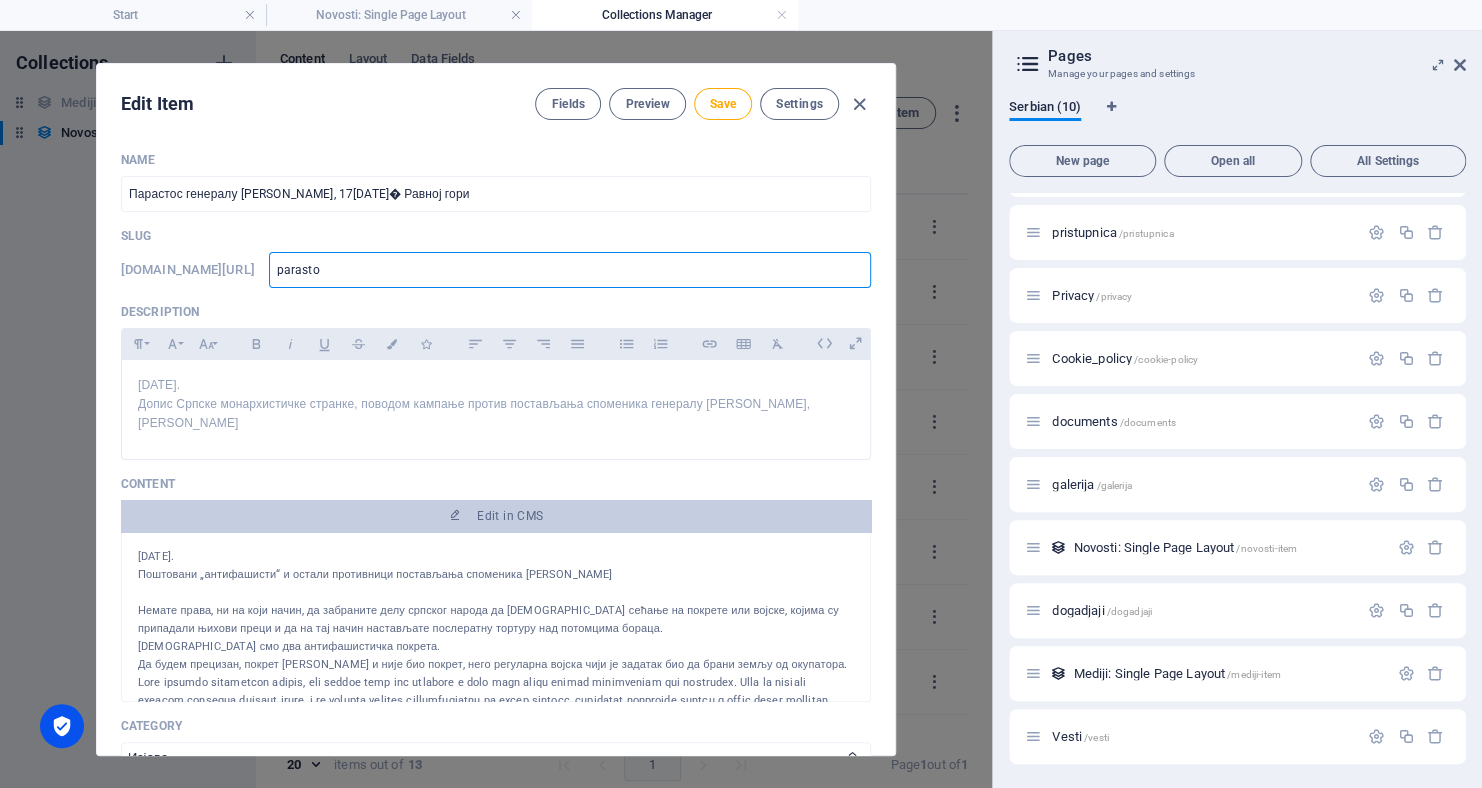 type on "parastos" 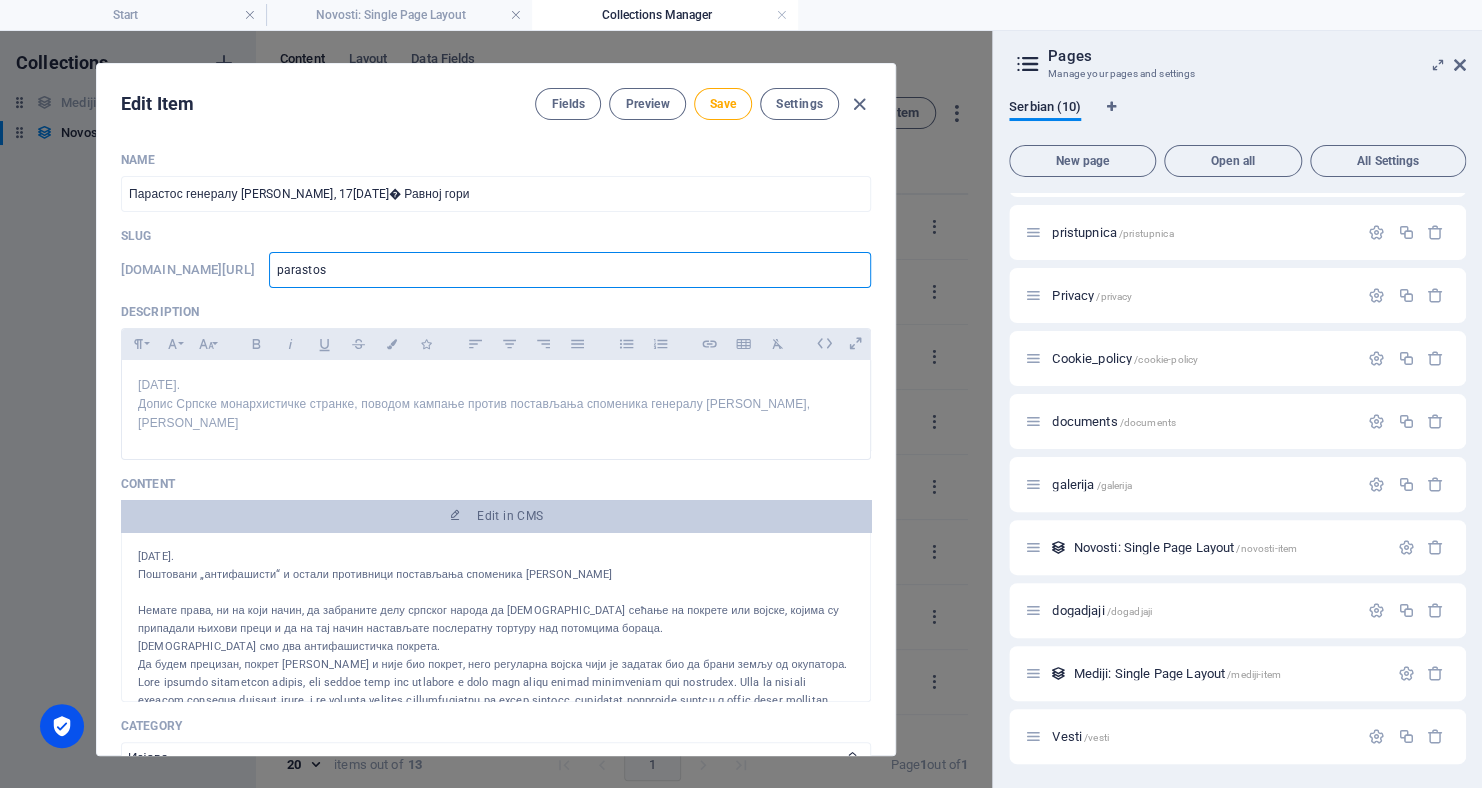 type on "parastos" 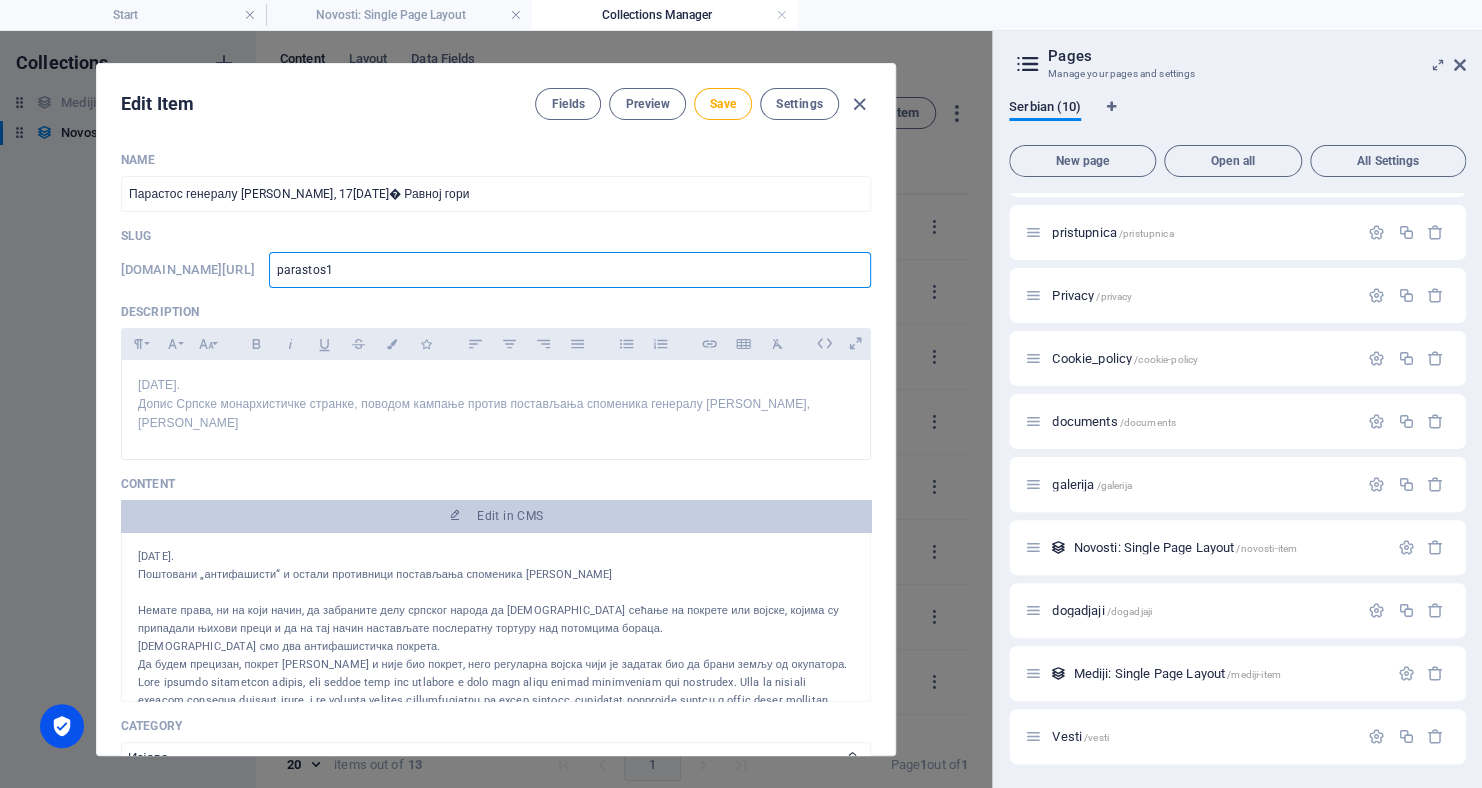 type on "parastos17" 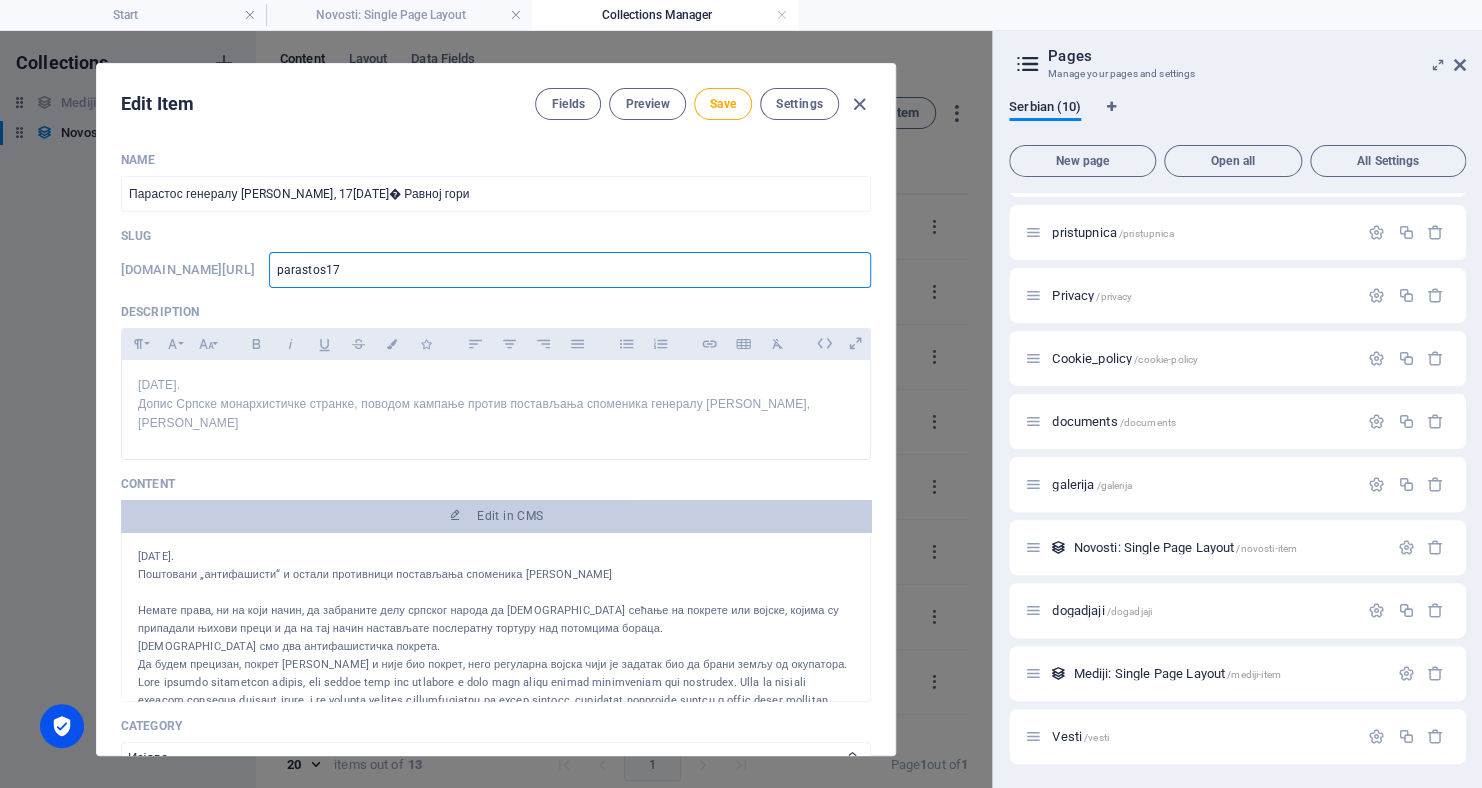 type on "parastos17j" 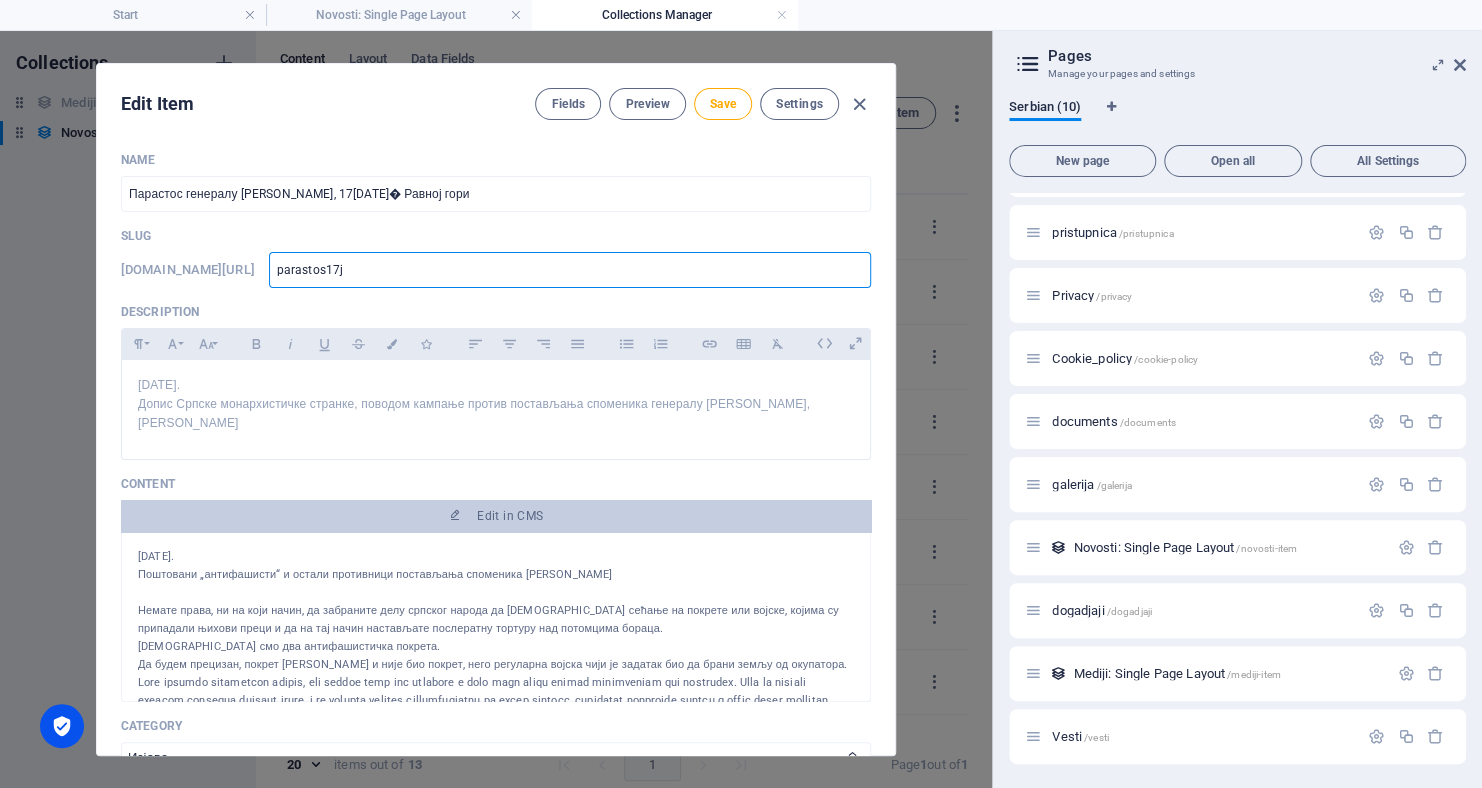 type on "parastos17ju" 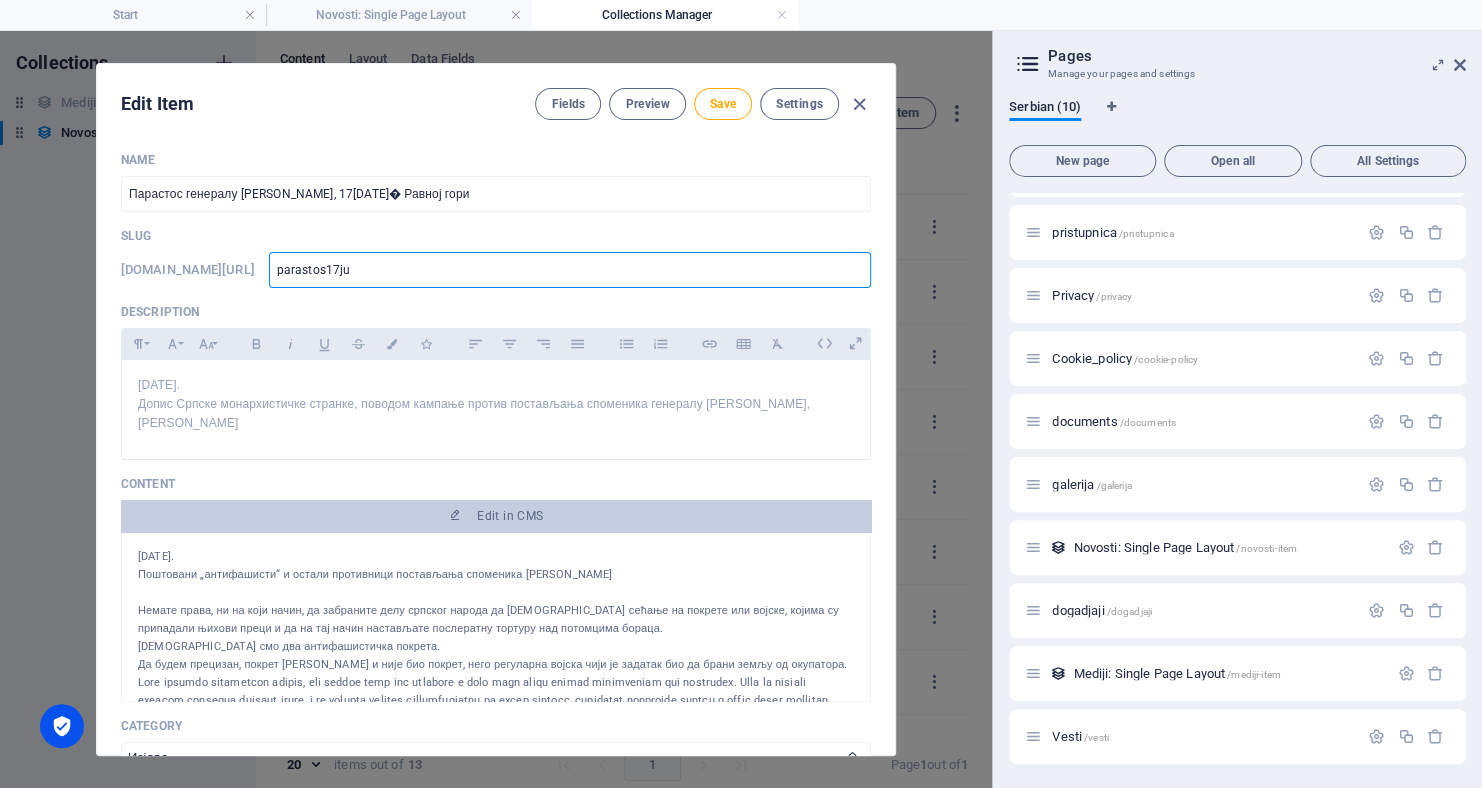 type on "parastos[DATE]" 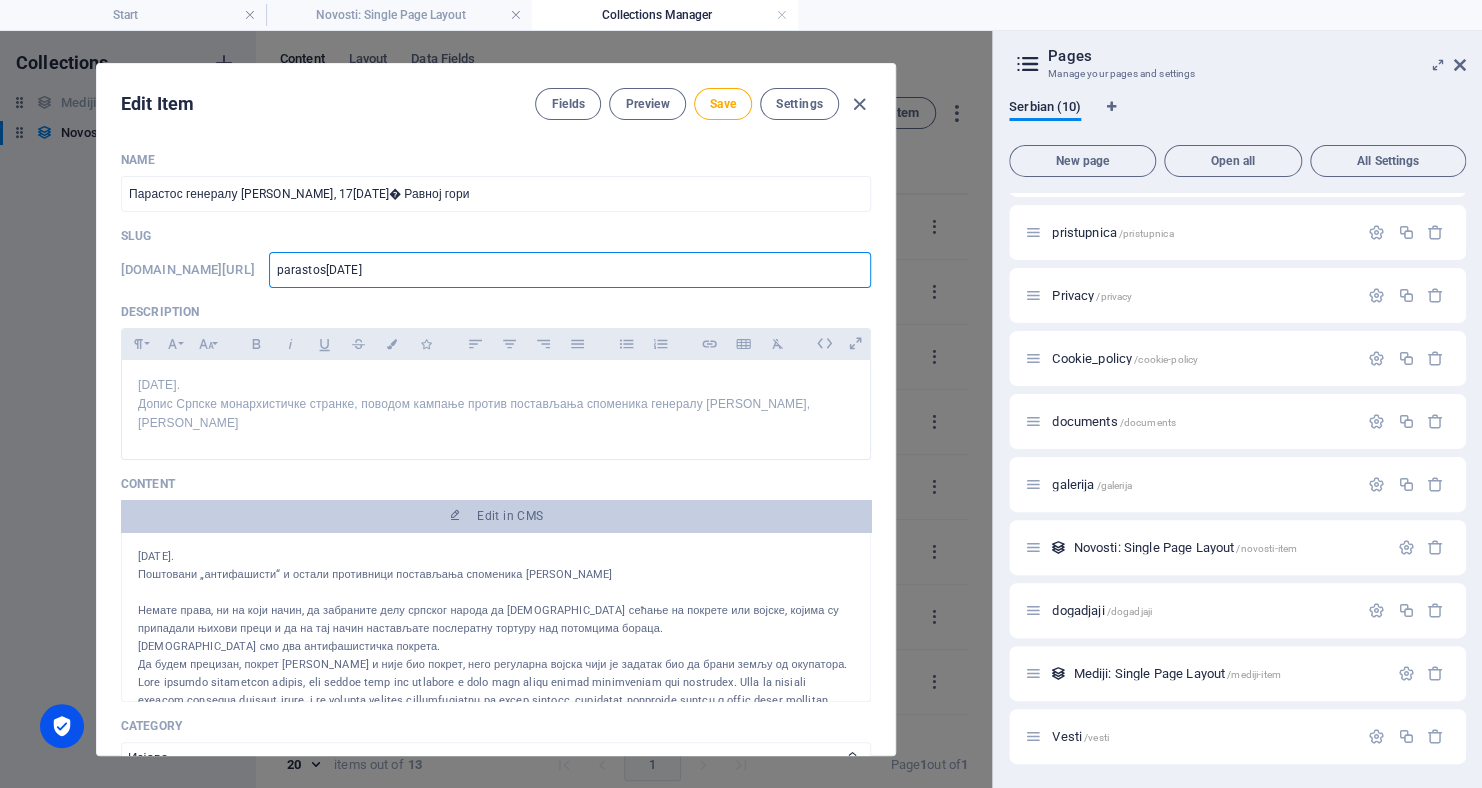 type on "parastos17jul2" 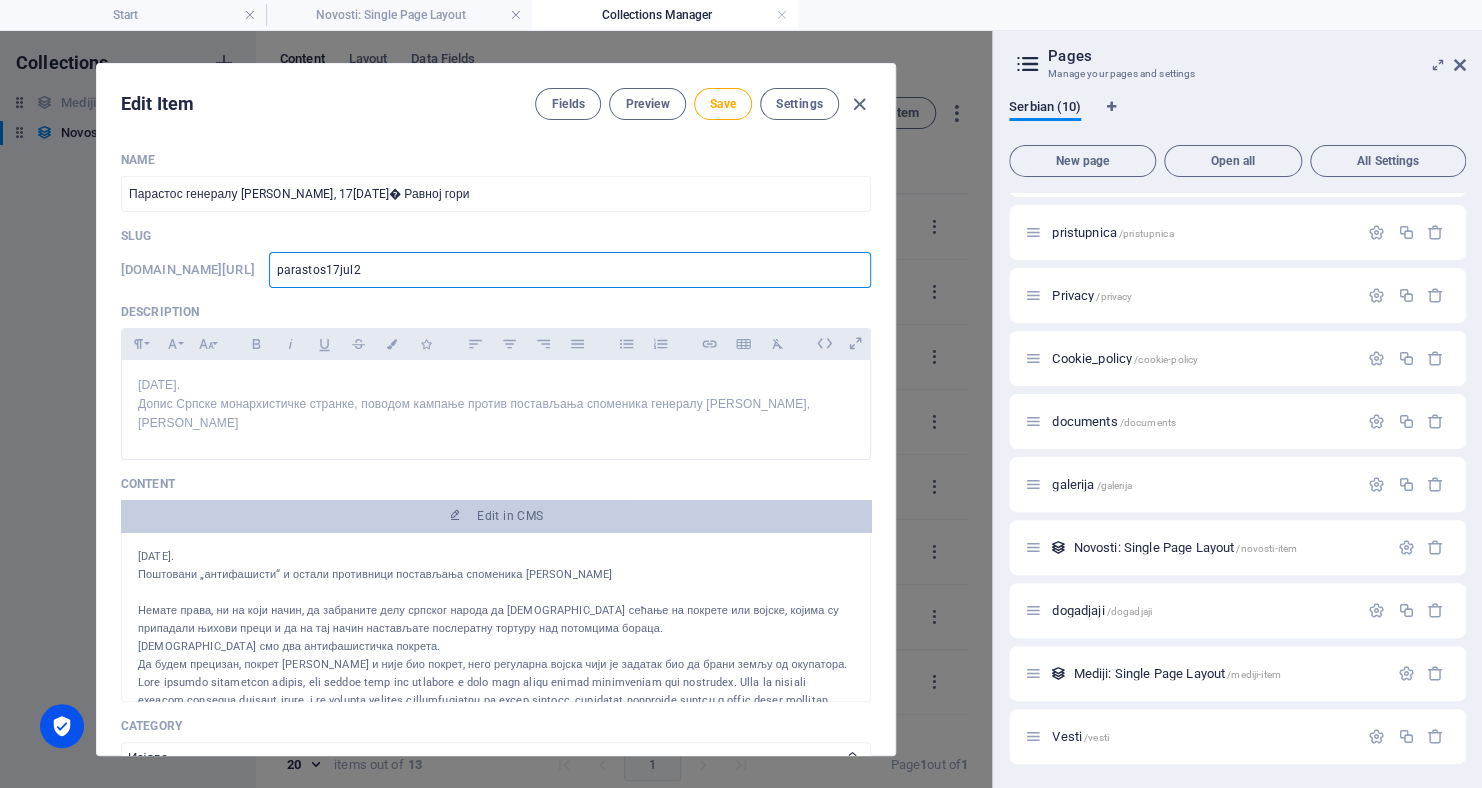 type on "parastos17[DATE]" 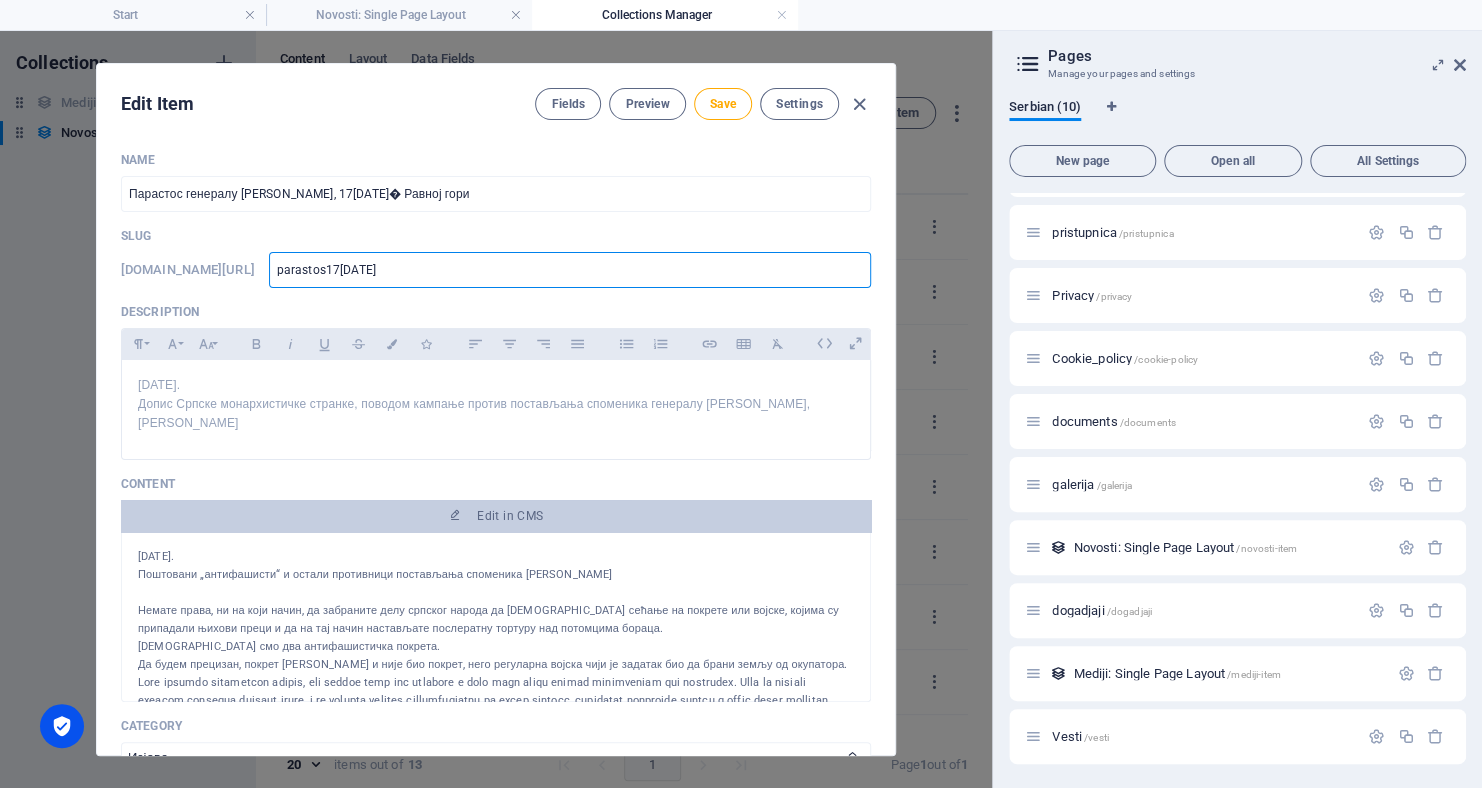 type on "parastos17jul25R" 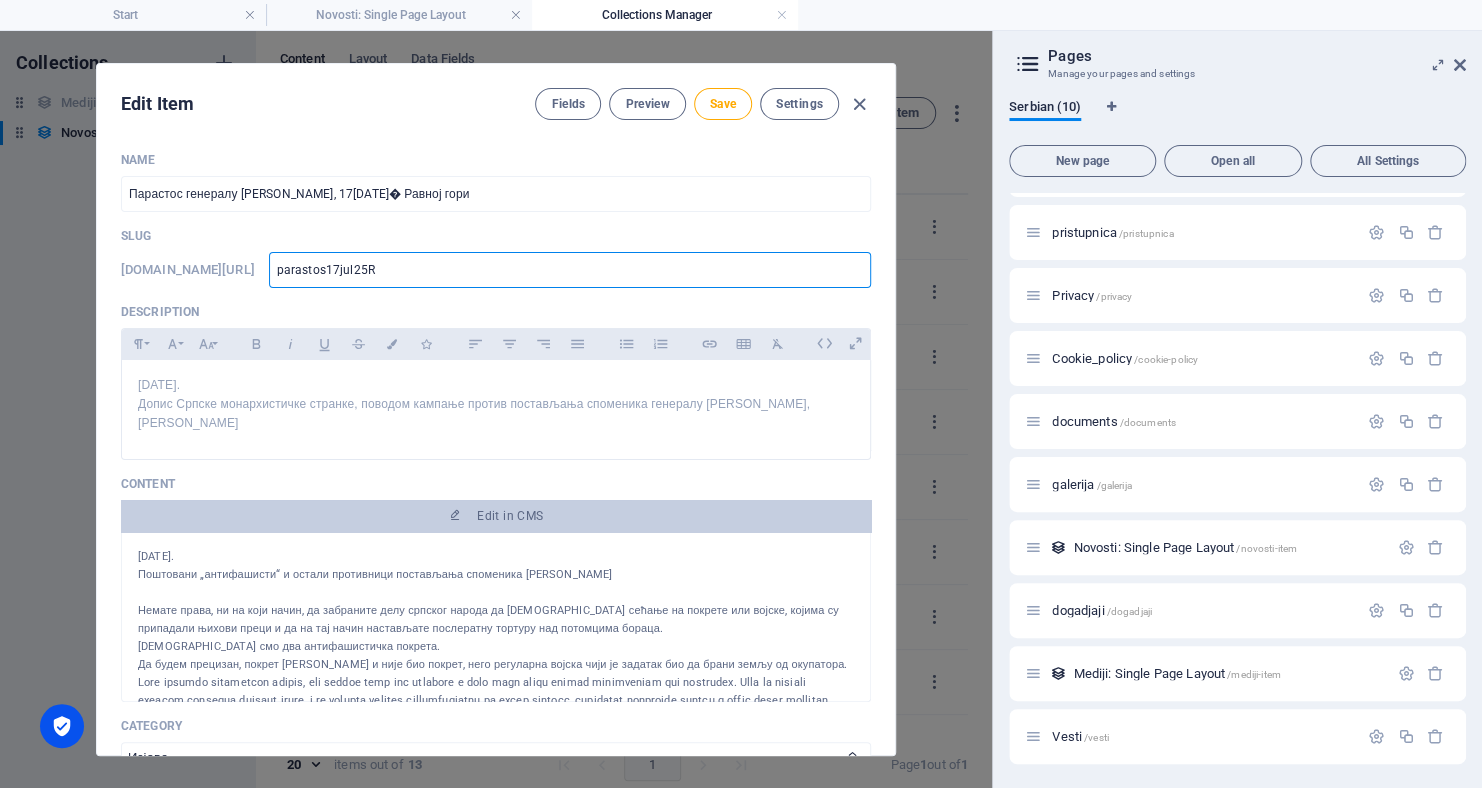 type on "parastos17jul25Rg" 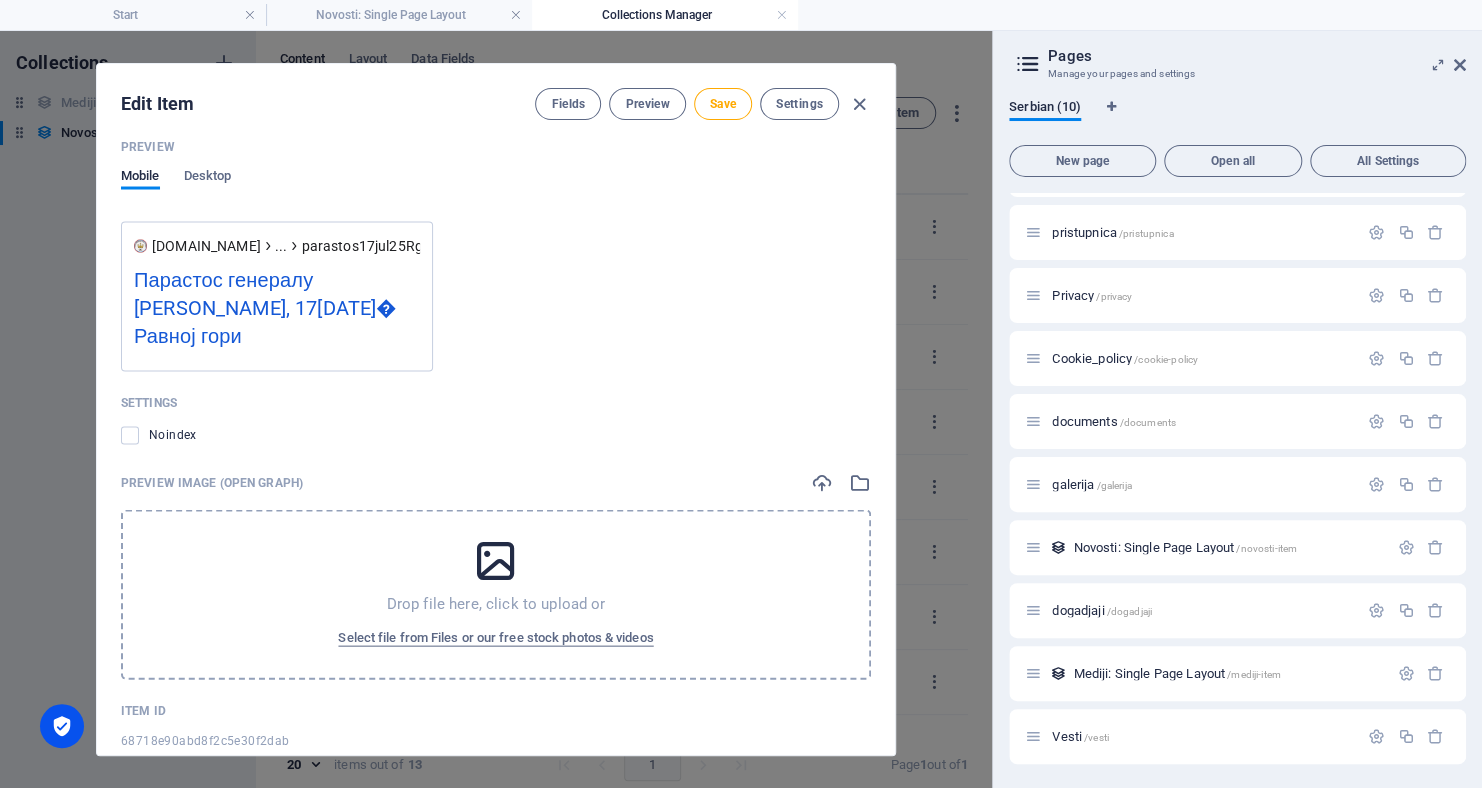 scroll, scrollTop: 1898, scrollLeft: 0, axis: vertical 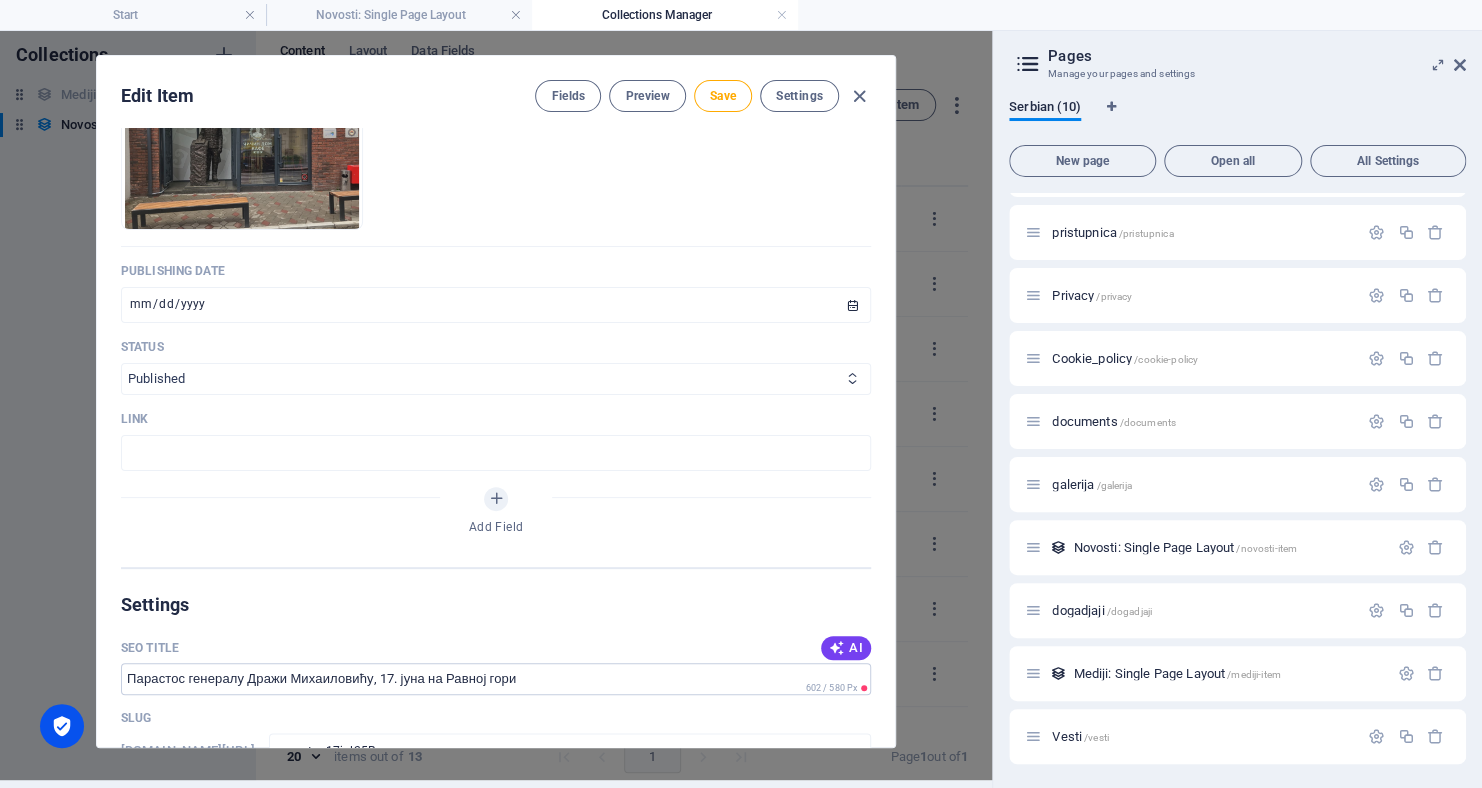 type on "parastos17jul25rg" 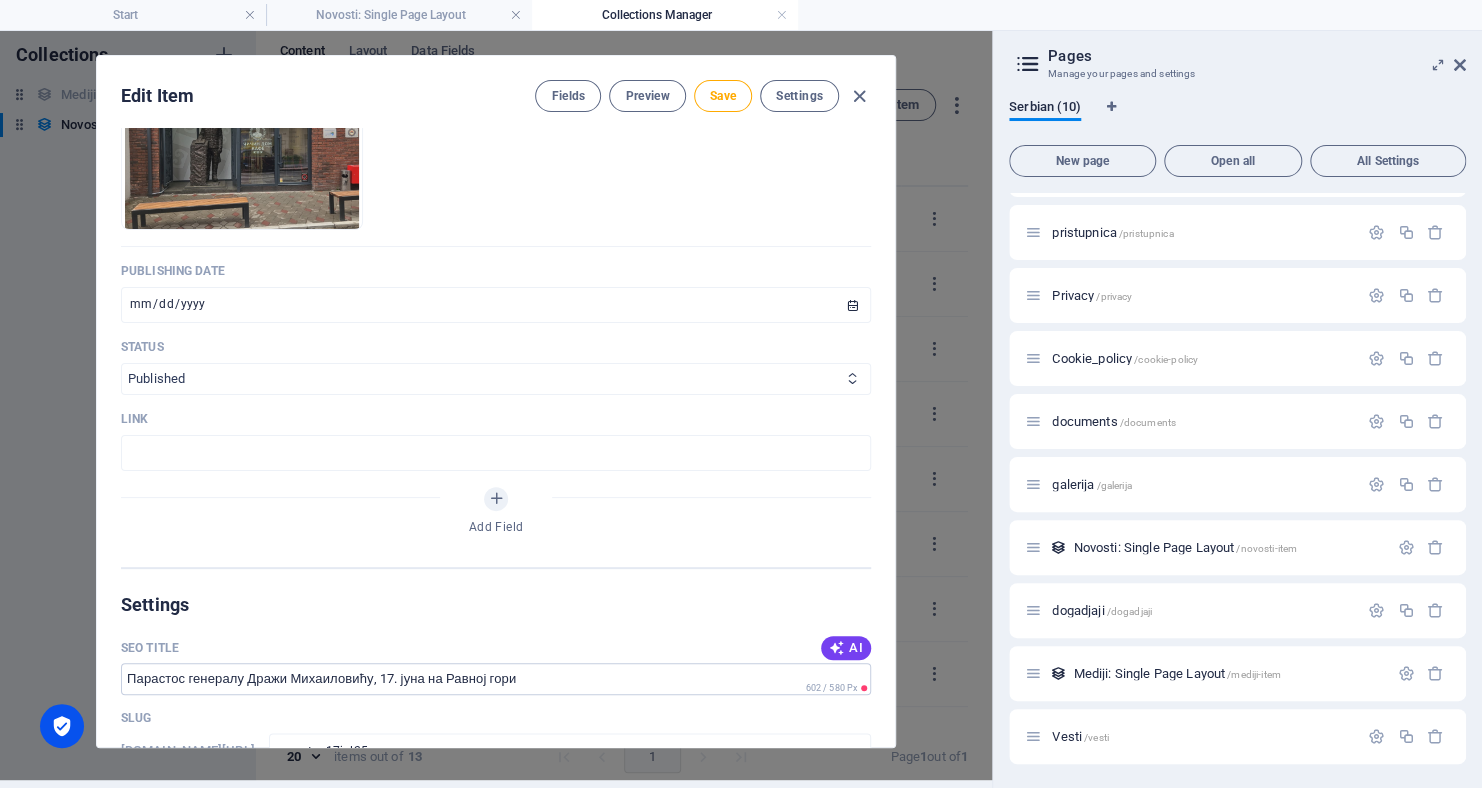 click at bounding box center [852, 378] 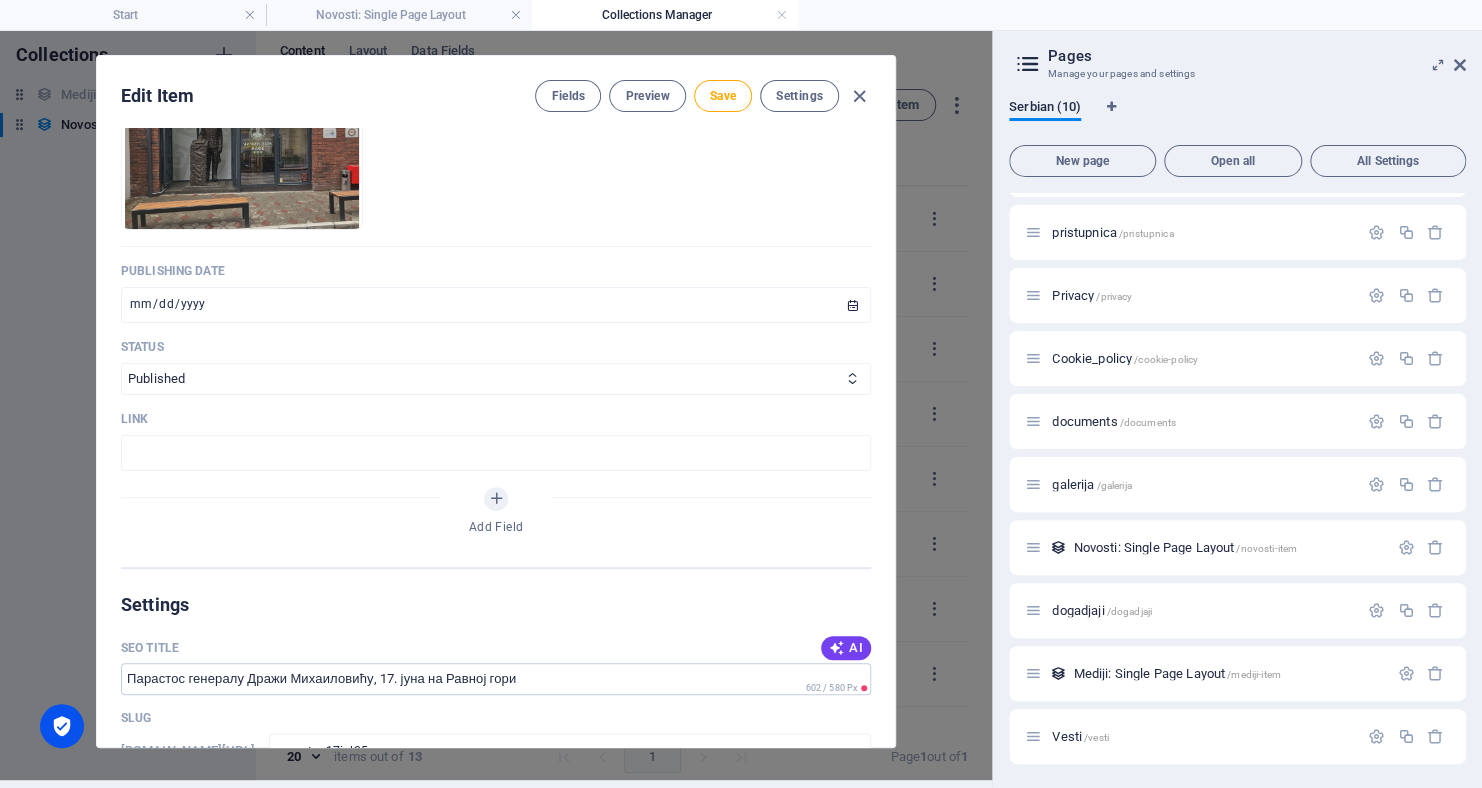 select on "Draft" 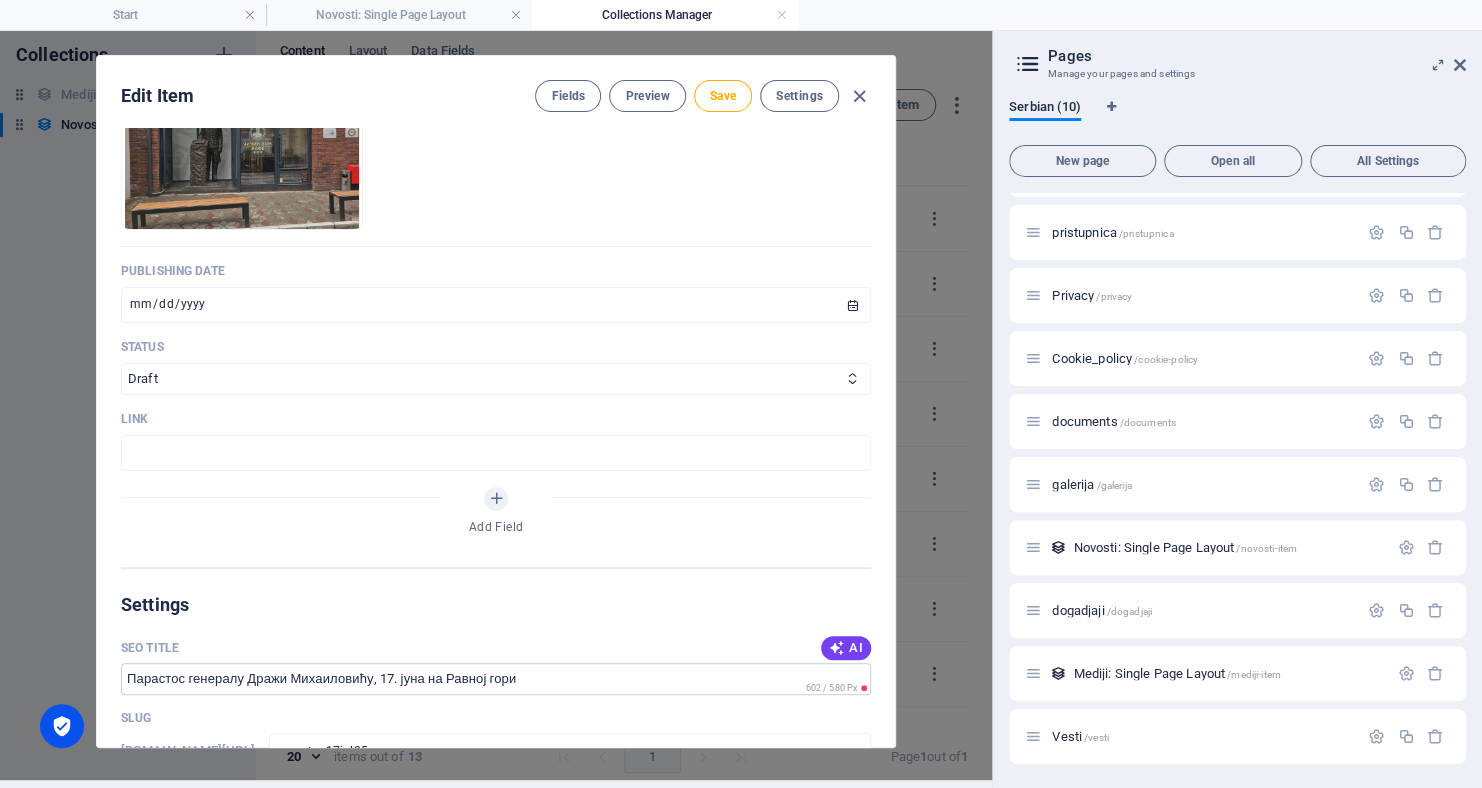 click on "Published Draft" at bounding box center [496, 379] 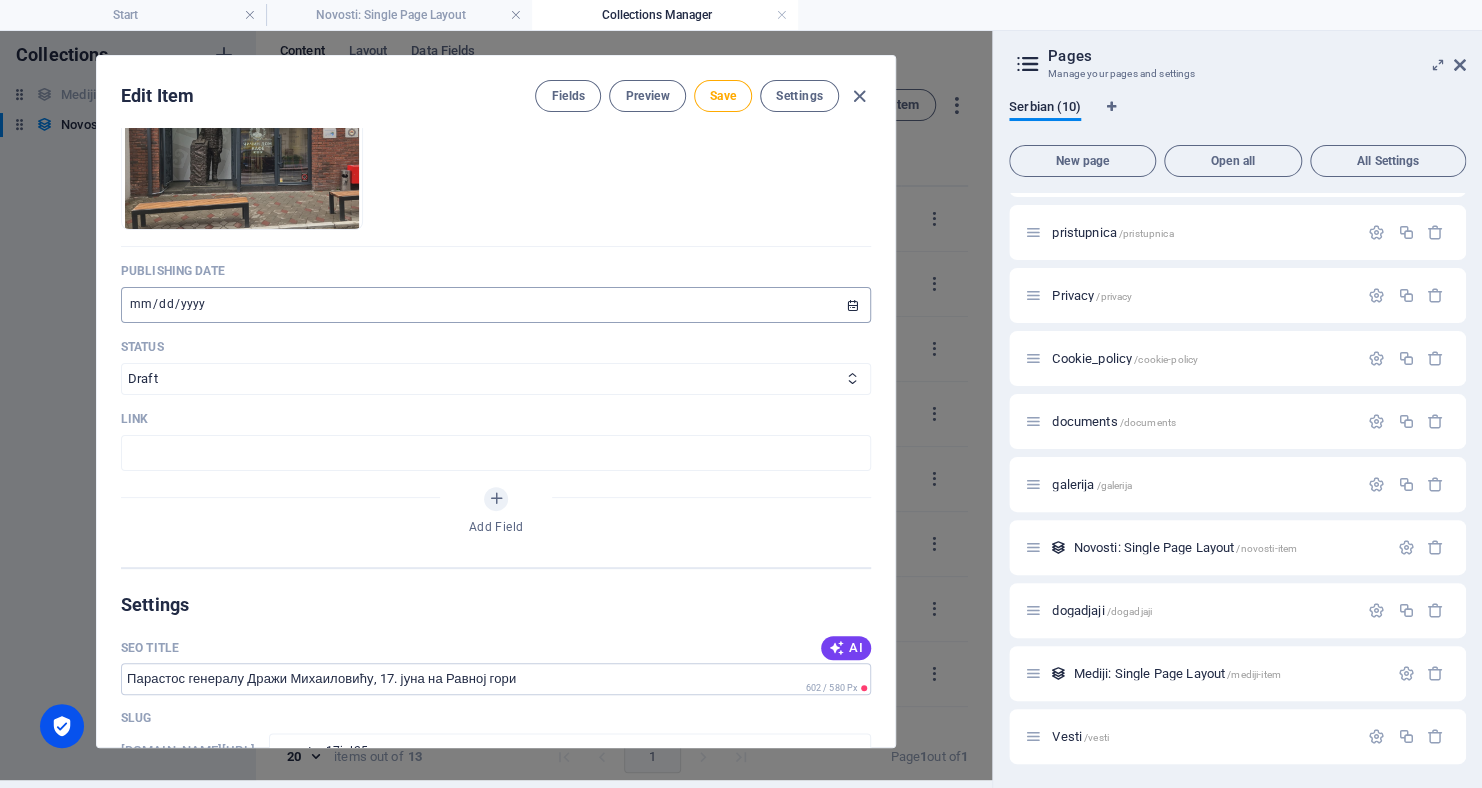 click on "[DATE]" at bounding box center [496, 305] 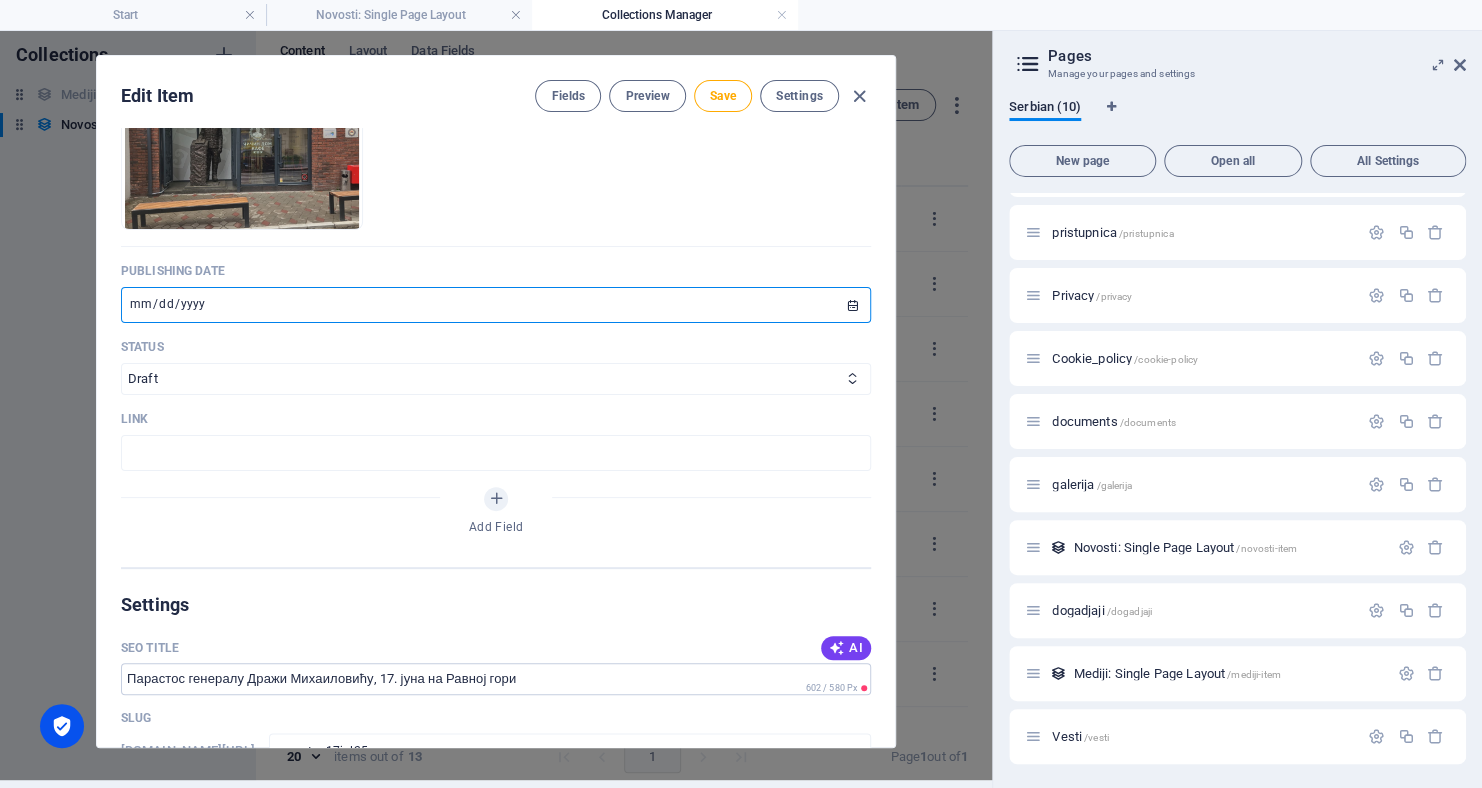 click on "[DATE]" at bounding box center [496, 305] 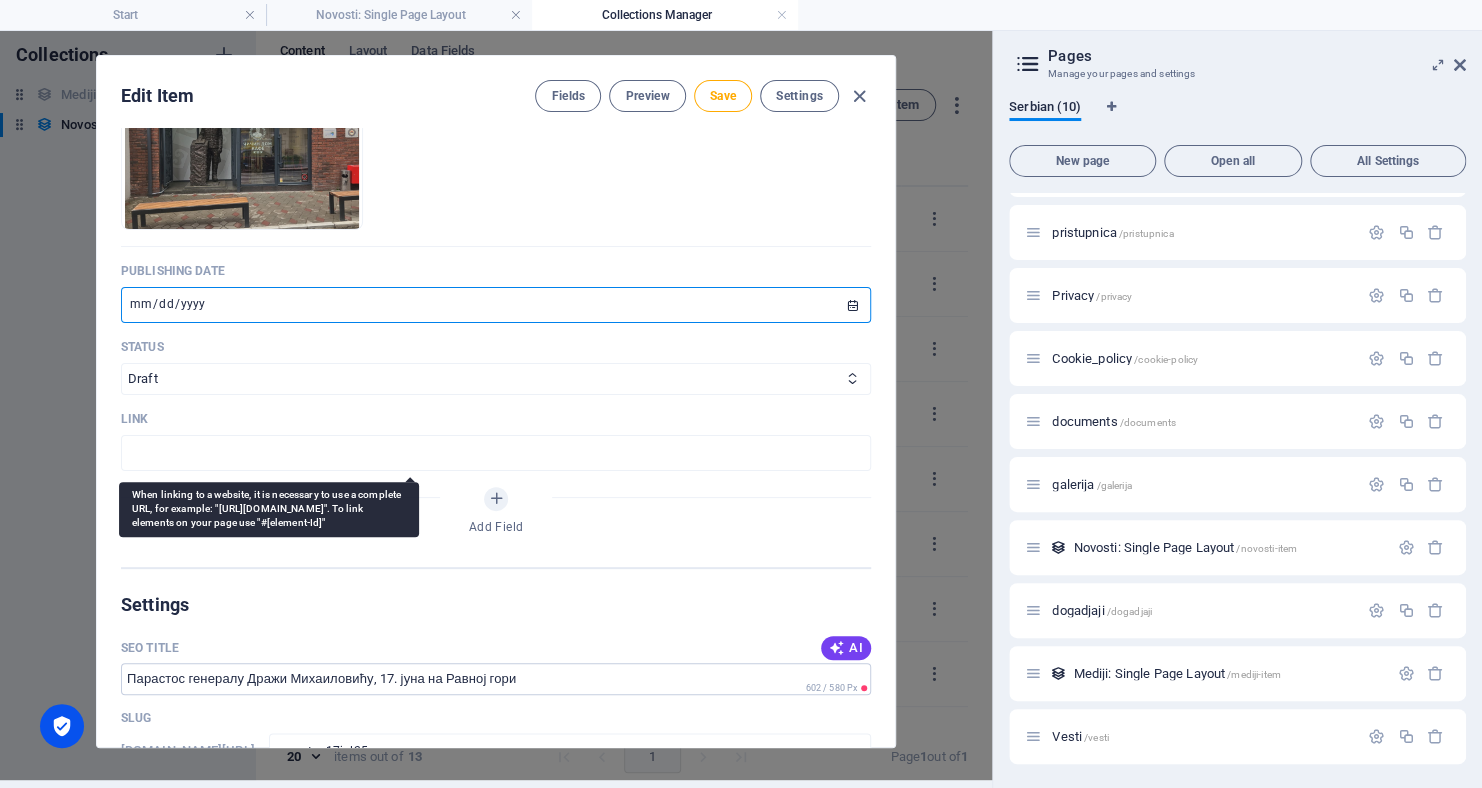 type on "[DATE]" 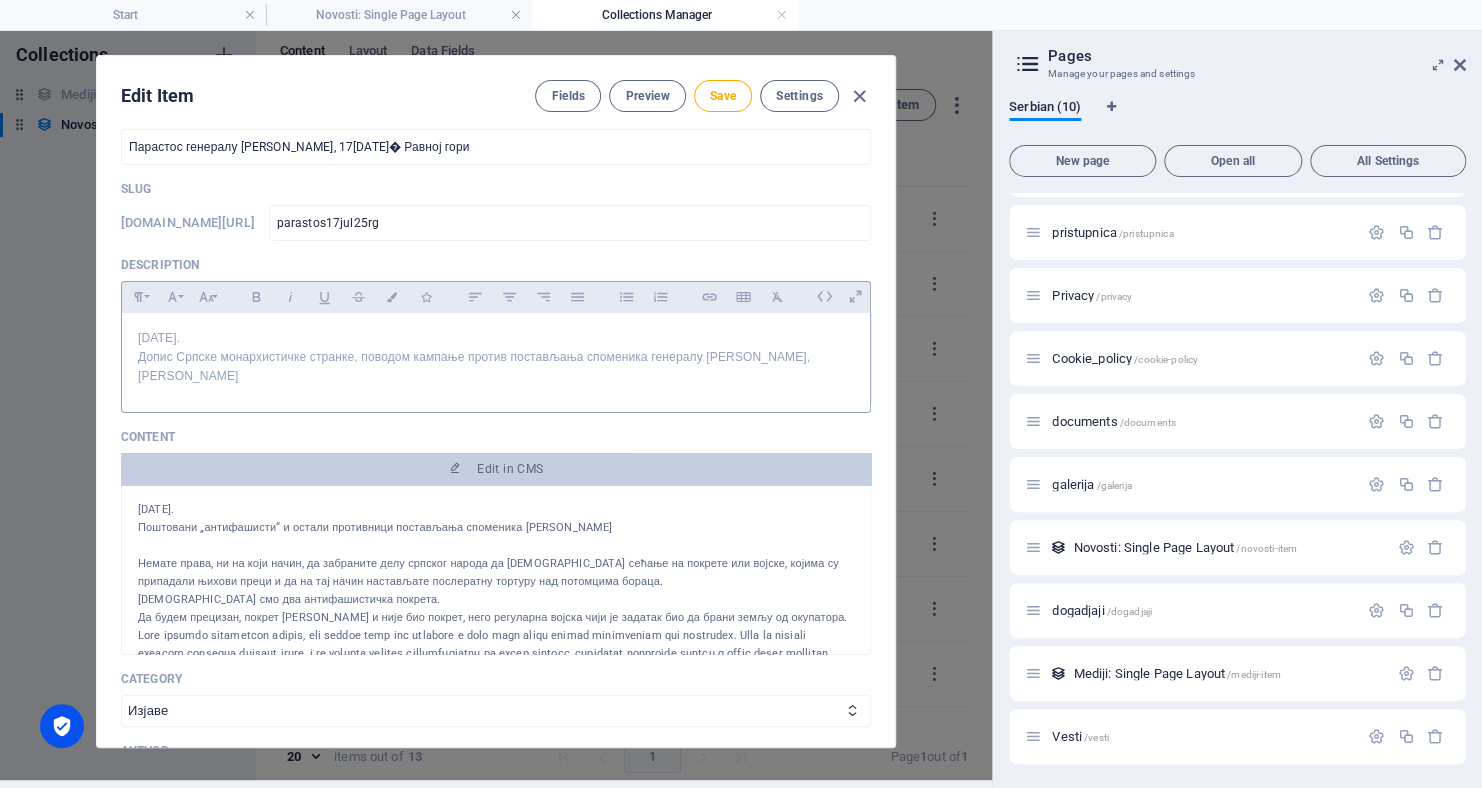 scroll, scrollTop: 0, scrollLeft: 0, axis: both 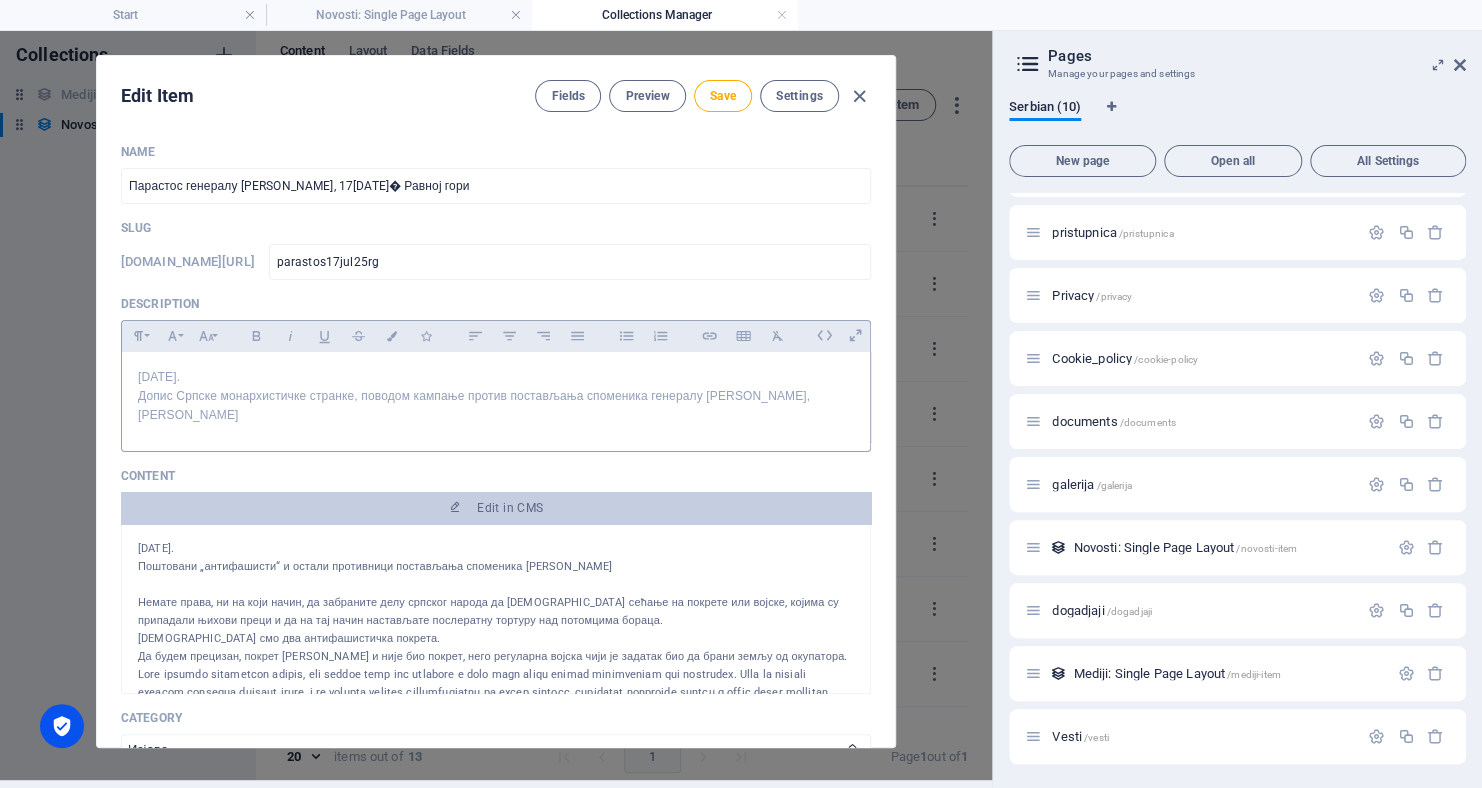 drag, startPoint x: 147, startPoint y: 377, endPoint x: 193, endPoint y: 350, distance: 53.338543 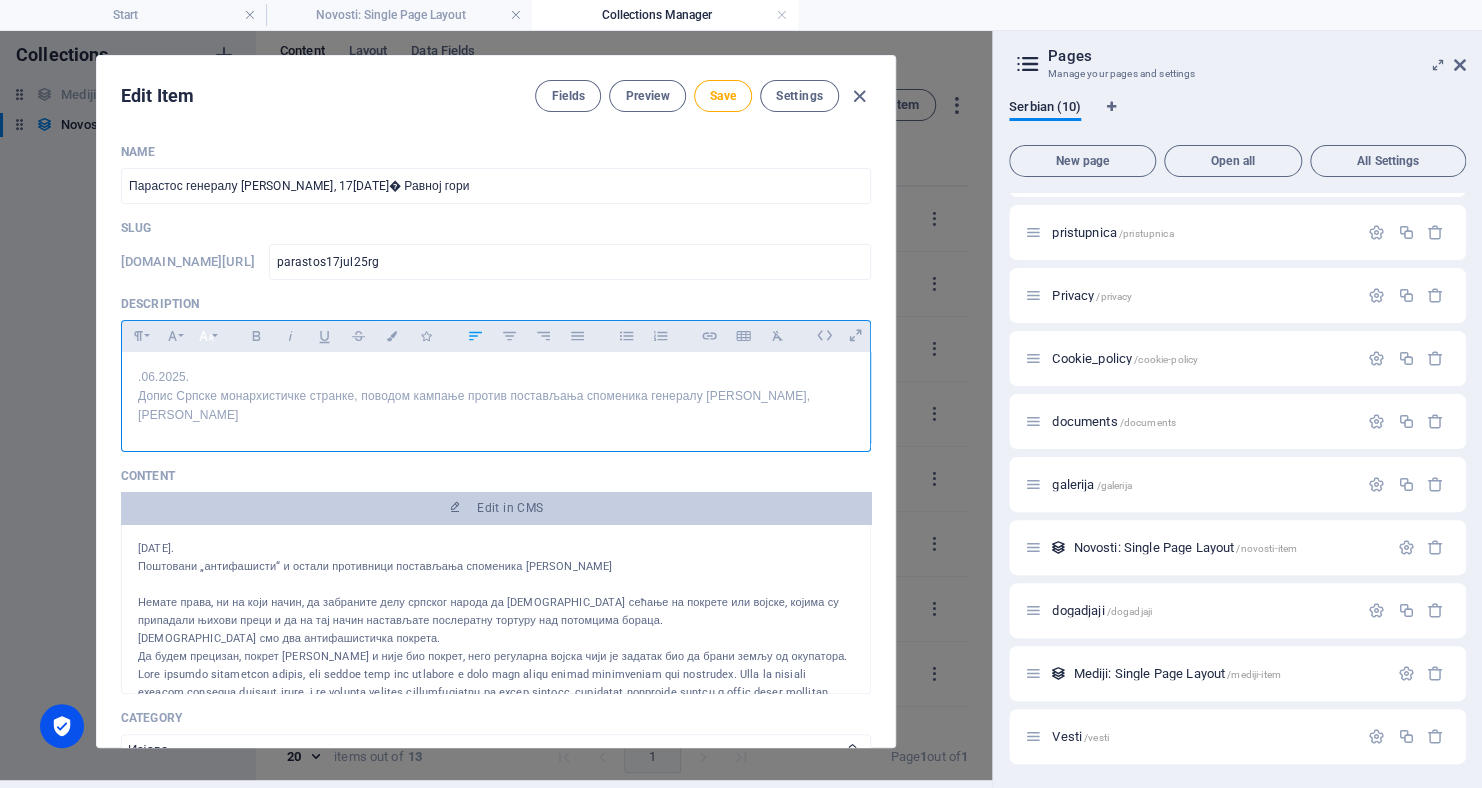 type 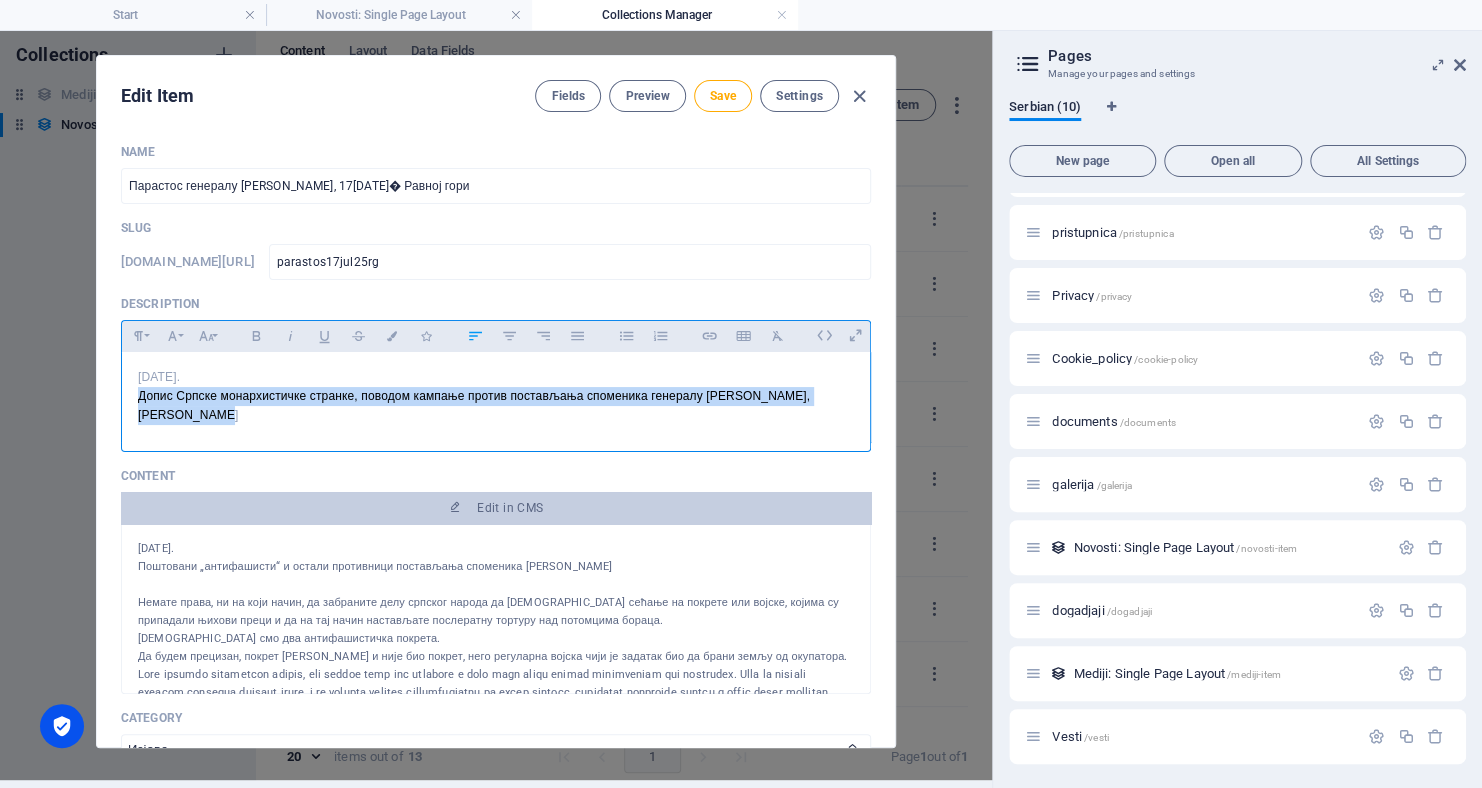 drag, startPoint x: 217, startPoint y: 417, endPoint x: 125, endPoint y: 400, distance: 93.55747 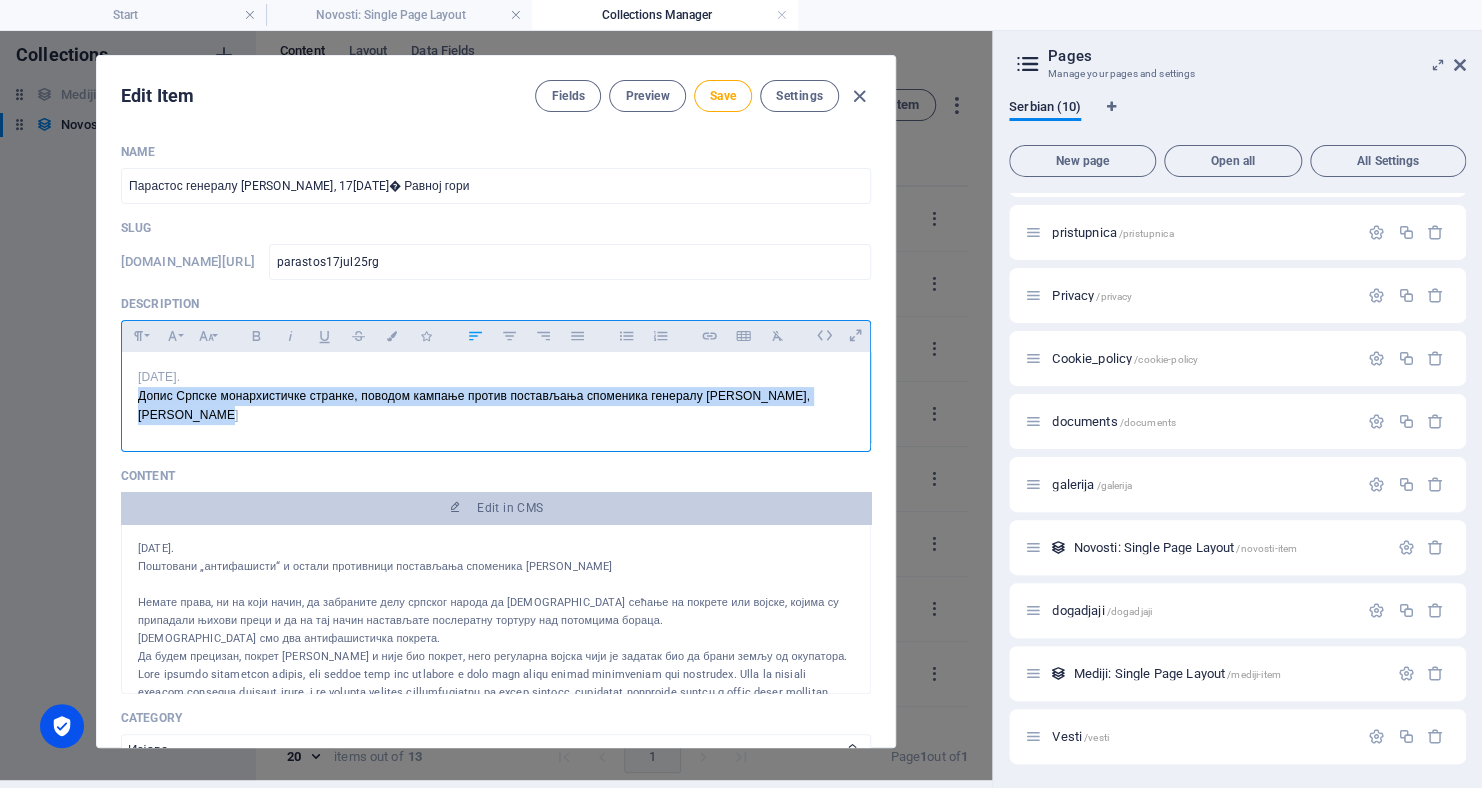 click on "[DATE]. Допис Српске монархистичке странке, поводом кампање против постављања споменика генералу [PERSON_NAME], [PERSON_NAME]" at bounding box center (496, 397) 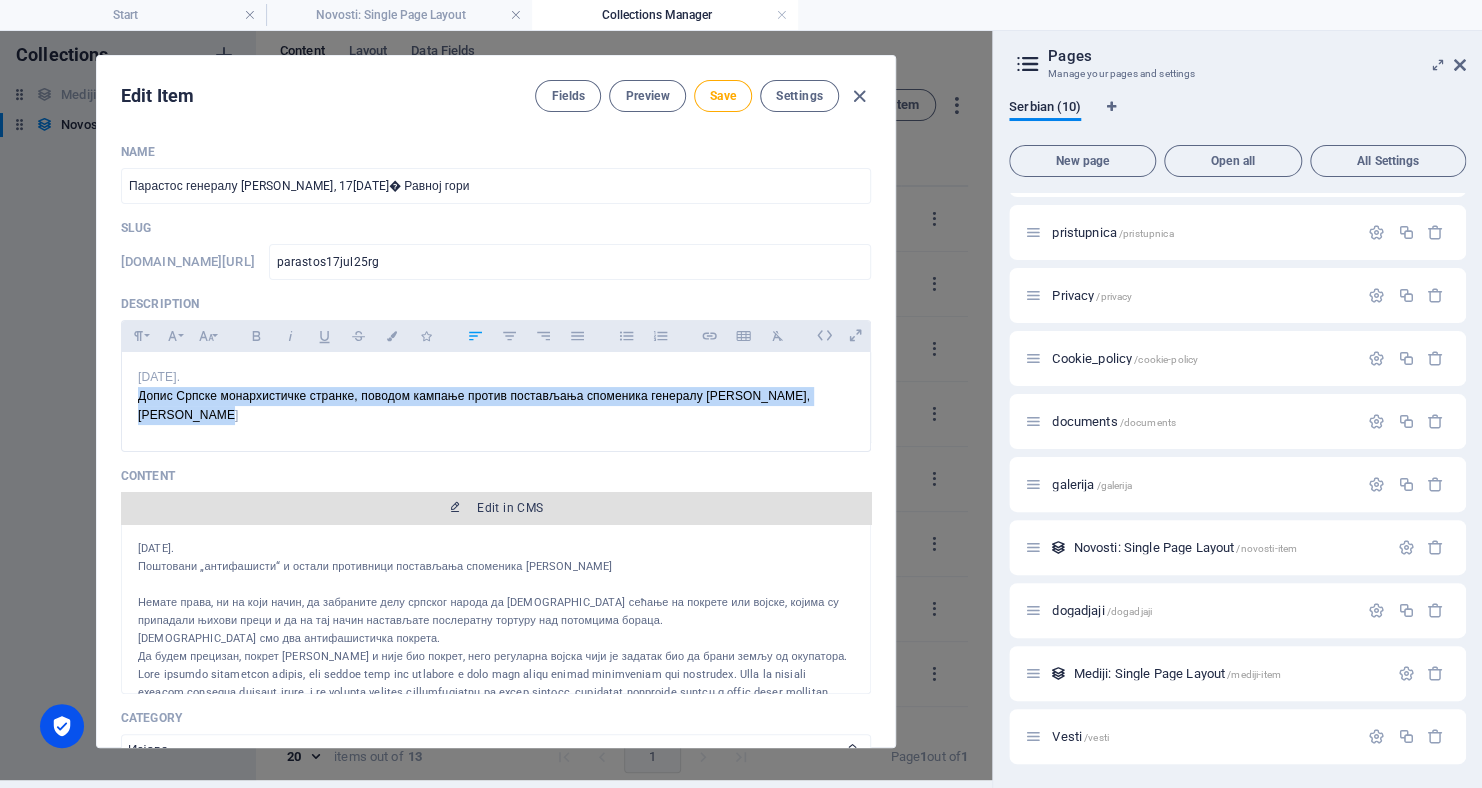 click on "Edit in CMS" at bounding box center (510, 508) 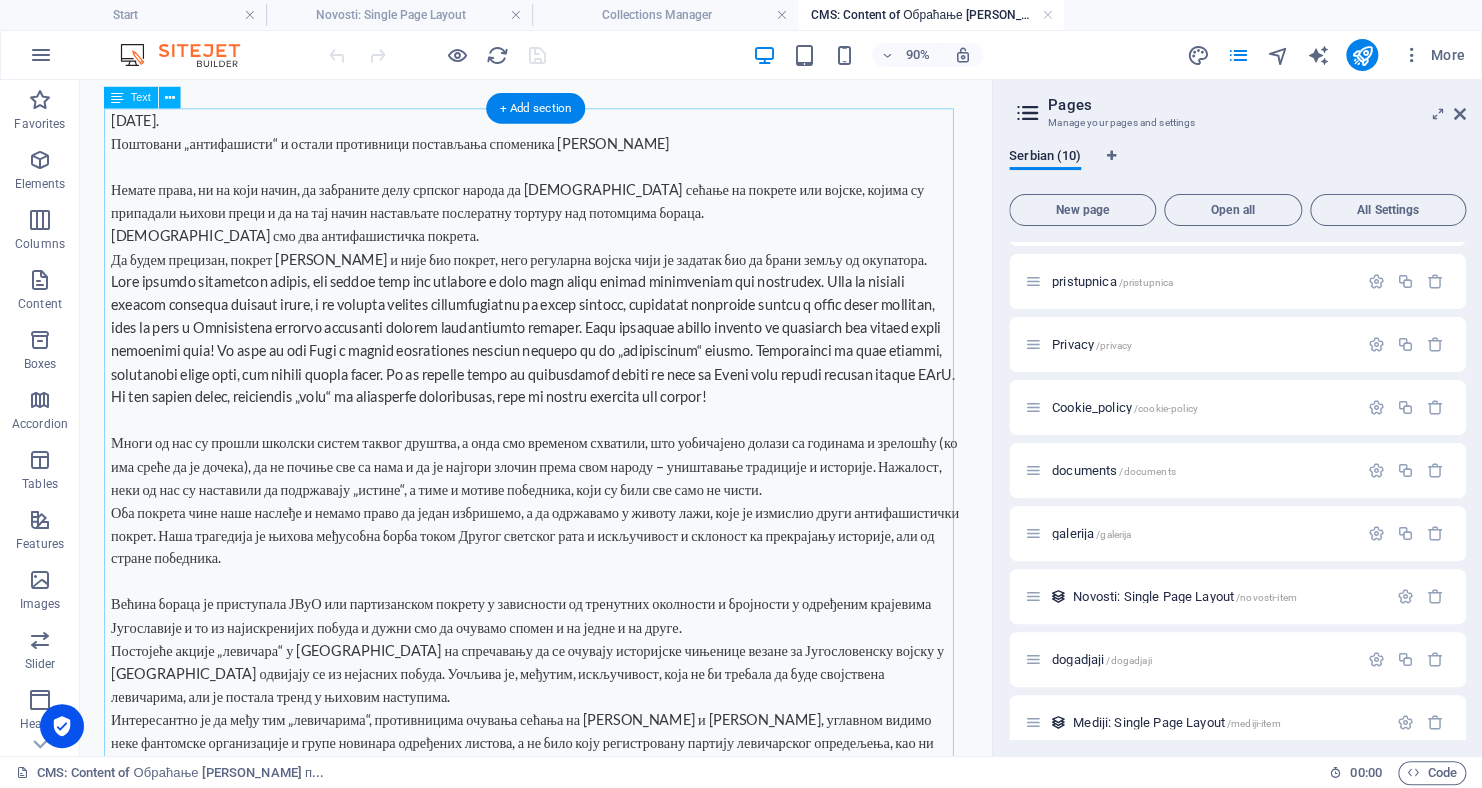 scroll, scrollTop: 0, scrollLeft: 0, axis: both 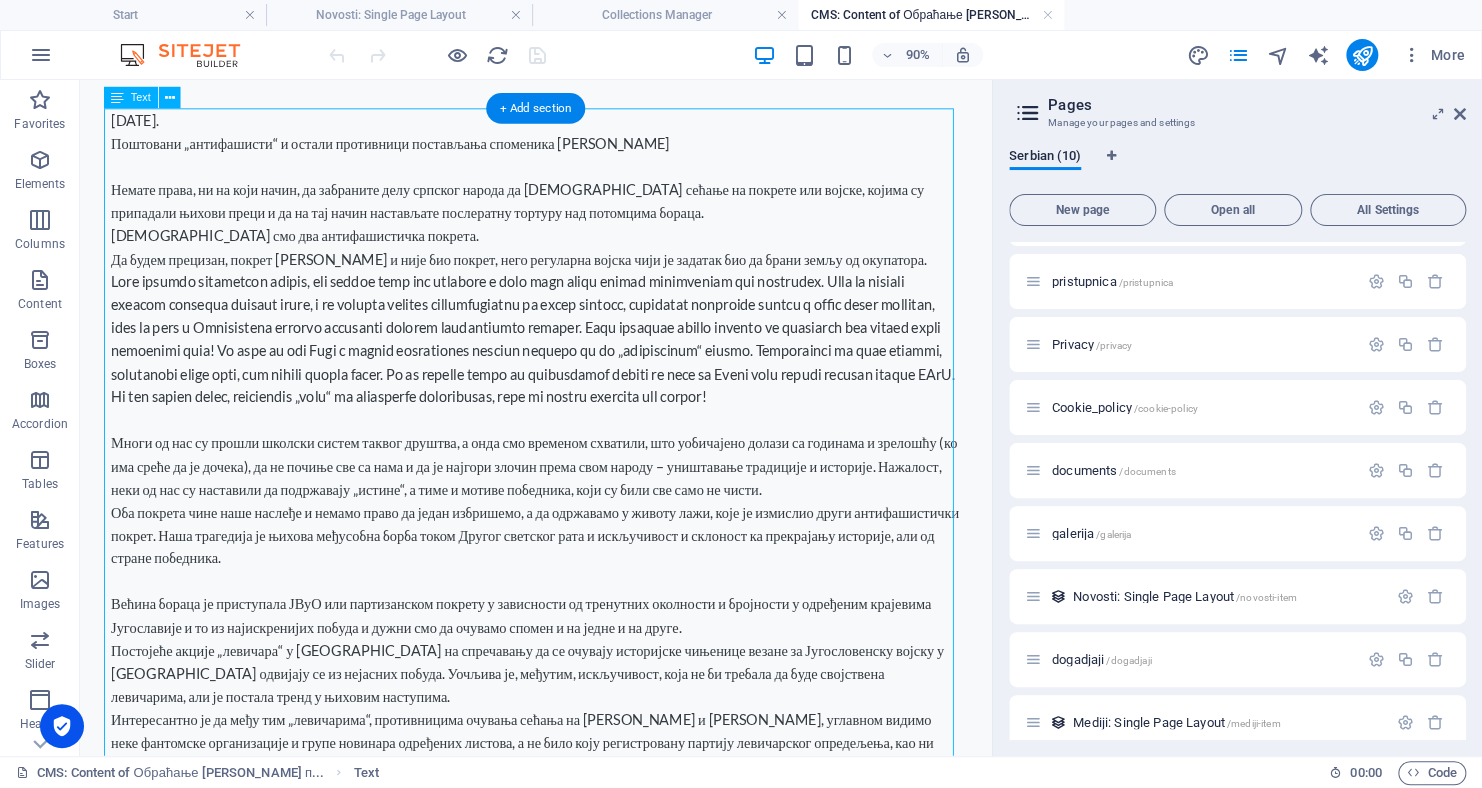 click on "[DATE]. Поштовани „антифашисти“ и остали противници постављања споменика [PERSON_NAME] права, ни на који начин, да забраните делу [DEMOGRAPHIC_DATA] народа да баштини сећање на покрете или војске, којима су припадали њихови преци и да на тај начин настављате послератну тортуру над потомцима бораца. Имали смо два антифашистичка покрета. Да будем прецизан, покрет [PERSON_NAME] и није био покрет, него регуларна војска чији је задатак био да брани земљу од окупатора. У [GEOGRAPHIC_DATA], [DATE] [PERSON_NAME] председник покрета „[PERSON_NAME]“," at bounding box center [587, 688] 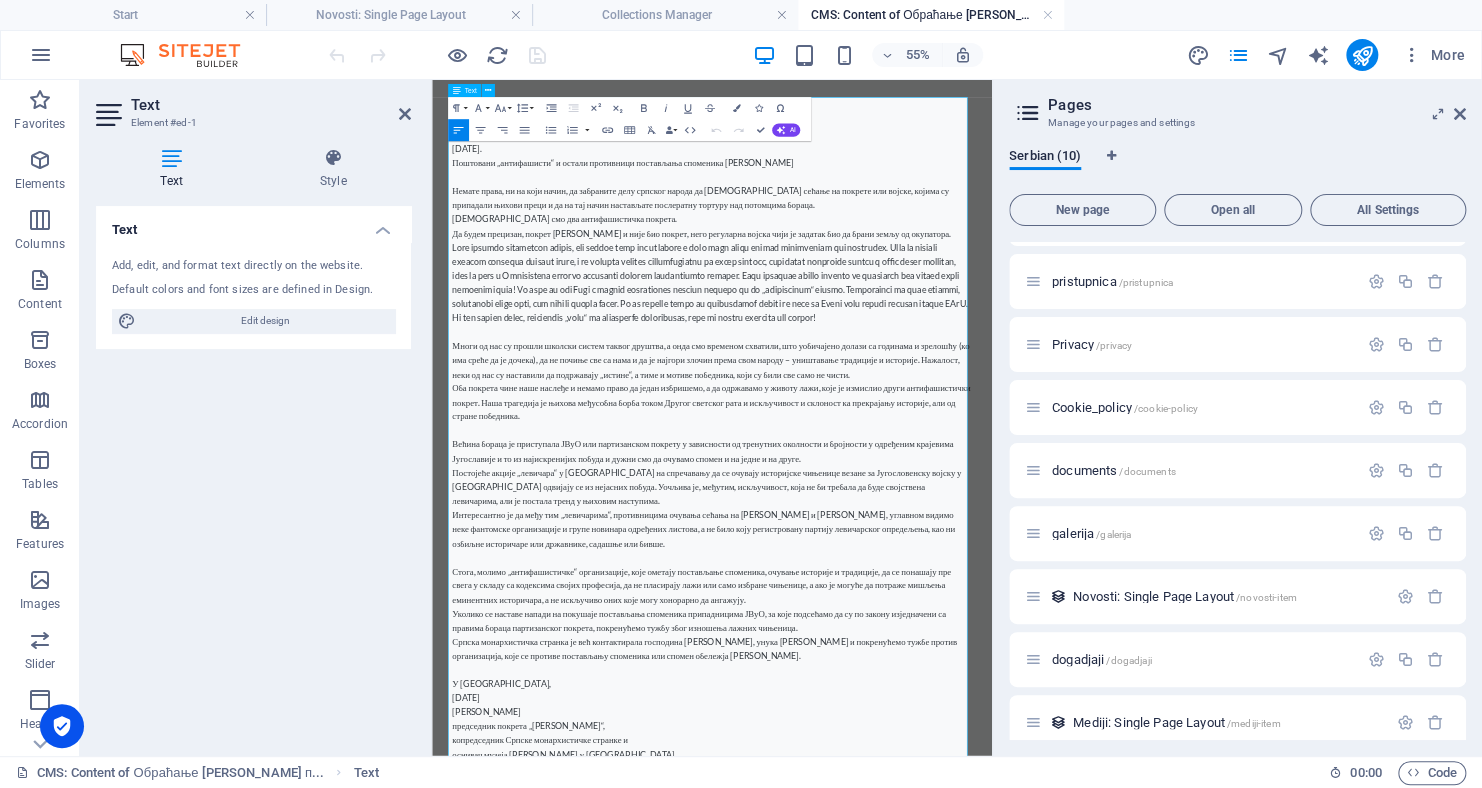 click on "[DATE]." at bounding box center [941, 205] 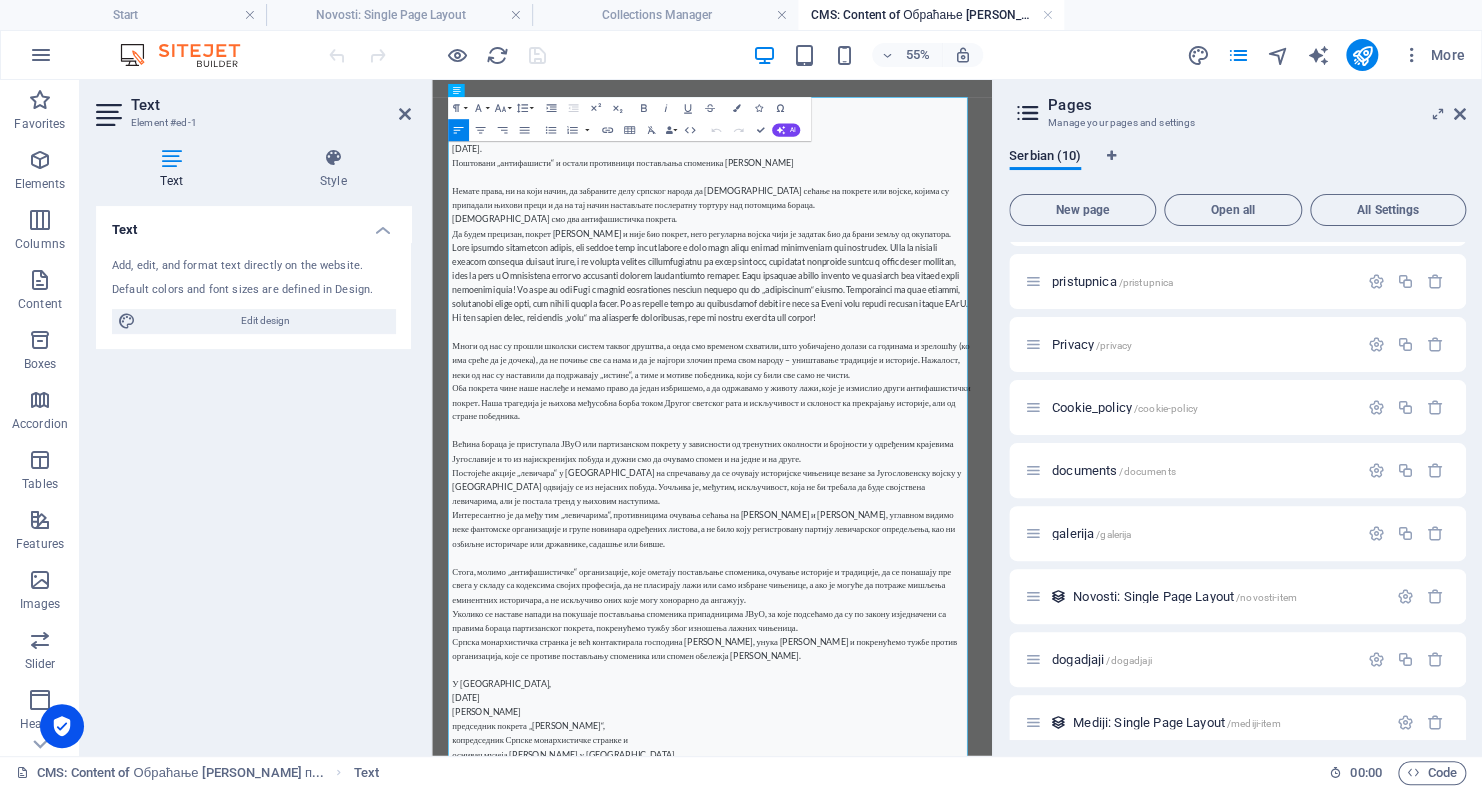 click on "Text Element #ed-1" at bounding box center [253, 106] 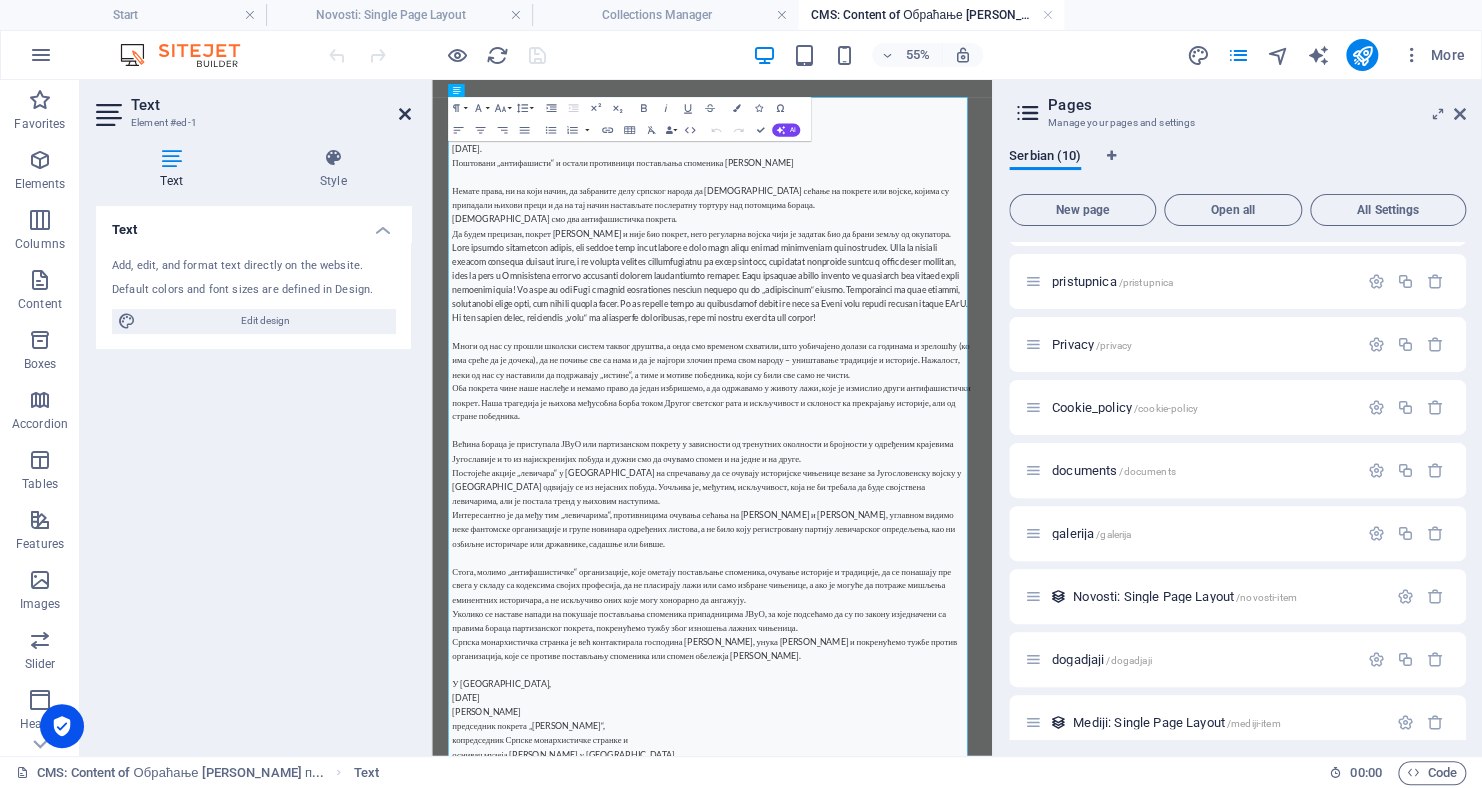 click at bounding box center [405, 114] 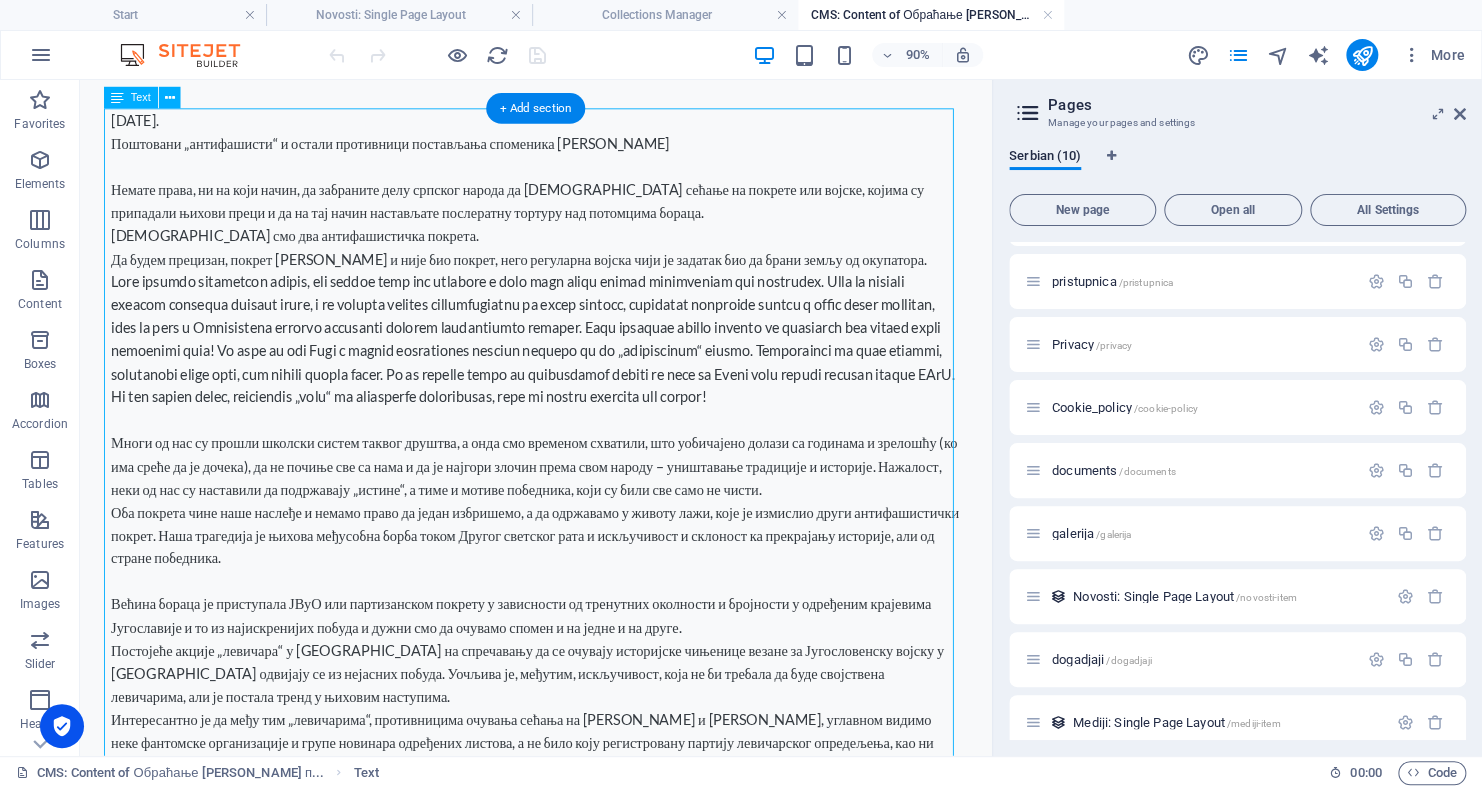 click on "[DATE]. Поштовани „антифашисти“ и остали противници постављања споменика [PERSON_NAME] права, ни на који начин, да забраните делу [DEMOGRAPHIC_DATA] народа да баштини сећање на покрете или војске, којима су припадали њихови преци и да на тај начин настављате послератну тортуру над потомцима бораца. Имали смо два антифашистичка покрета. Да будем прецизан, покрет [PERSON_NAME] и није био покрет, него регуларна војска чији је задатак био да брани земљу од окупатора. У [GEOGRAPHIC_DATA], [DATE] [PERSON_NAME] председник покрета „[PERSON_NAME]“," at bounding box center (587, 688) 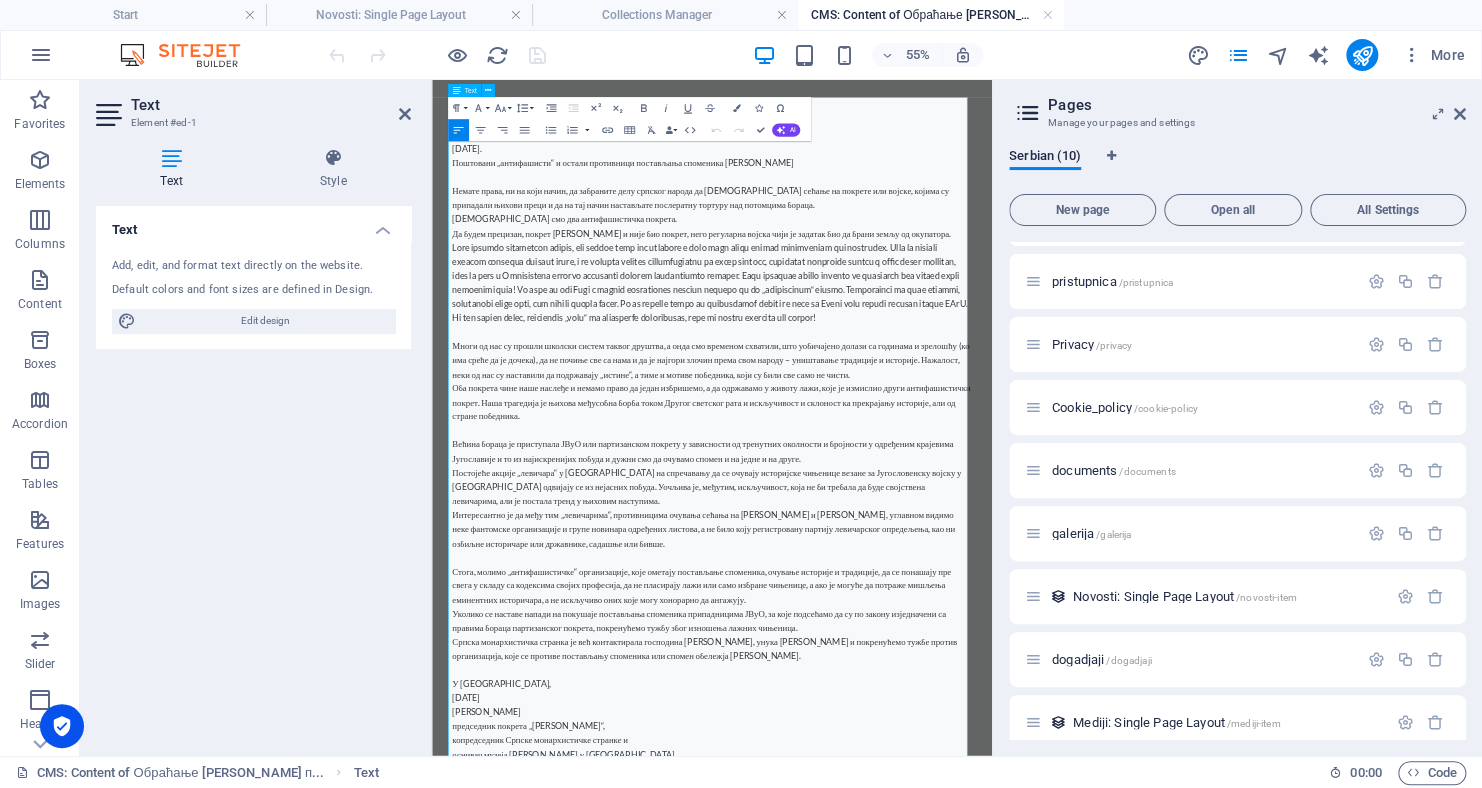 click on "[DATE]." at bounding box center (941, 205) 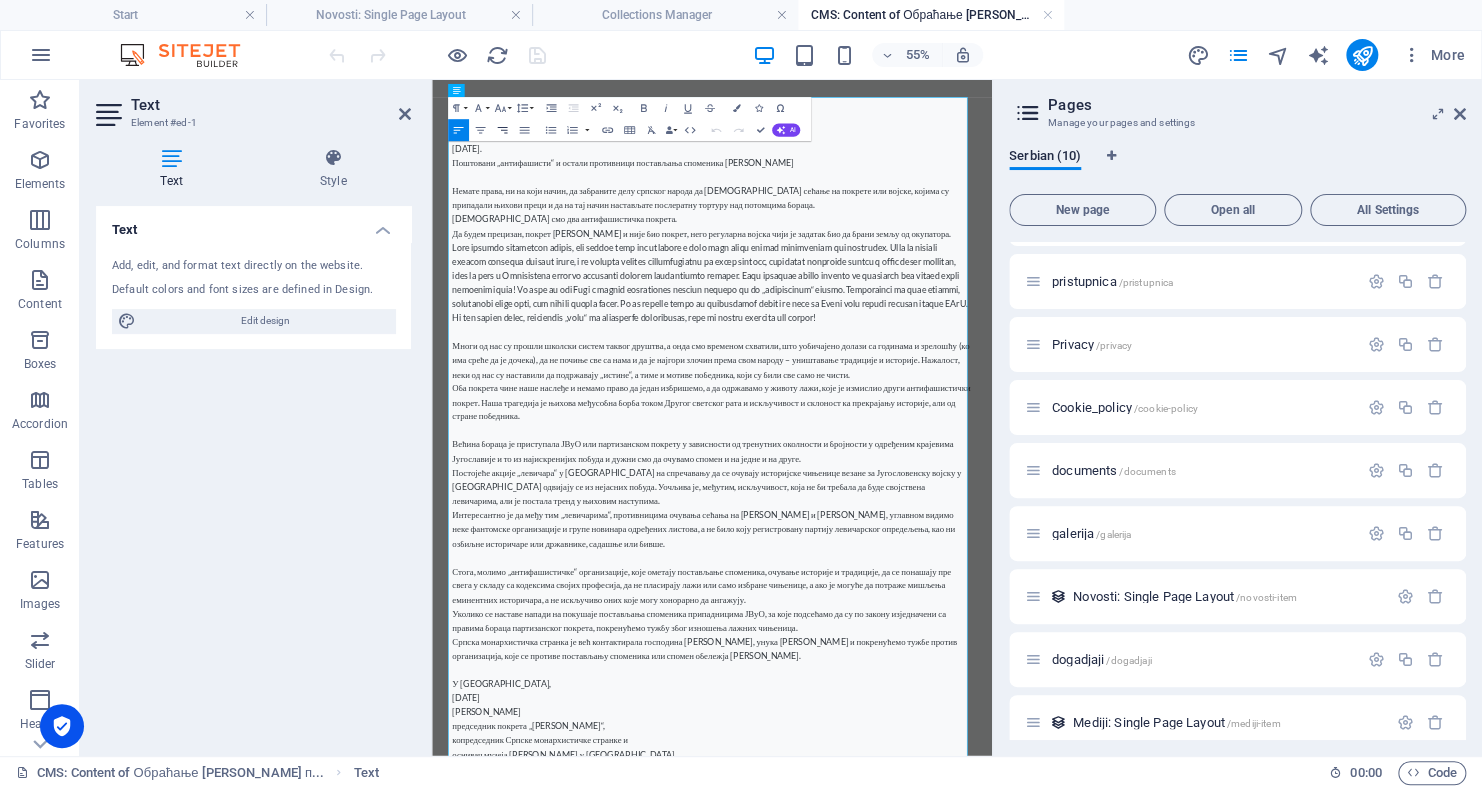 type 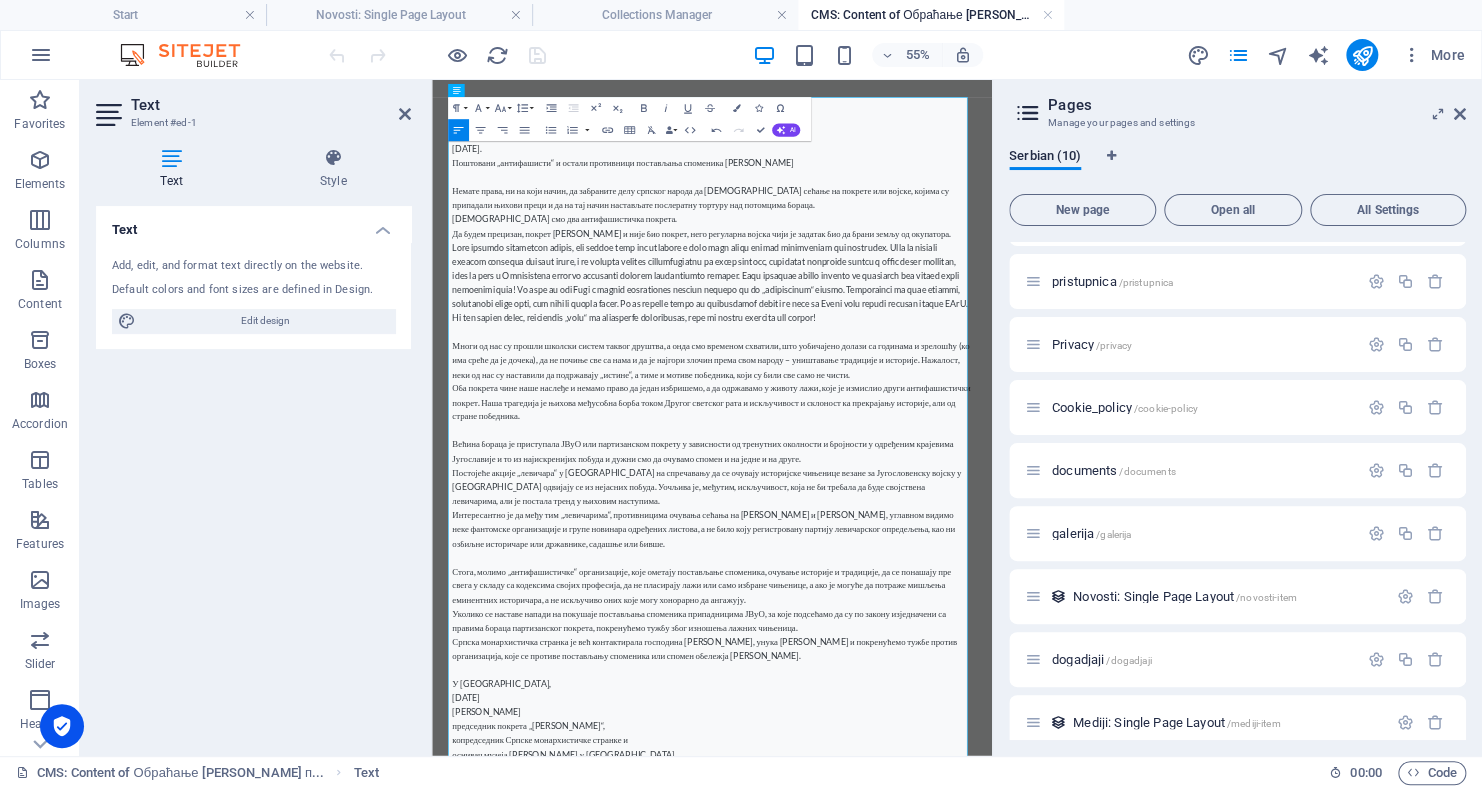 drag, startPoint x: 1105, startPoint y: 228, endPoint x: 455, endPoint y: 231, distance: 650.0069 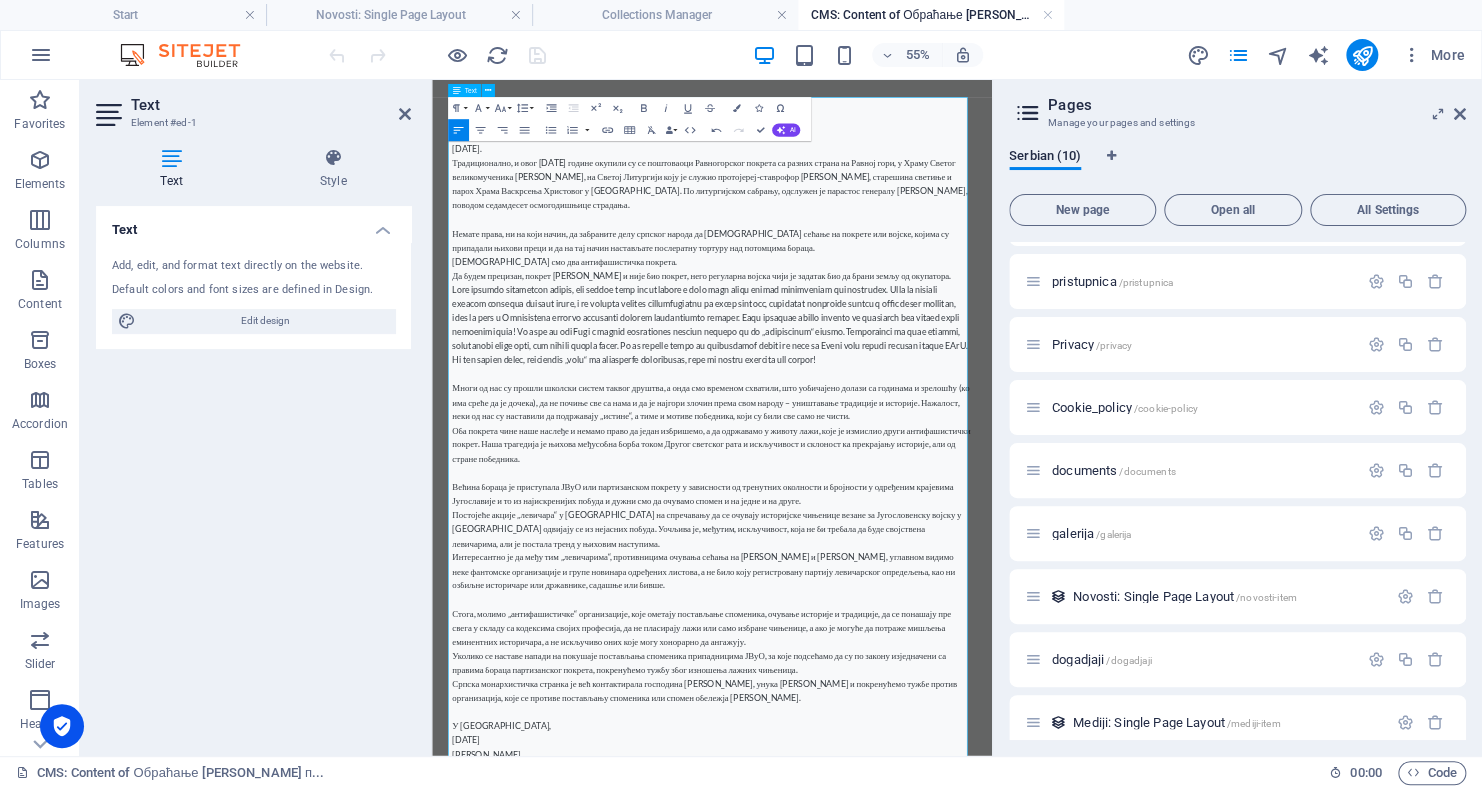 scroll, scrollTop: 7124, scrollLeft: 2, axis: both 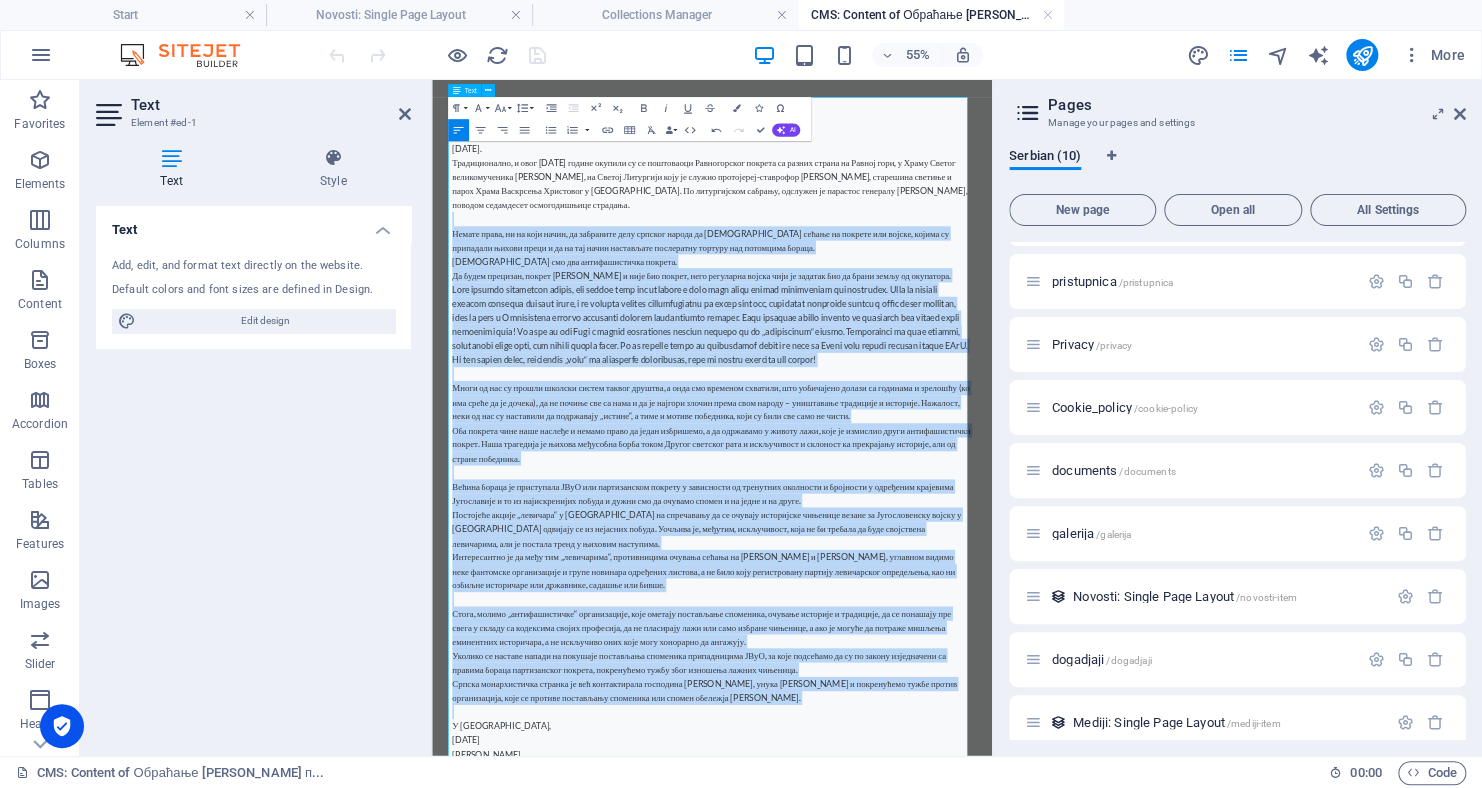 drag, startPoint x: 474, startPoint y: 335, endPoint x: 621, endPoint y: 1215, distance: 892.19336 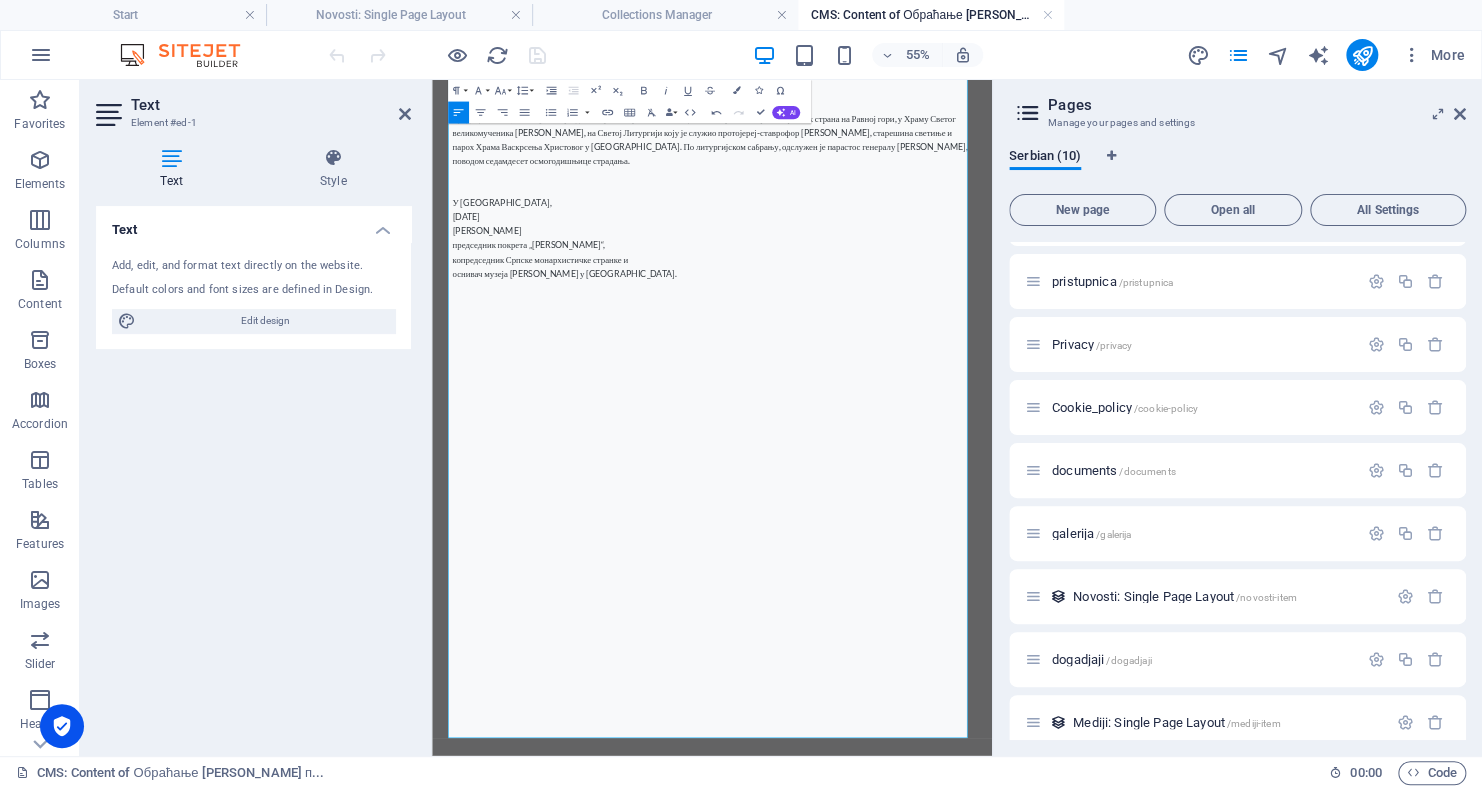 scroll, scrollTop: 0, scrollLeft: 0, axis: both 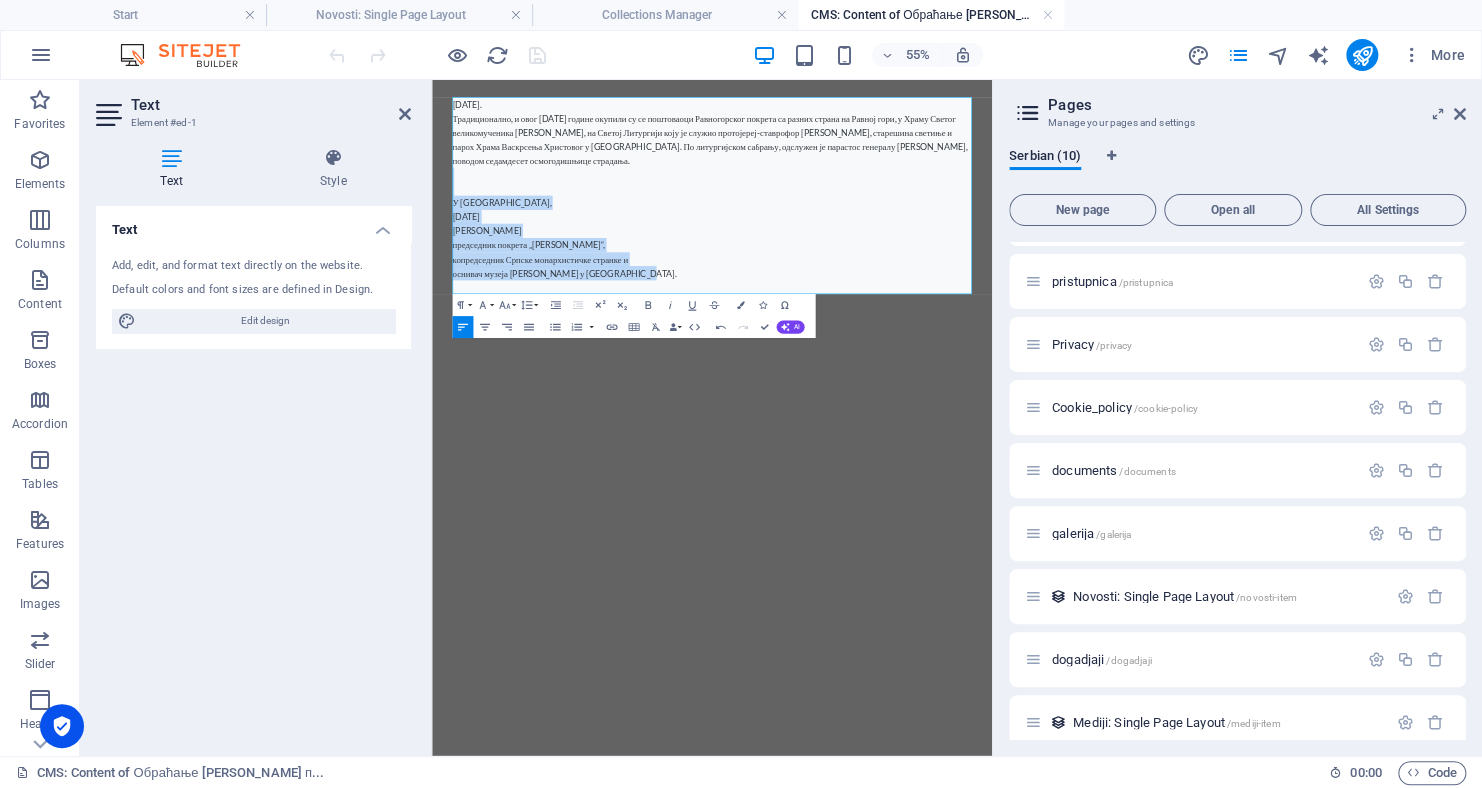 drag, startPoint x: 801, startPoint y: 427, endPoint x: 461, endPoint y: 260, distance: 378.7994 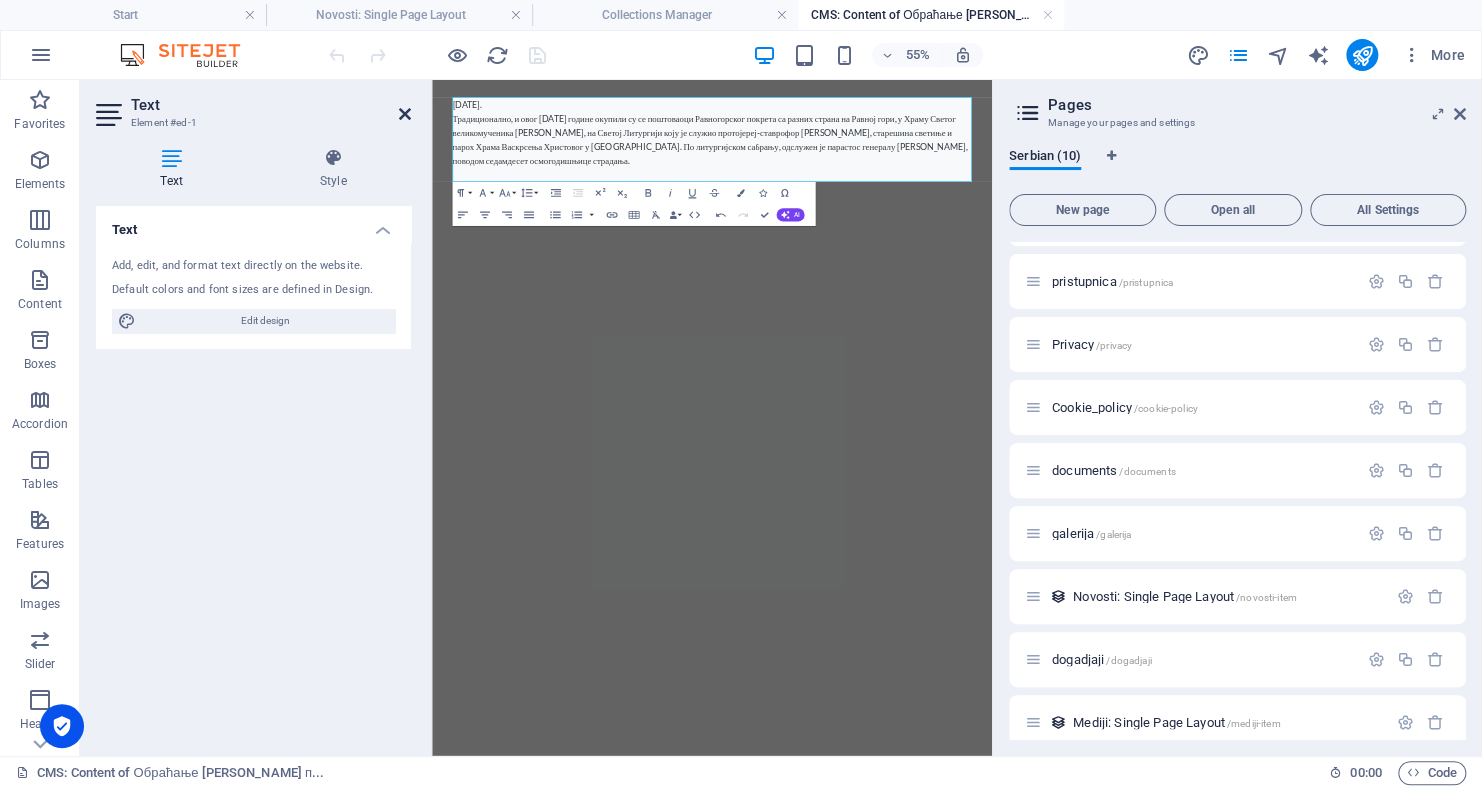 click at bounding box center (405, 114) 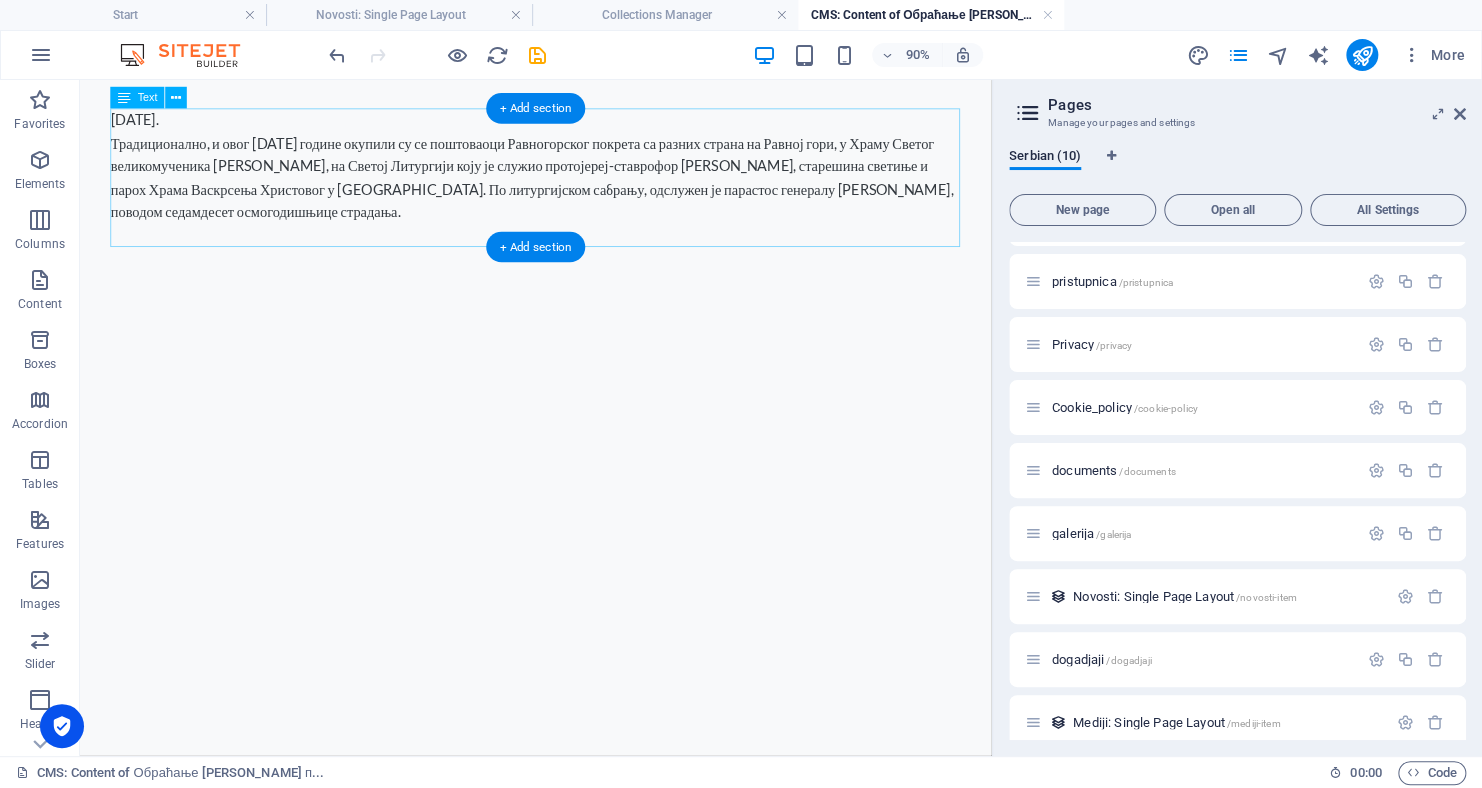 click on "[DATE]. Традиционално, и овог [DATE] године окупили су се поштоваоци Равногорског покрета са разних страна на Равној гори, у Храму Светог великомученика [PERSON_NAME], на Светој Литургији коју је служио протојереј-ставрофор [PERSON_NAME], старешина светиње и парох Храма Васкрсења Христовог у [GEOGRAPHIC_DATA]. По литургијском сабрању, одслужен је парастос генералу [PERSON_NAME], поводом седамдесет осмогодишњице страдања." at bounding box center (587, 189) 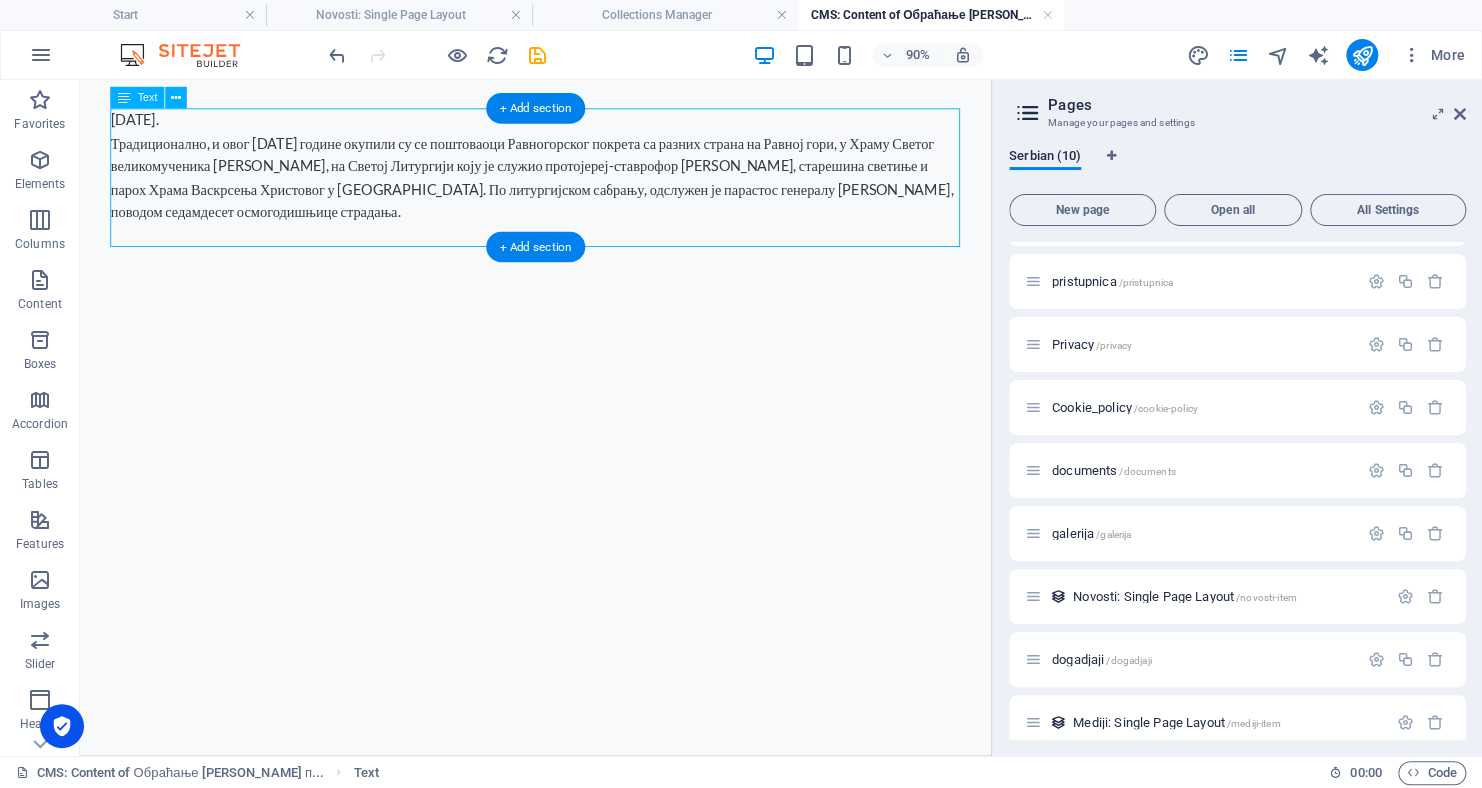 click on "[DATE]. Традиционално, и овог [DATE] године окупили су се поштоваоци Равногорског покрета са разних страна на Равној гори, у Храму Светог великомученика [PERSON_NAME], на Светој Литургији коју је служио протојереј-ставрофор [PERSON_NAME], старешина светиње и парох Храма Васкрсења Христовог у [GEOGRAPHIC_DATA]. По литургијском сабрању, одслужен је парастос генералу [PERSON_NAME], поводом седамдесет осмогодишњице страдања." at bounding box center (587, 189) 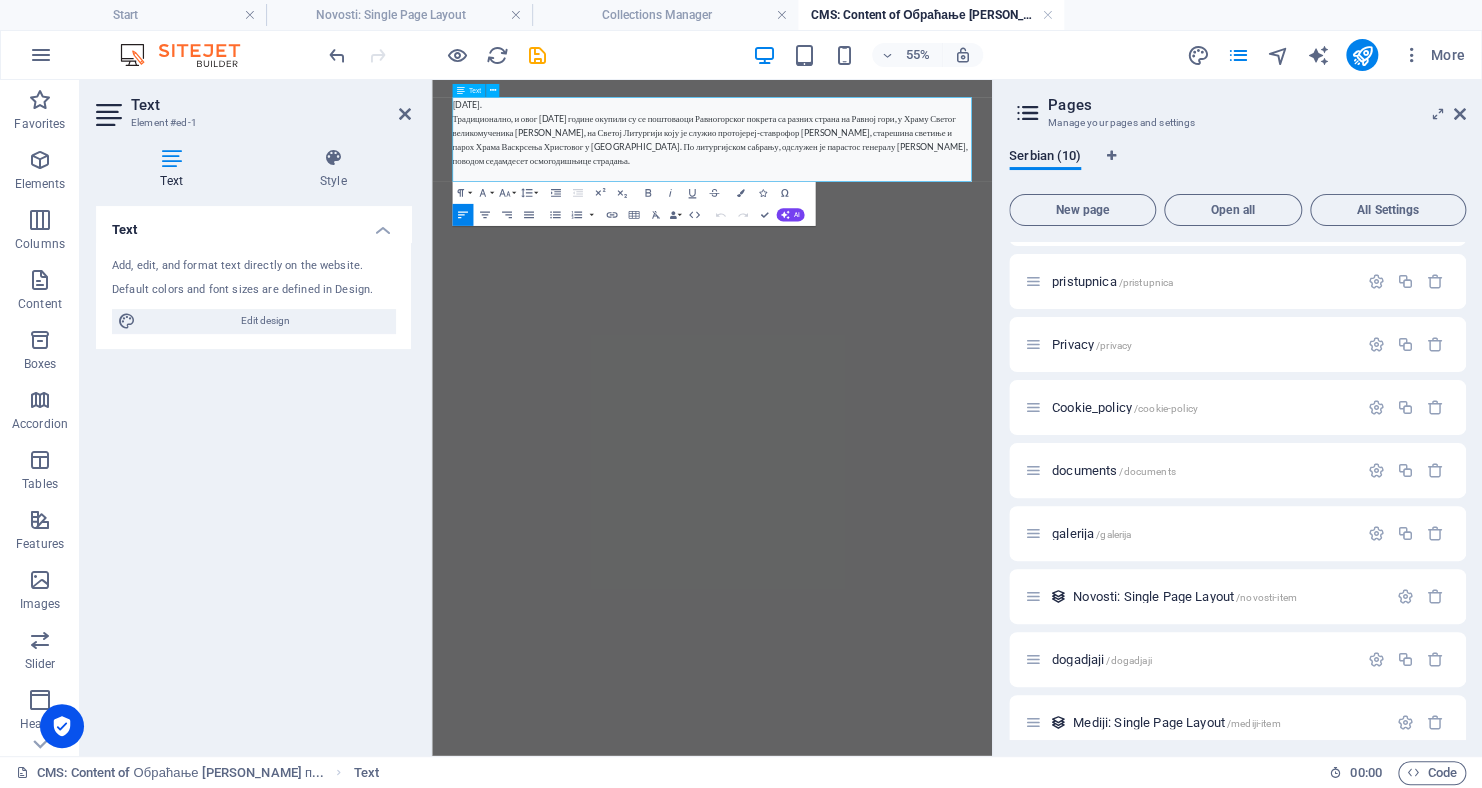 click on "Традиционално, и овог [DATE] године окупили су се поштоваоци Равногорског покрета са разних страна на Равној гори, у Храму Светог великомученика [PERSON_NAME], на Светој Литургији коју је служио протојереј-ставрофор [PERSON_NAME], старешина светиње и парох Храма Васкрсења Христовог у [GEOGRAPHIC_DATA]. По литургијском сабрању, одслужен је парастос генералу [PERSON_NAME], поводом седамдесет осмогодишњице страдања." at bounding box center [941, 189] 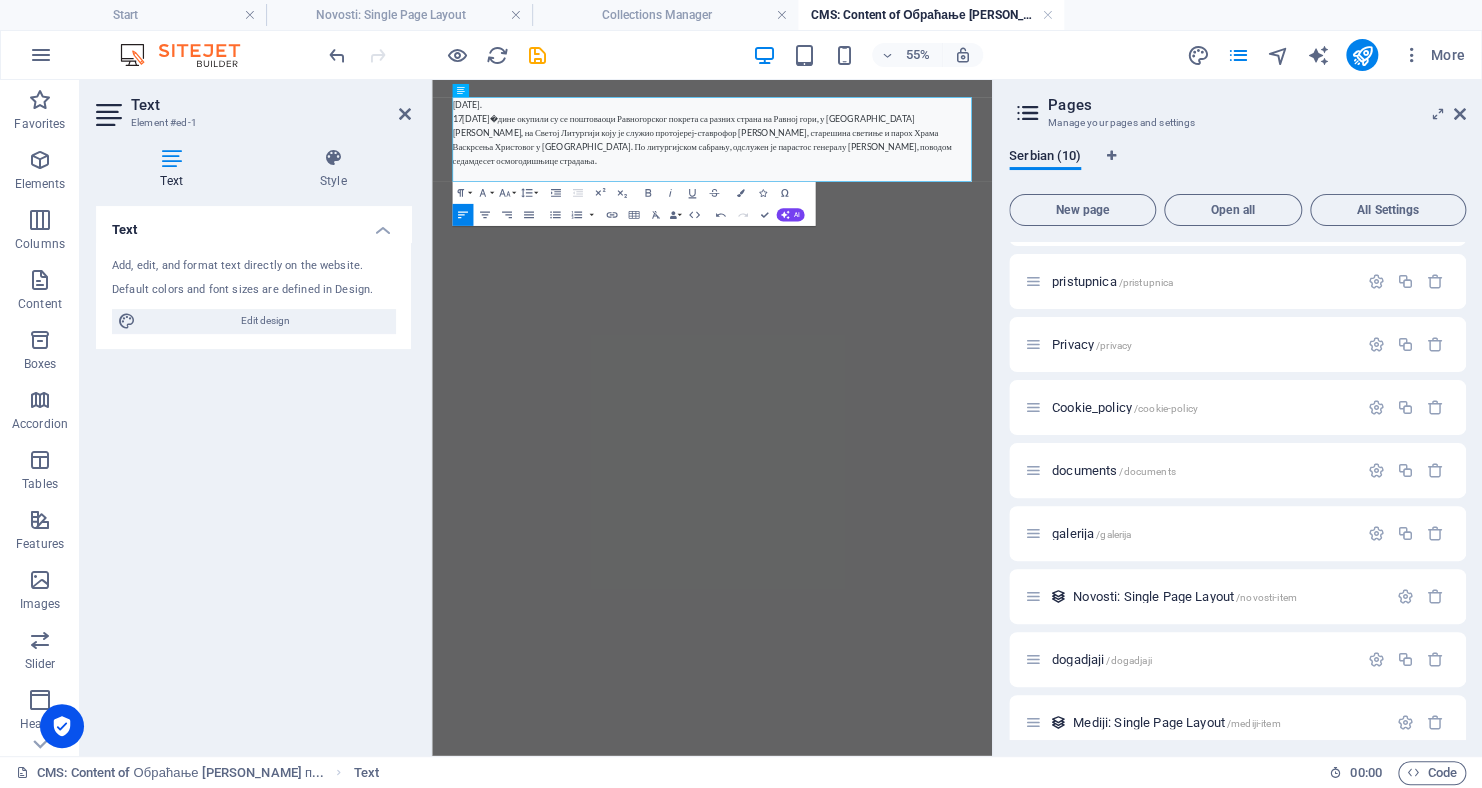type 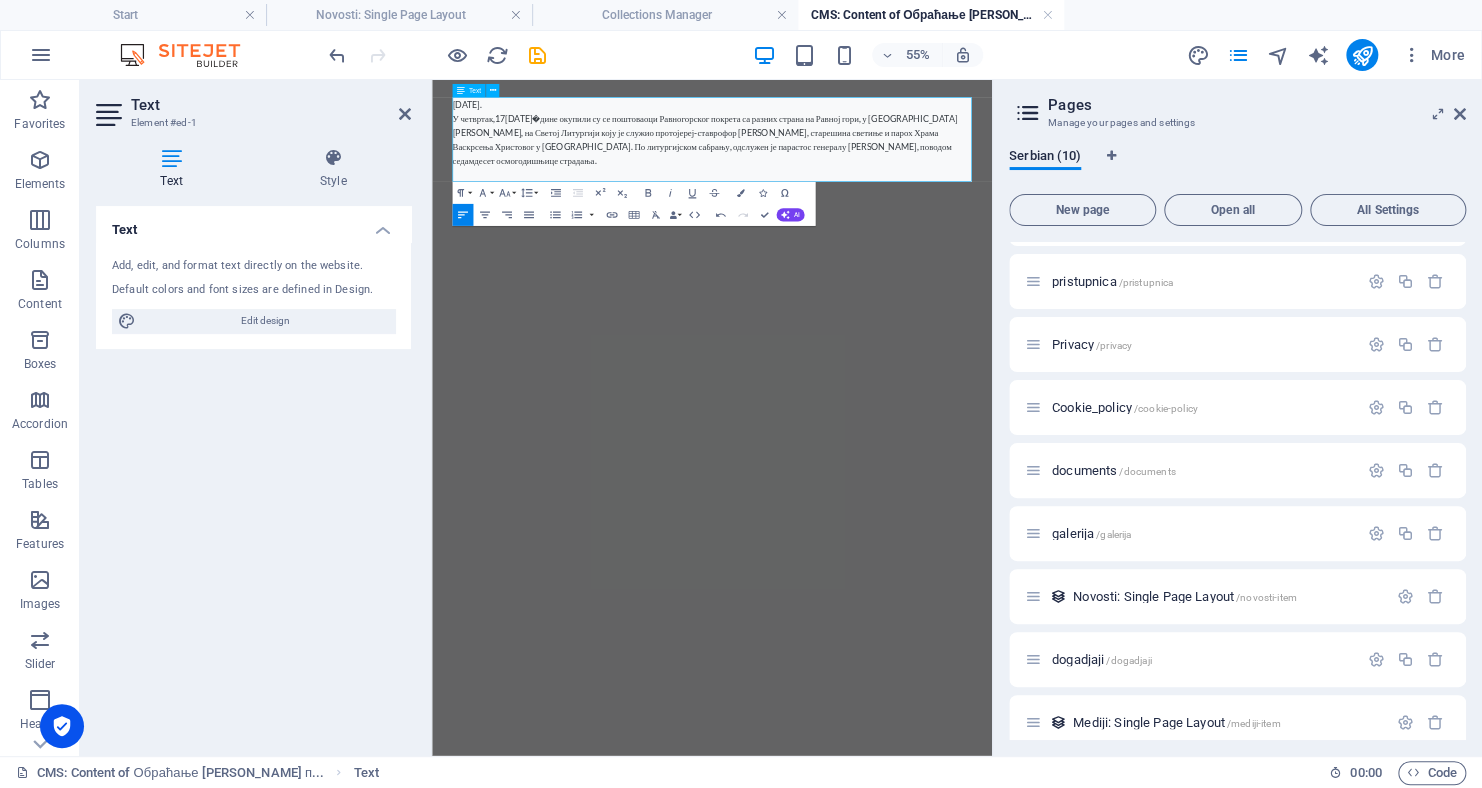 click on "У [DATE] године окупили су се поштоваоци Равногорског покрета са разних страна на Равној гори, у Храму Светог великомученика [PERSON_NAME], на Светој Литургији коју је служио протојереј-ставрофор [PERSON_NAME], старешина светиње и парох Храма Васкрсења Христовог у [GEOGRAPHIC_DATA]. По литургијском сабрању, одслужен је парастос генералу [PERSON_NAME], поводом седамдесет осмогодишњице страдања." at bounding box center (941, 189) 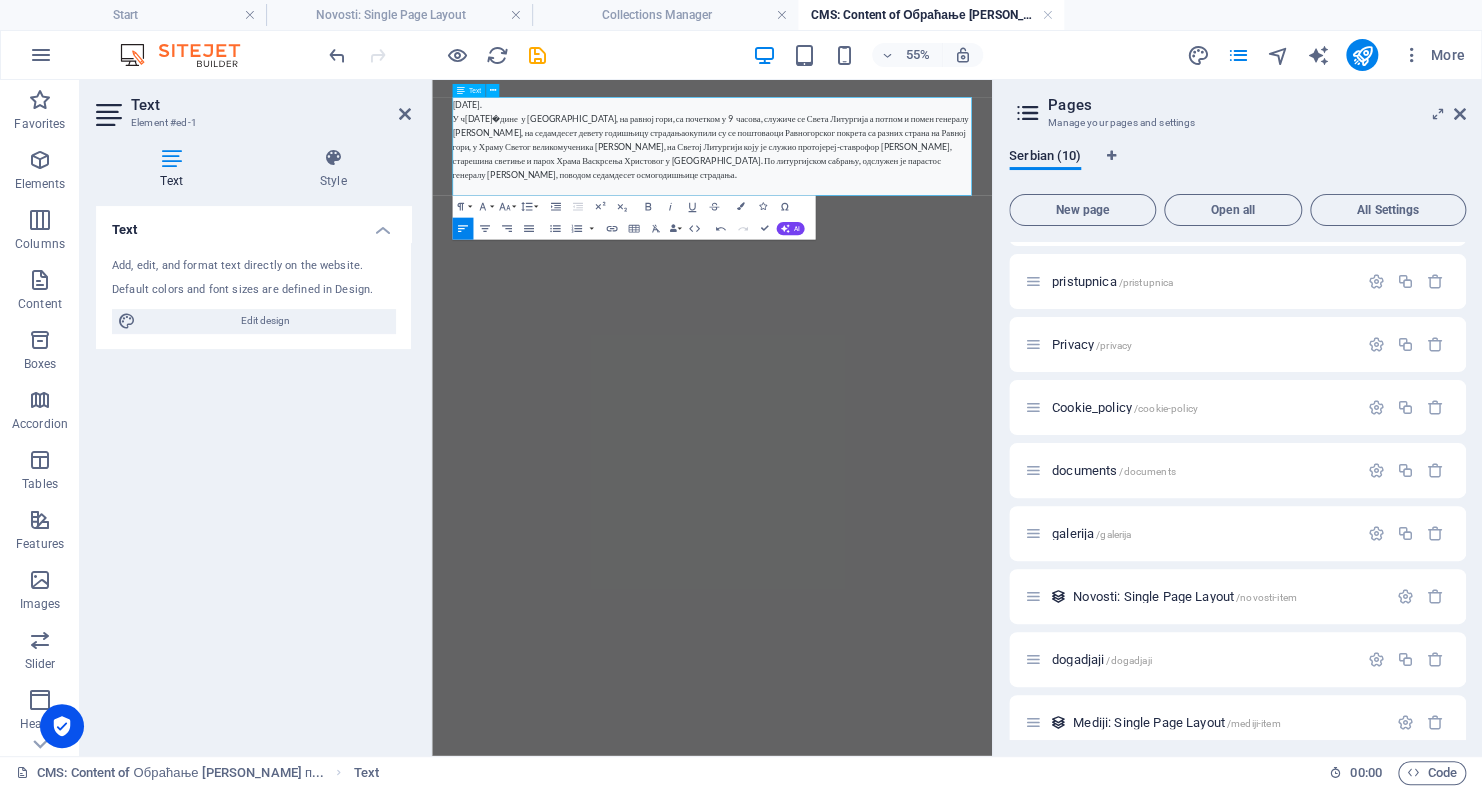 click on "У ч[DATE]�дине  у [GEOGRAPHIC_DATA], на равној гори, са почетком у 9  часова, служиче се Света Литургија а потпом и помен генералу [PERSON_NAME], на седамдесет девету годишњицу страдања" at bounding box center [941, 202] 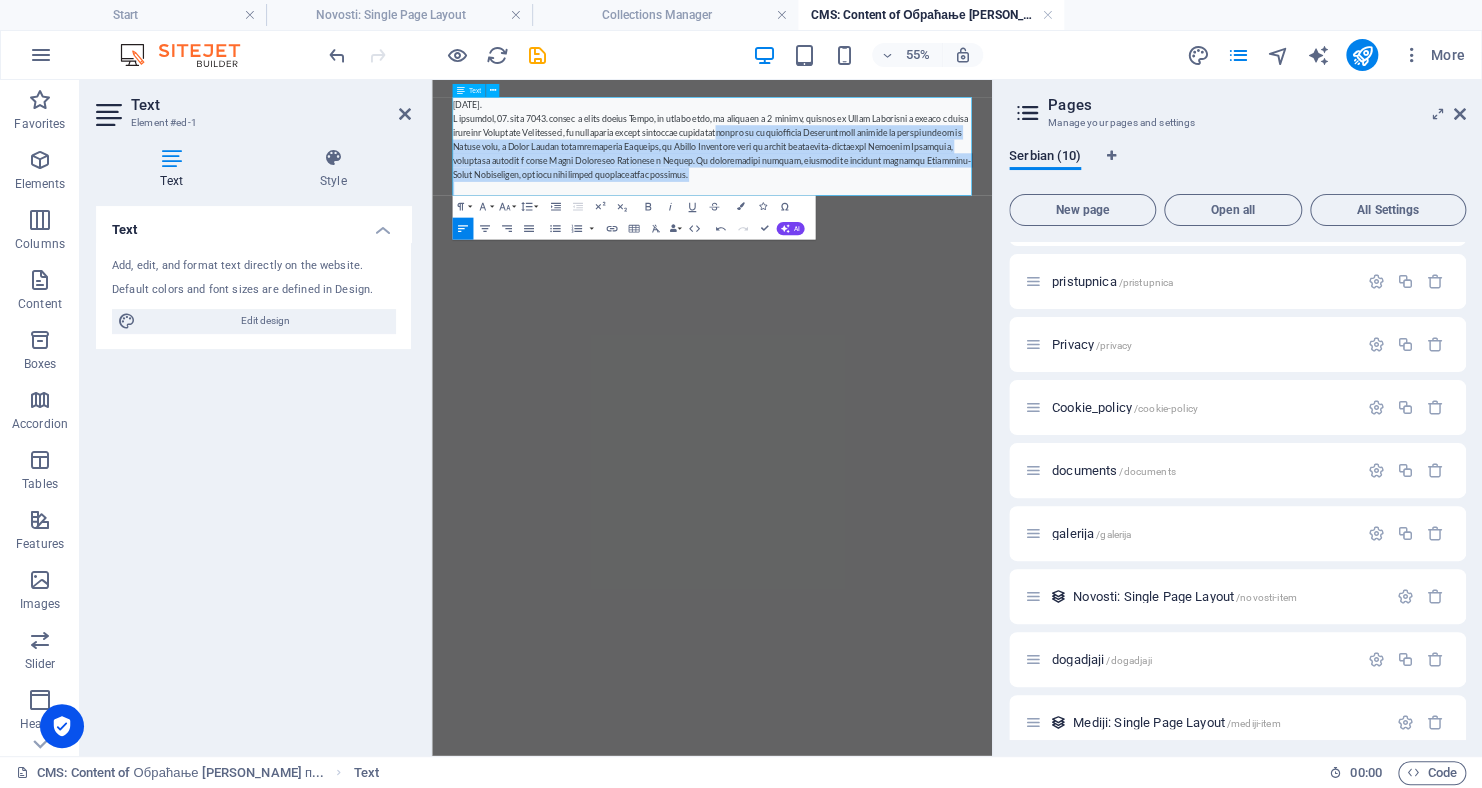 drag, startPoint x: 1056, startPoint y: 177, endPoint x: 1200, endPoint y: 266, distance: 169.28378 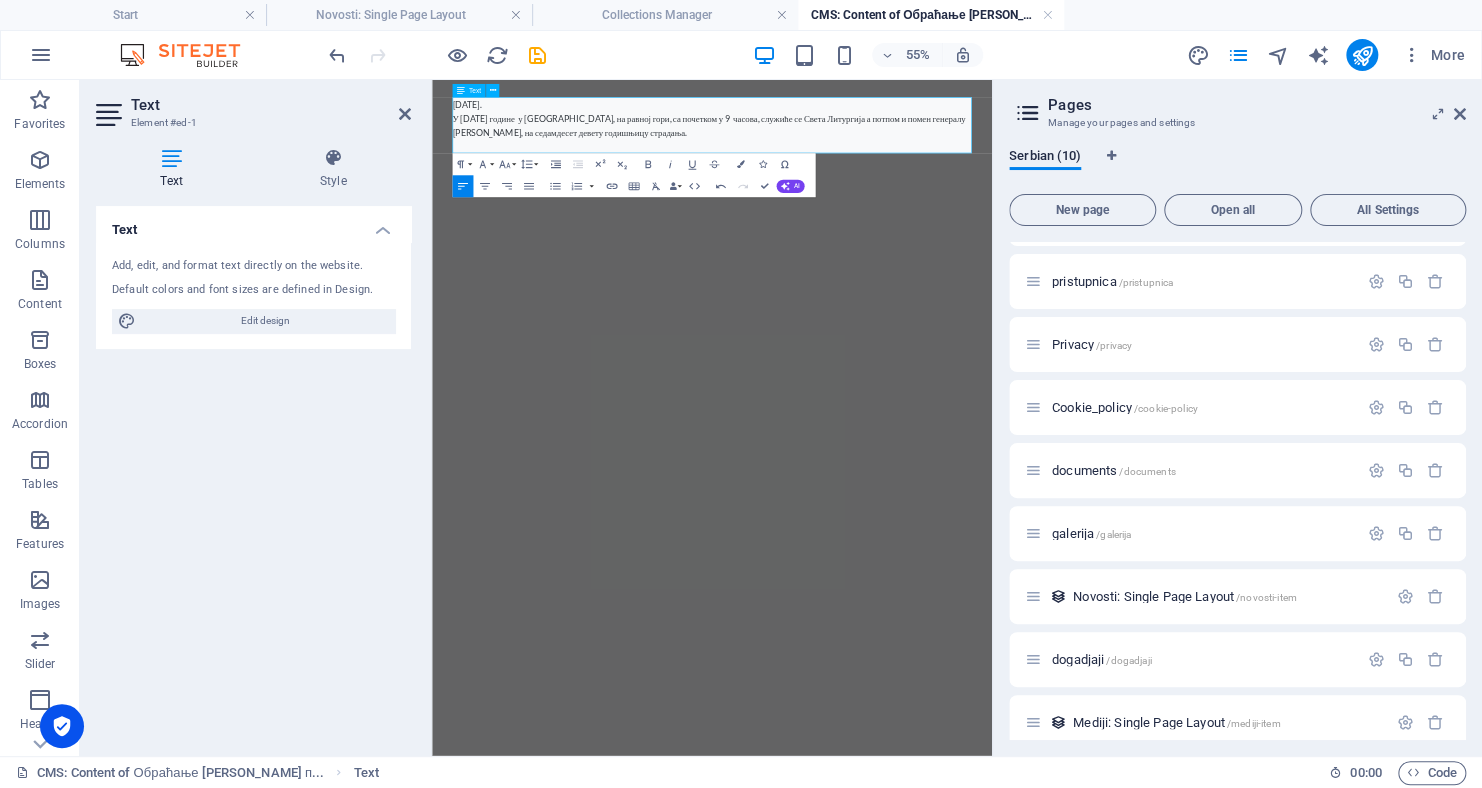 drag, startPoint x: 880, startPoint y: 152, endPoint x: 890, endPoint y: 138, distance: 17.20465 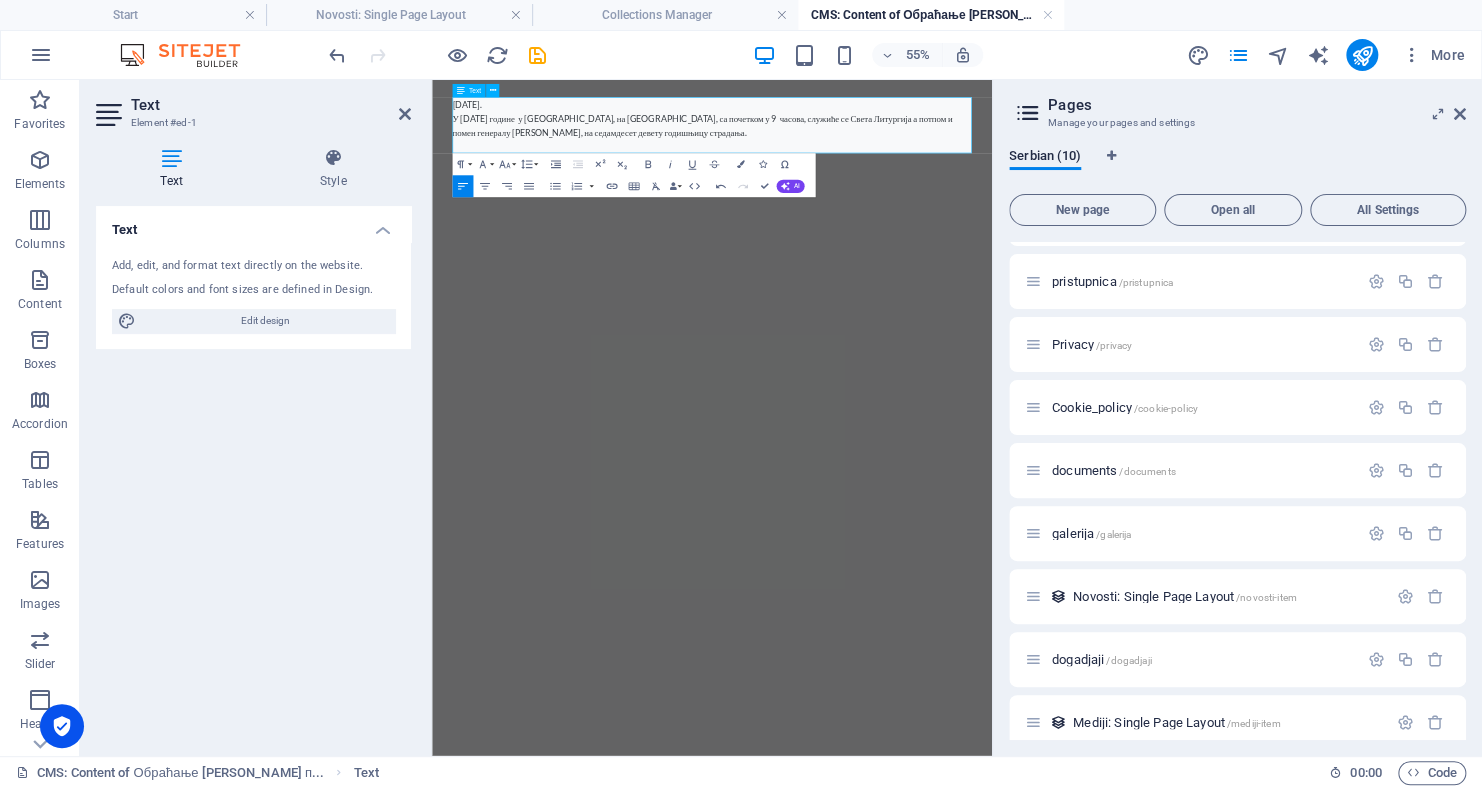 click on "У [DATE] године  у [GEOGRAPHIC_DATA], на [GEOGRAPHIC_DATA], са почетком у 9  часова, служиће се Света Литургија а потпом и помен генералу [PERSON_NAME], на седамдесет девету годишњицу страдања." at bounding box center [941, 163] 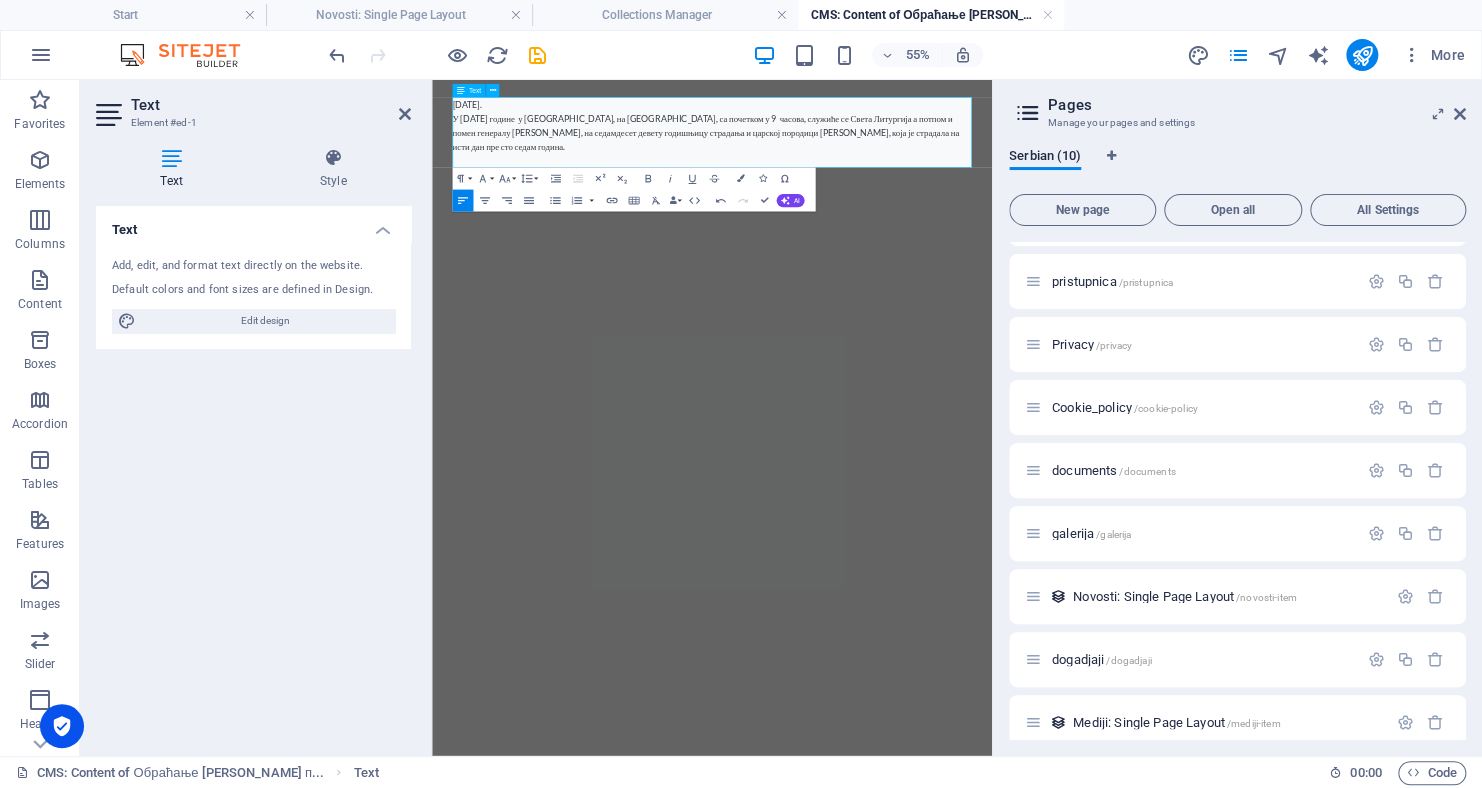 click on "У [DATE] године  у [GEOGRAPHIC_DATA], на [GEOGRAPHIC_DATA], са почетком у 9  часова, служиће се Света Литургија а потпом и помен генералу [PERSON_NAME], на седамдесет девету годишњицу страдања и царској породици [PERSON_NAME], која је страдала на исти дан пре сто седам година." at bounding box center [941, 176] 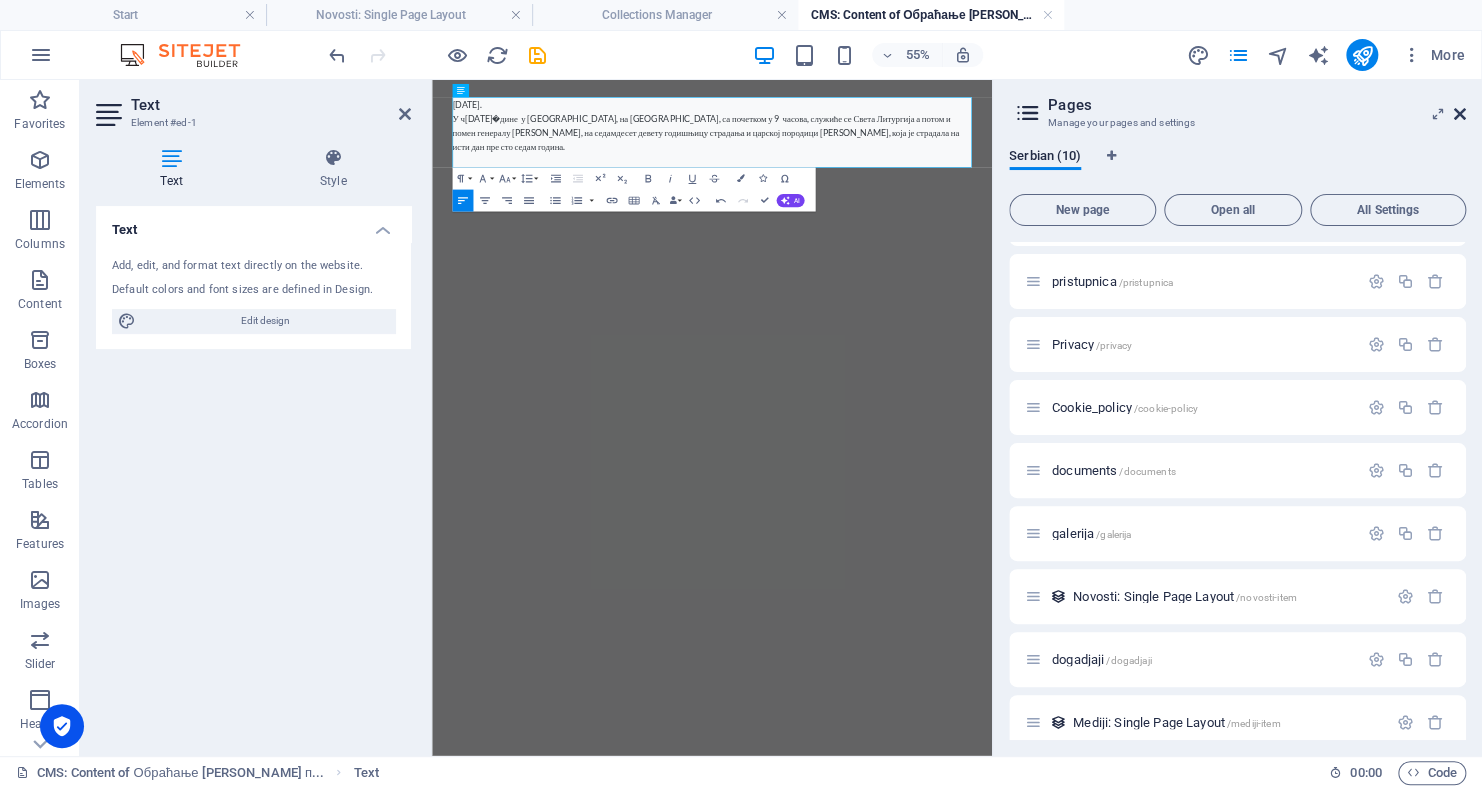 click at bounding box center (1460, 114) 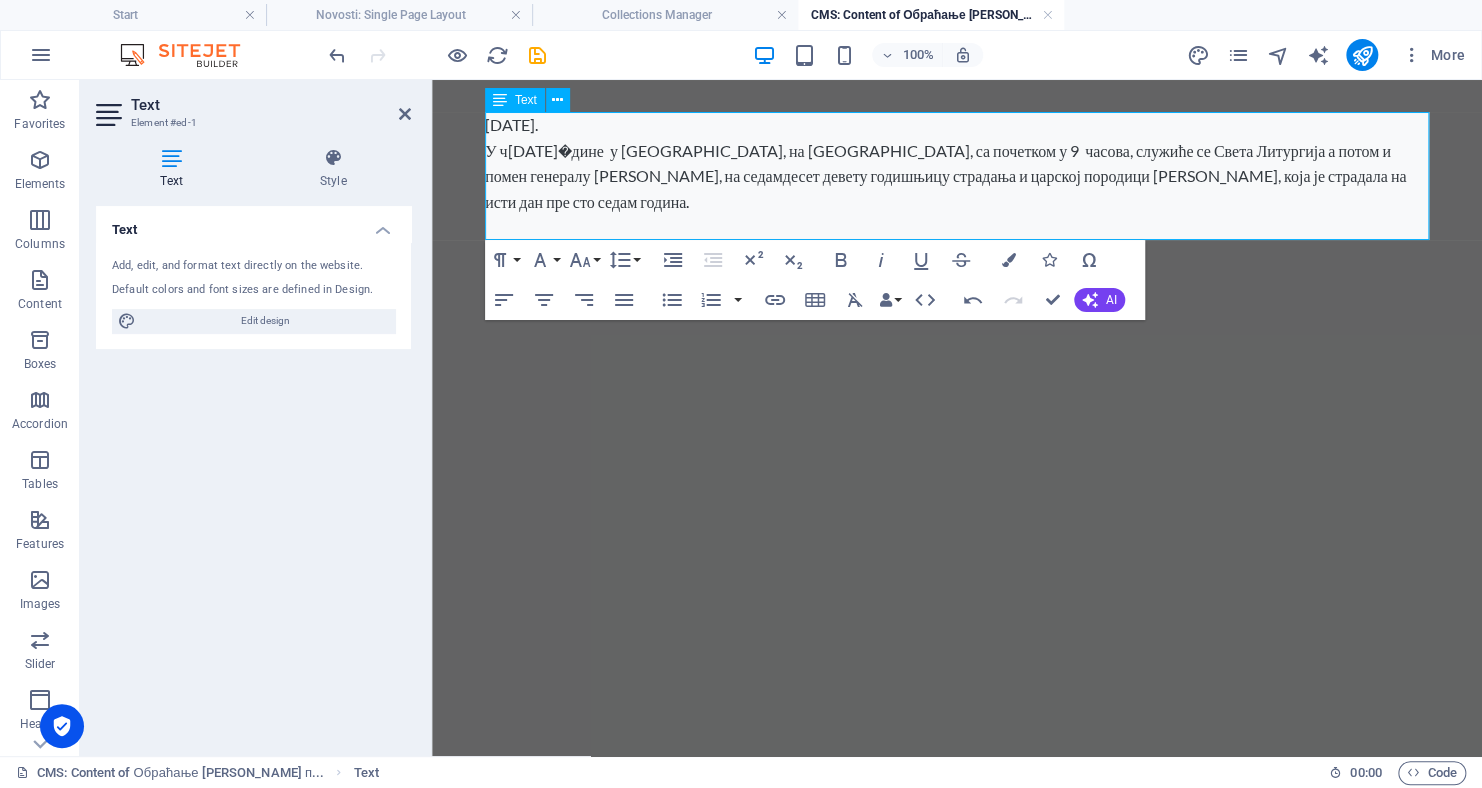 click on "У ч[DATE]�дине  у [GEOGRAPHIC_DATA], на [GEOGRAPHIC_DATA], са почетком у 9  часова, служиће се Света Литургија а потом и помен генералу [PERSON_NAME], на седамдесет девету годишњицу страдања и царској породици [PERSON_NAME], која је страдала на исти дан пре сто седам година." at bounding box center (957, 176) 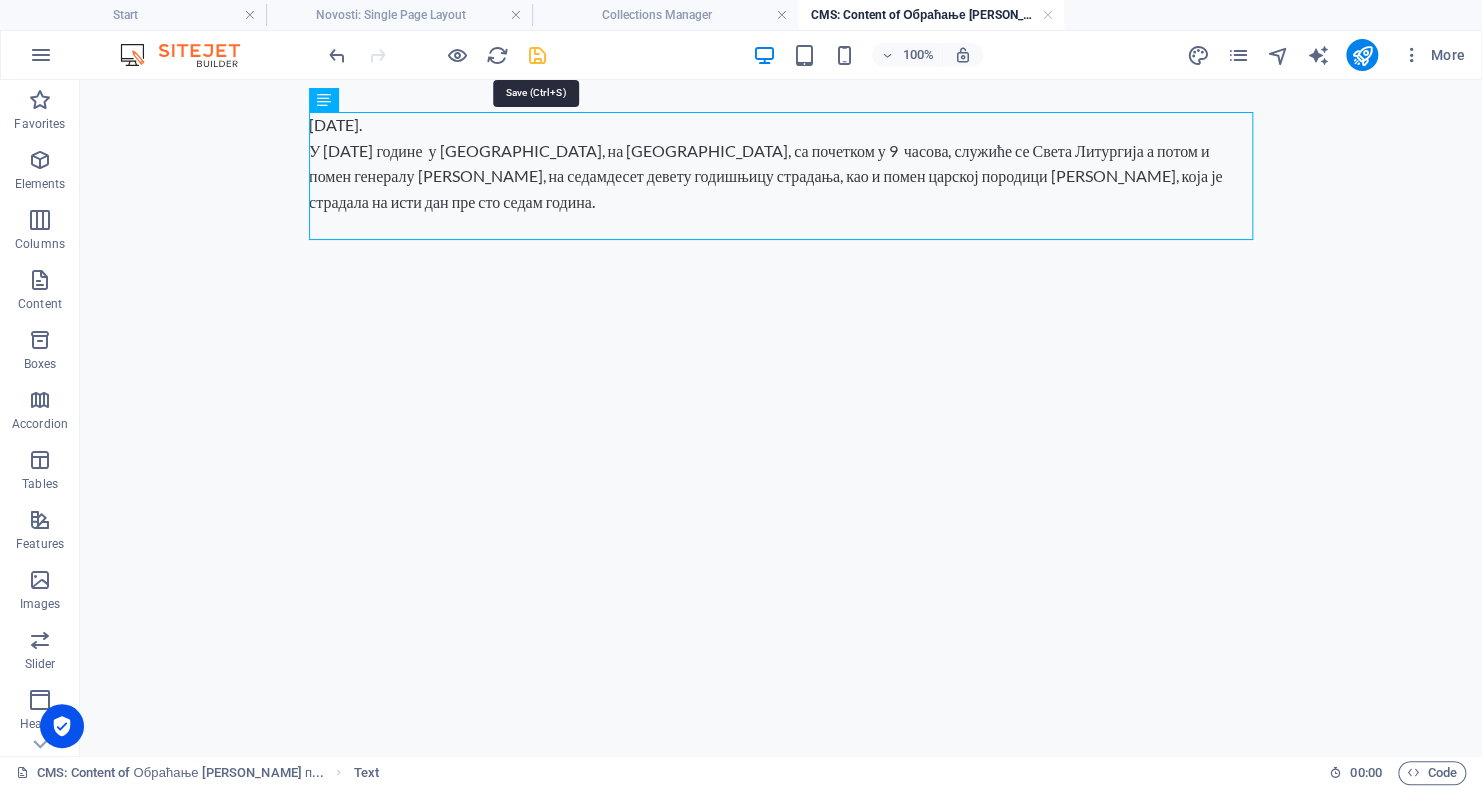 click at bounding box center (537, 55) 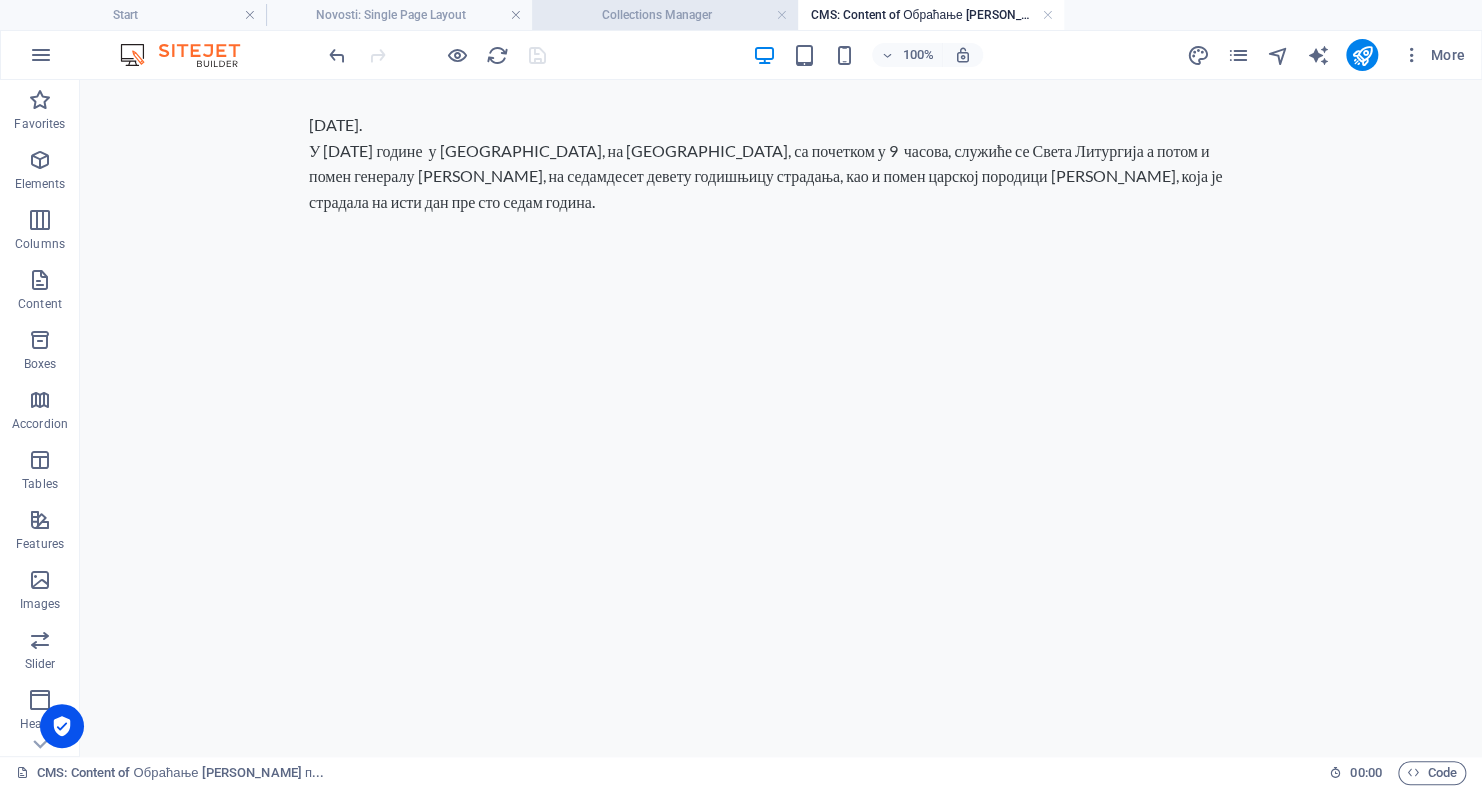 click on "Collections Manager" at bounding box center (665, 15) 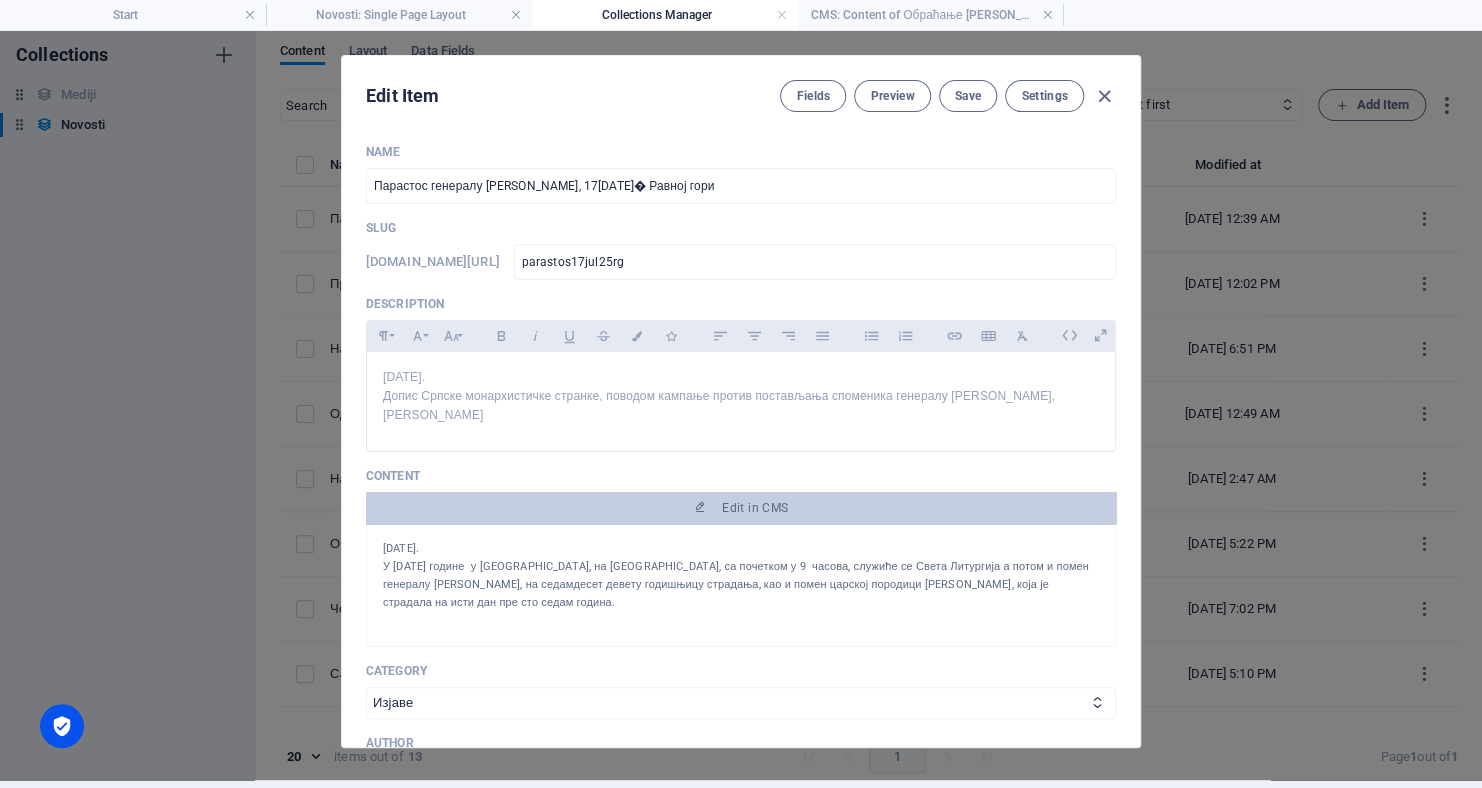 click on "[DATE]. У [DATE] године  у [GEOGRAPHIC_DATA], на [GEOGRAPHIC_DATA], са почетком у 9  часова, служиће се Света Литургија а потом и помен генералу [PERSON_NAME], на седамдесет девету годишњицу страдања, као и помен царској породици [PERSON_NAME], која је страдала на исти дан пре сто седам година." at bounding box center [741, 585] 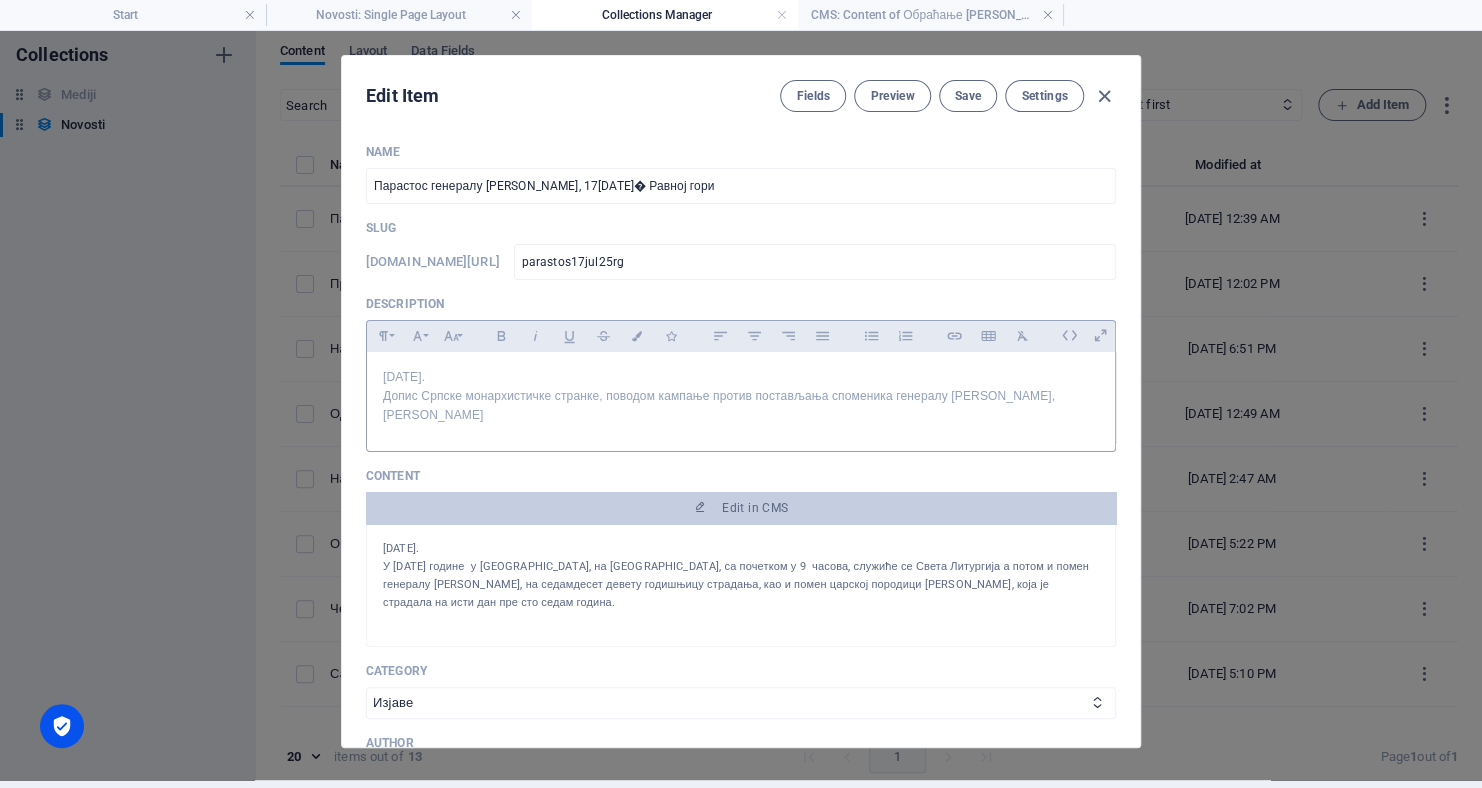 copy on "У [DATE] године  у [GEOGRAPHIC_DATA], на [GEOGRAPHIC_DATA], са почетком у 9  часова, служиће се Света Литургија а потом и помен генералу [PERSON_NAME]" 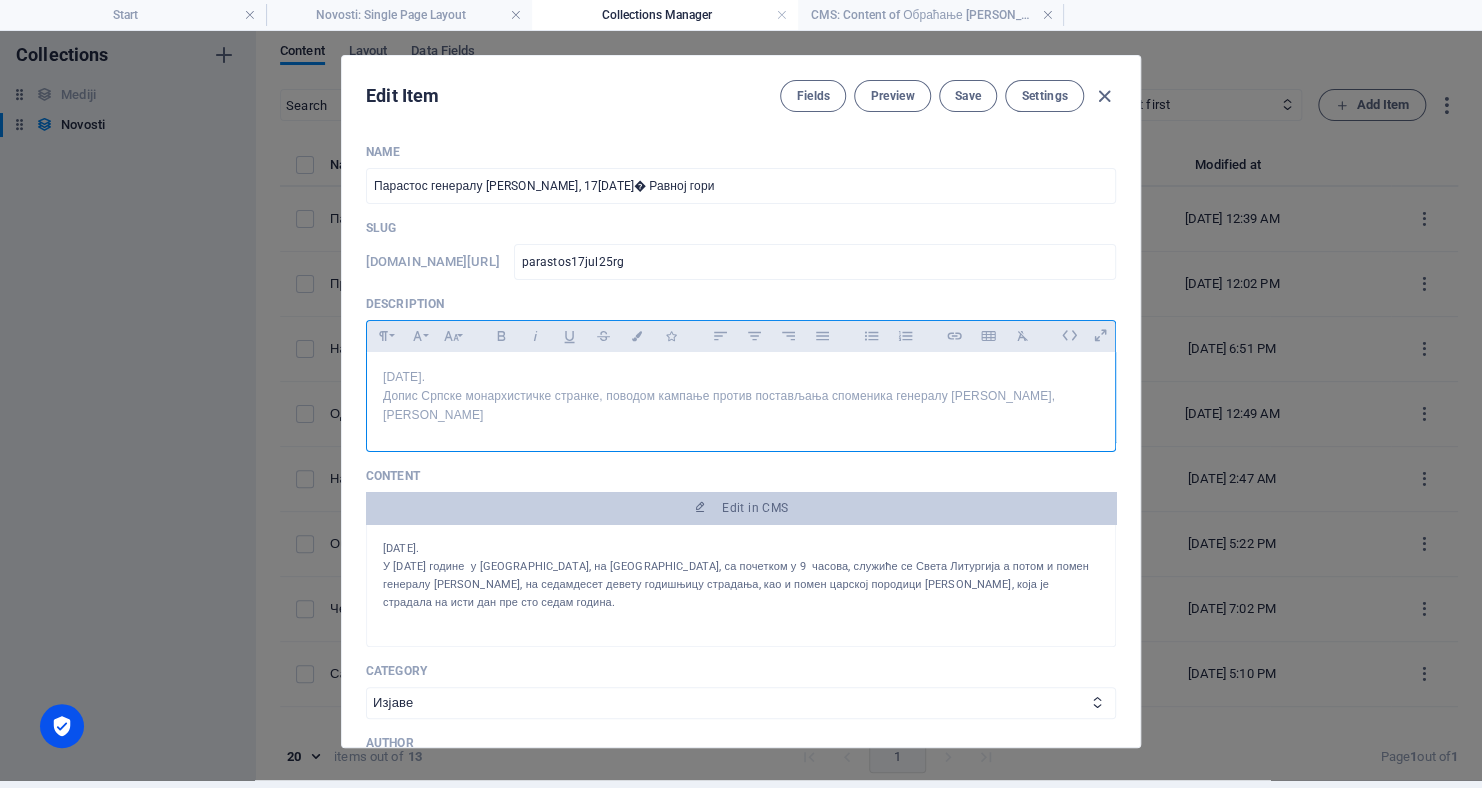click on "Допис Српске монархистичке странке, поводом кампање против постављања споменика генералу [PERSON_NAME], [PERSON_NAME]" at bounding box center [741, 406] 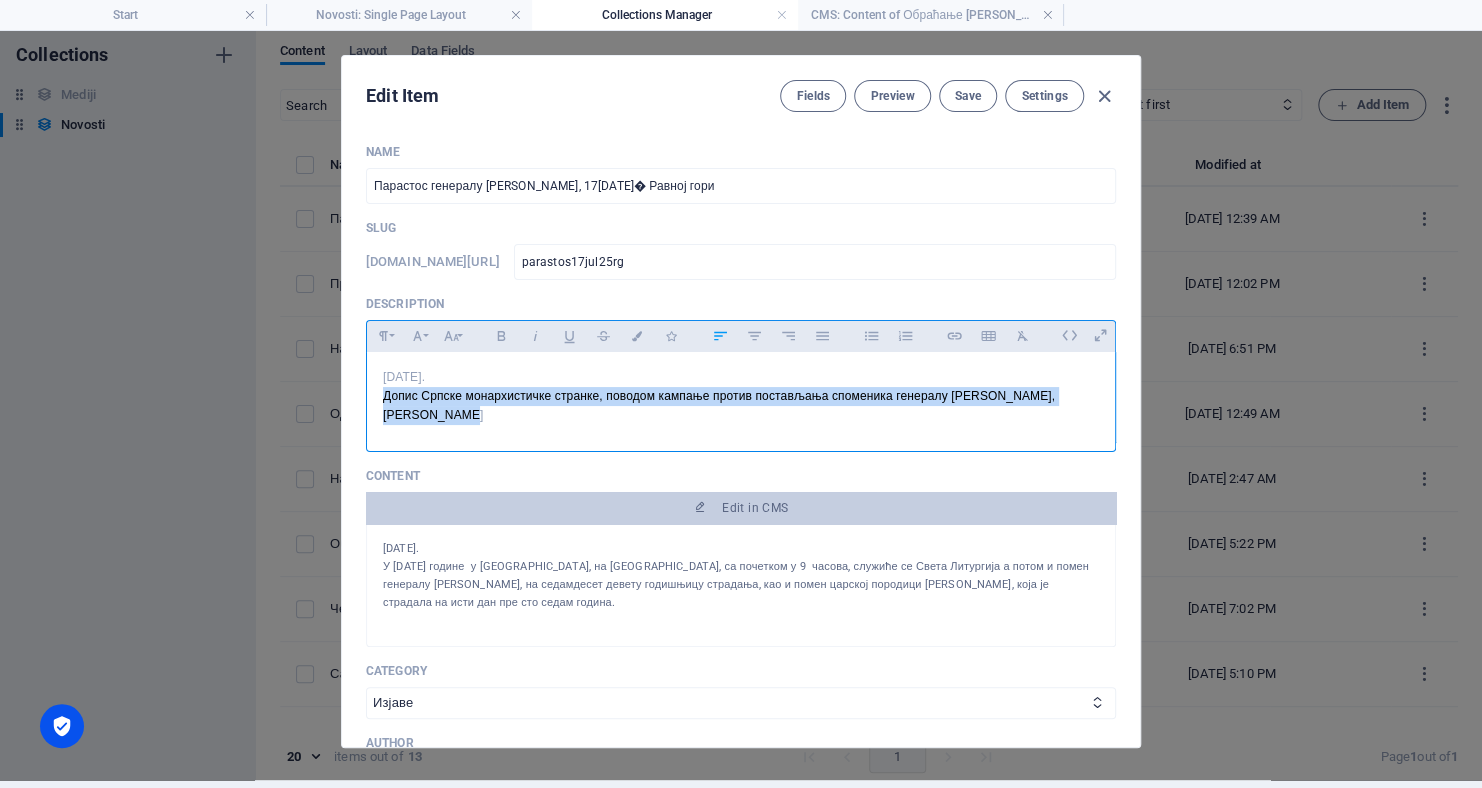 drag, startPoint x: 470, startPoint y: 412, endPoint x: 368, endPoint y: 401, distance: 102.59142 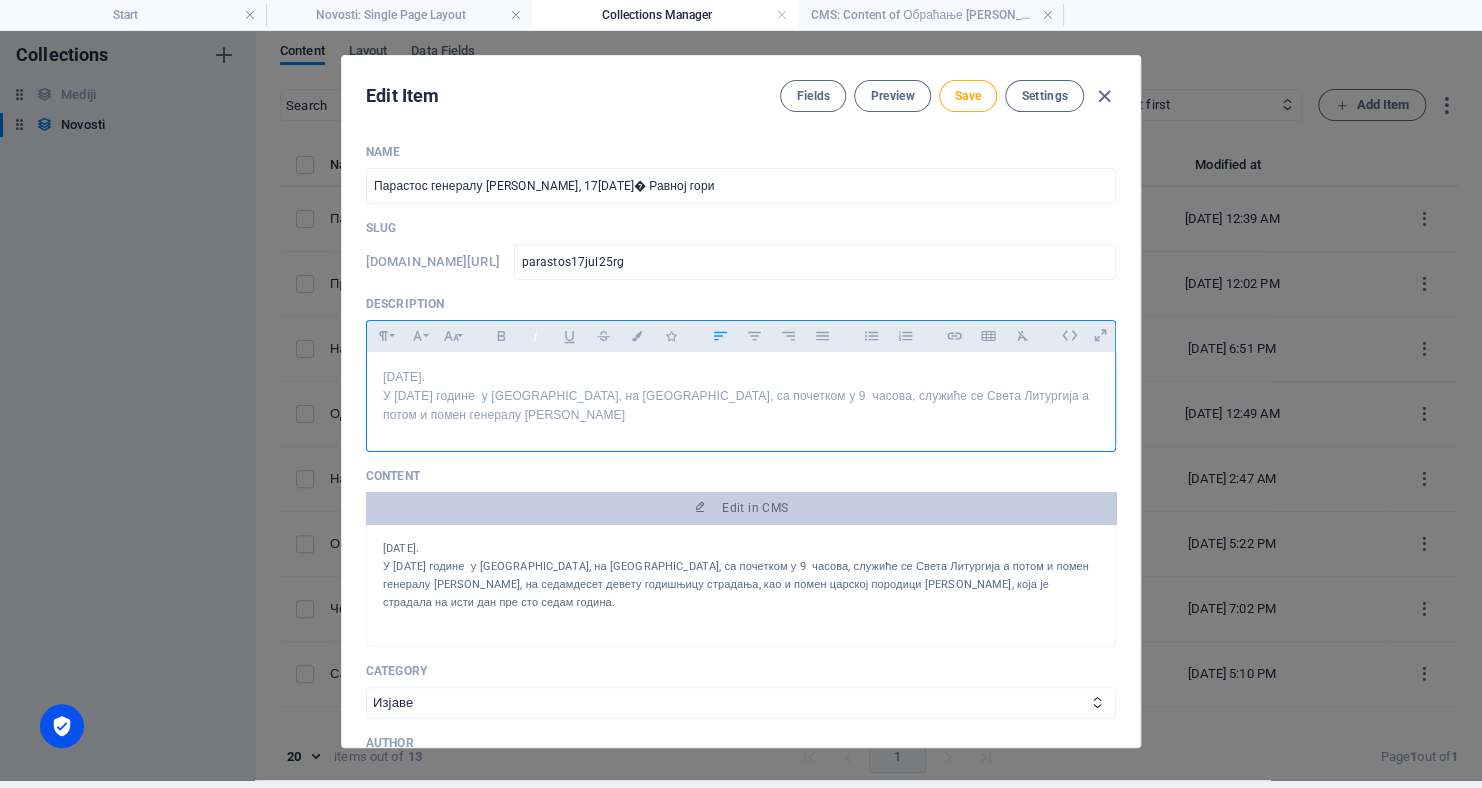 scroll, scrollTop: 1812, scrollLeft: 4, axis: both 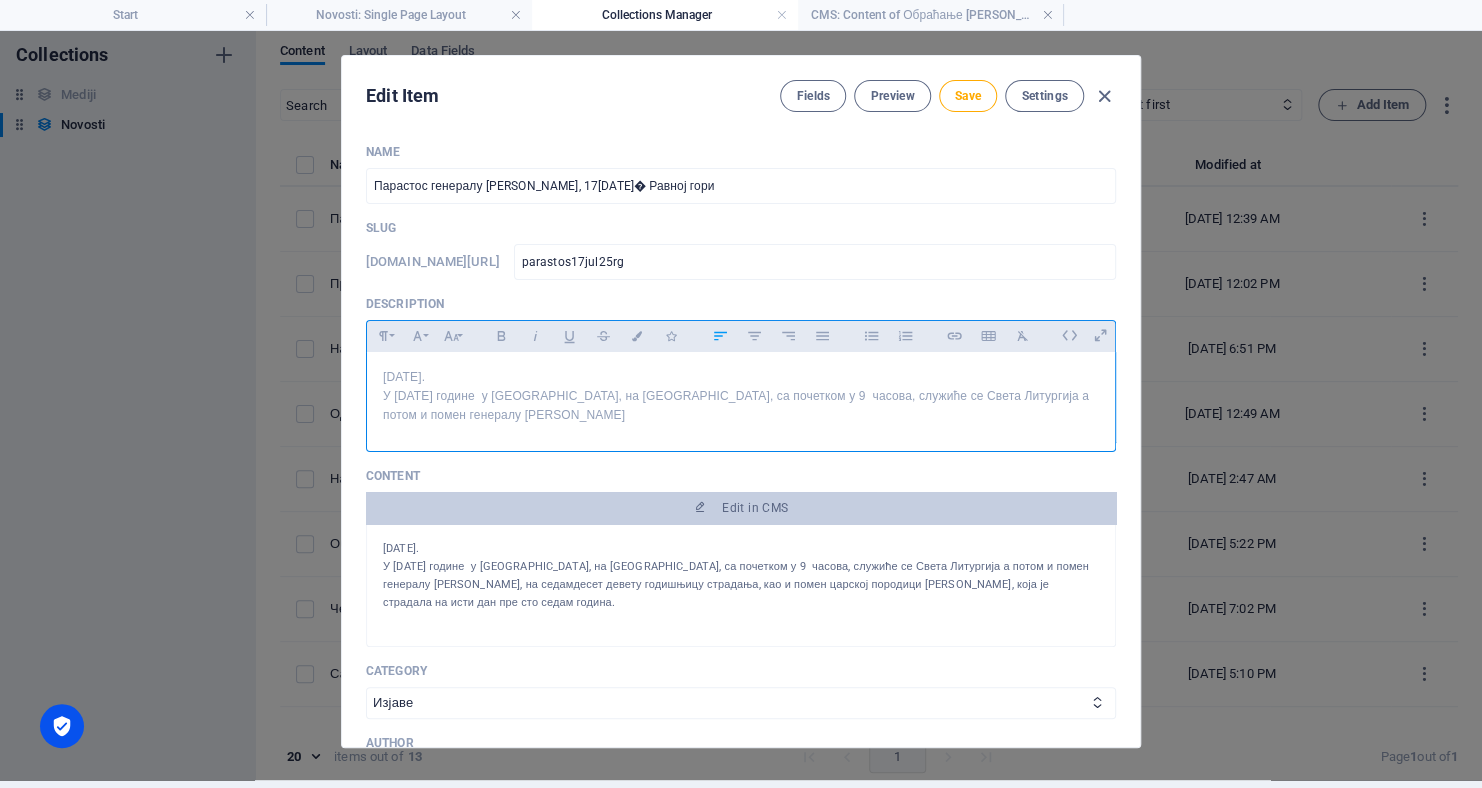 drag, startPoint x: 795, startPoint y: 397, endPoint x: 803, endPoint y: 412, distance: 17 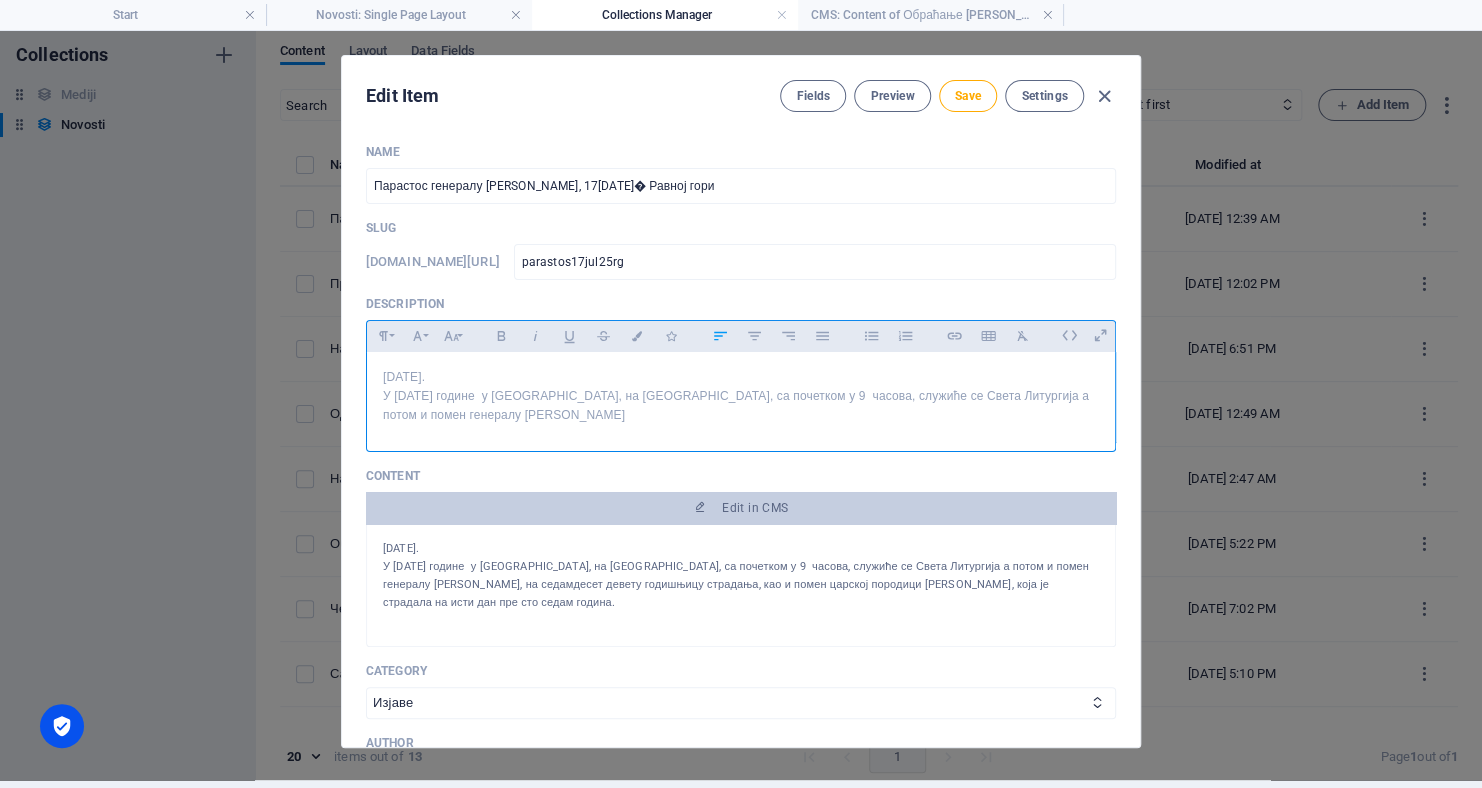 click on "У [DATE] године  у [GEOGRAPHIC_DATA], на [GEOGRAPHIC_DATA], са почетком у 9  часова, служиће се Света Литургија а потом и помен генералу [PERSON_NAME]" at bounding box center (741, 406) 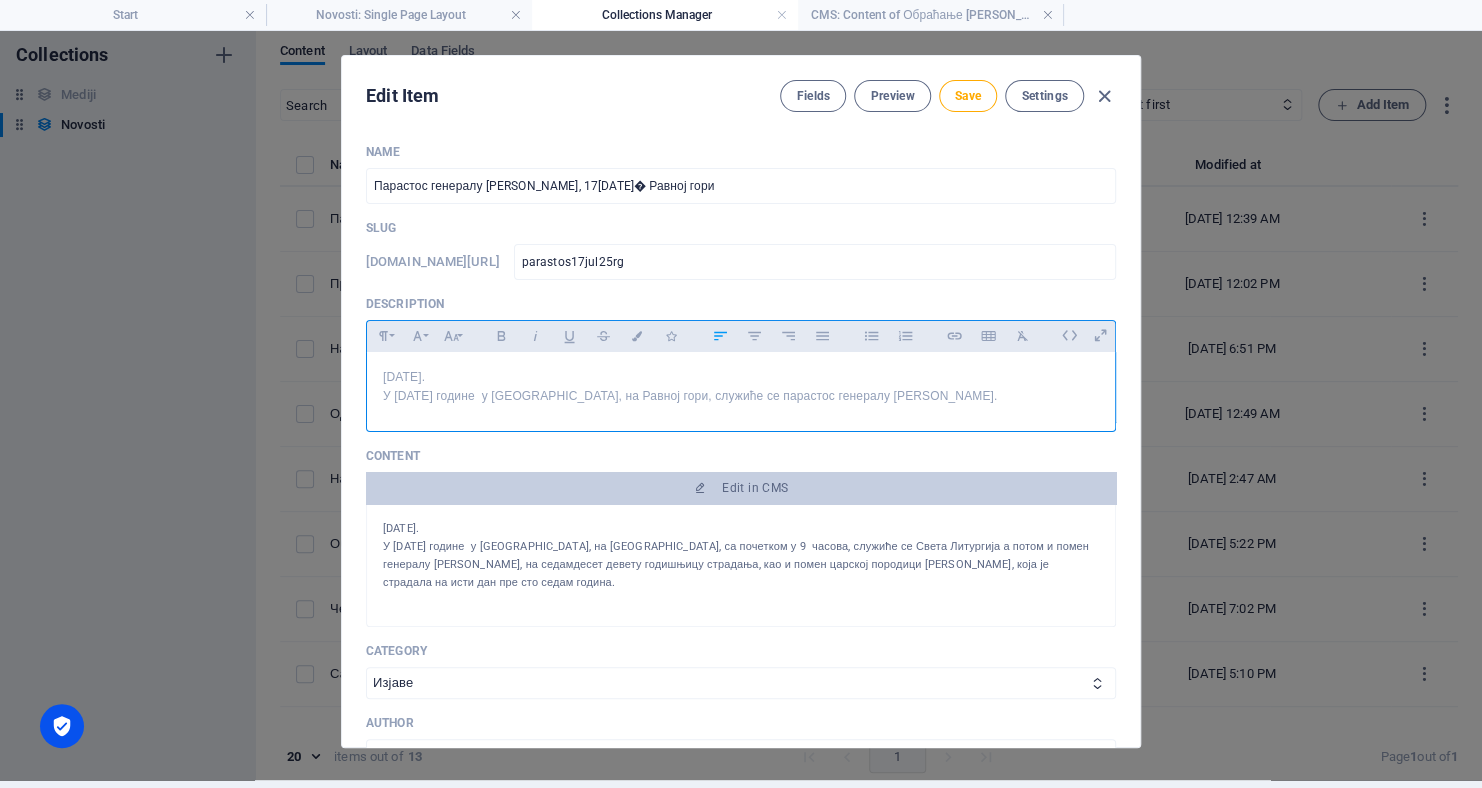 click on "У [DATE] године  у [GEOGRAPHIC_DATA], на Равној гори, служиће се парастос генералу [PERSON_NAME]." at bounding box center [741, 396] 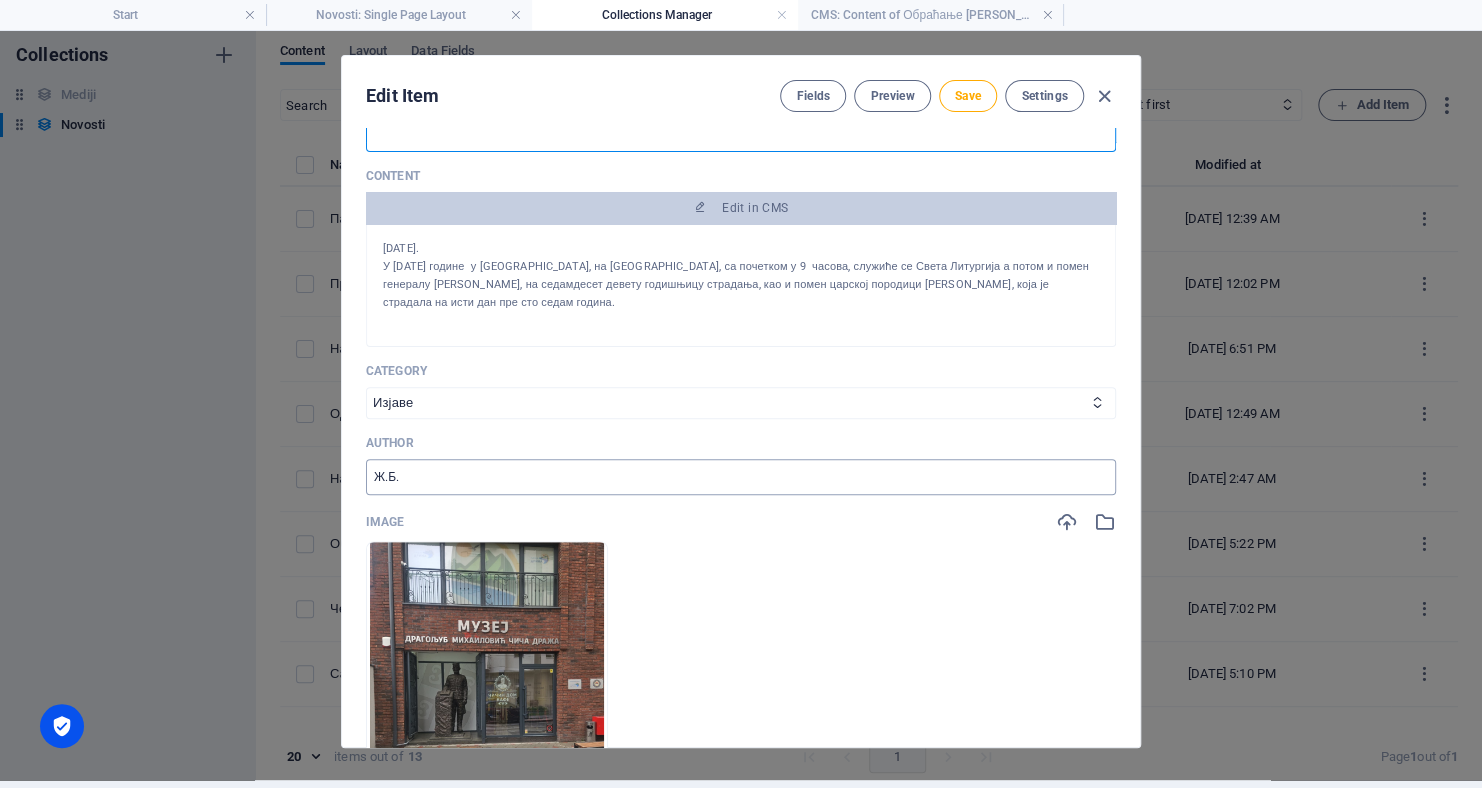 scroll, scrollTop: 0, scrollLeft: 0, axis: both 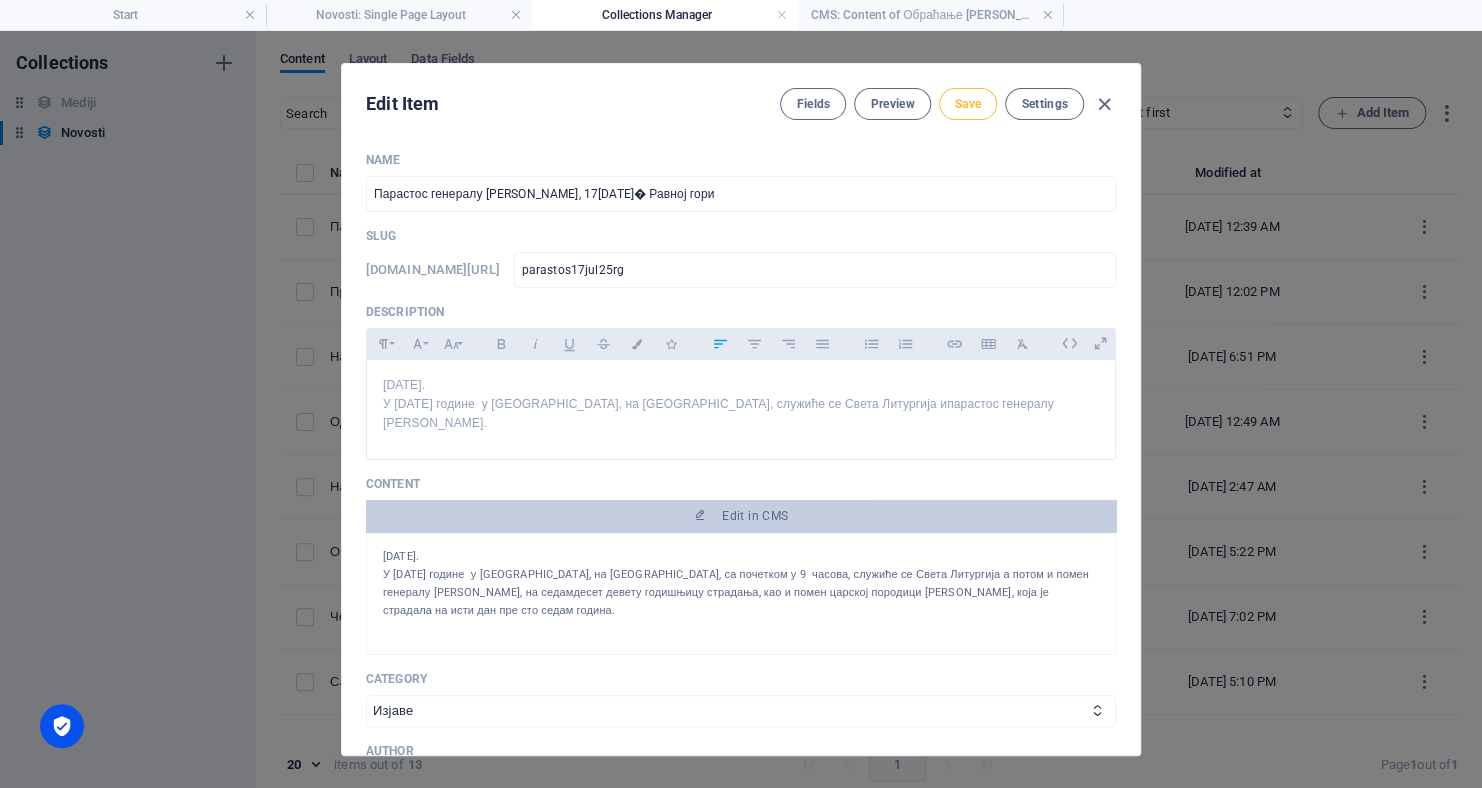 click on "Save" at bounding box center [968, 104] 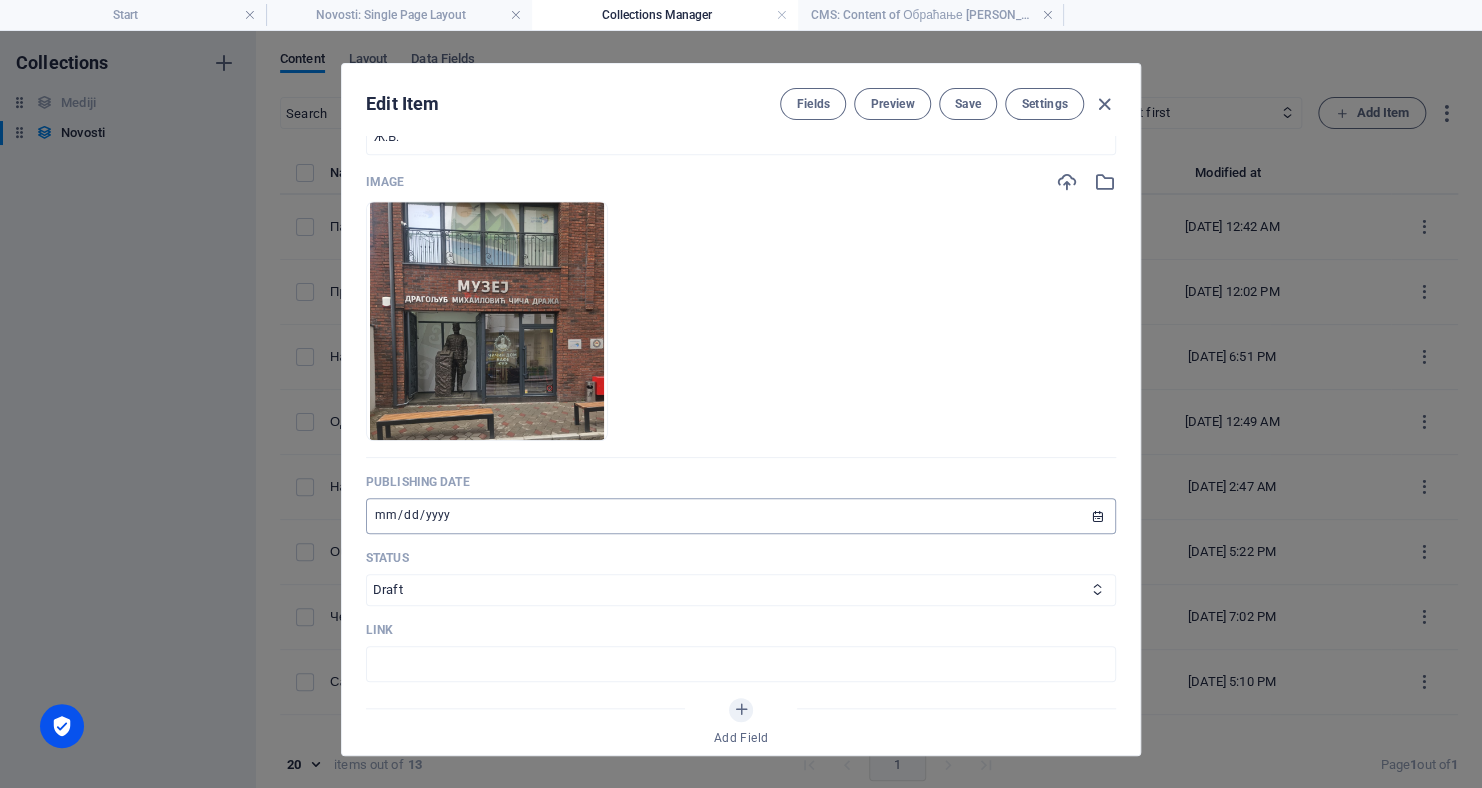 scroll, scrollTop: 600, scrollLeft: 0, axis: vertical 